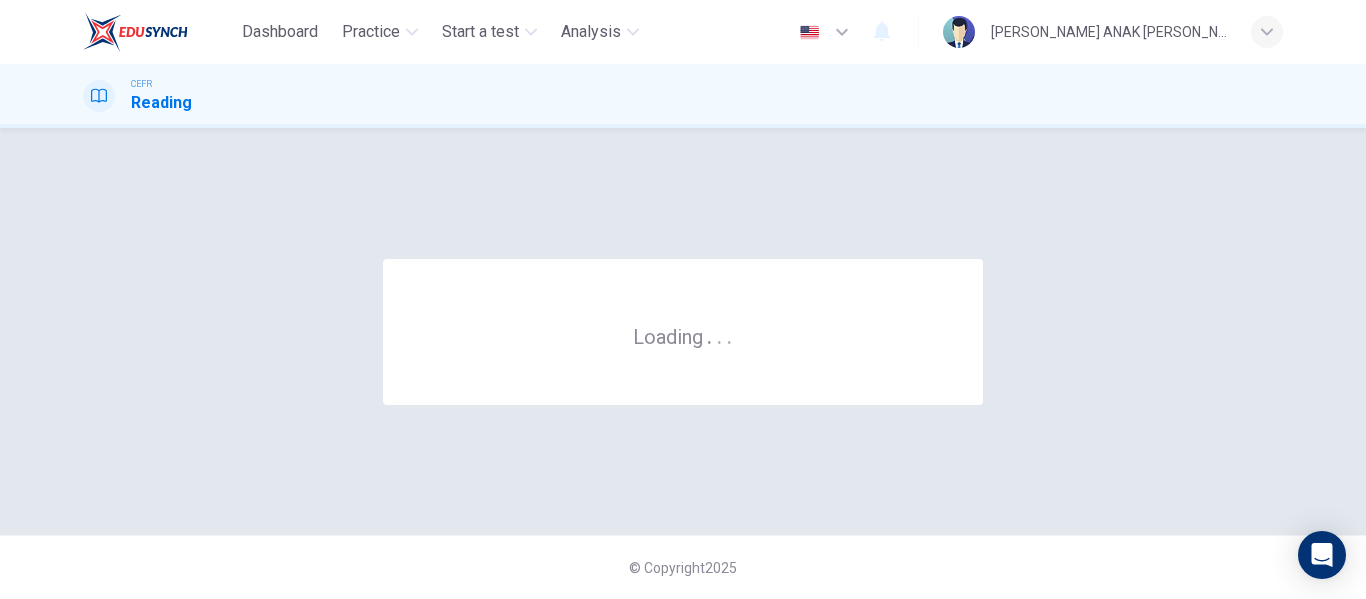 scroll, scrollTop: 0, scrollLeft: 0, axis: both 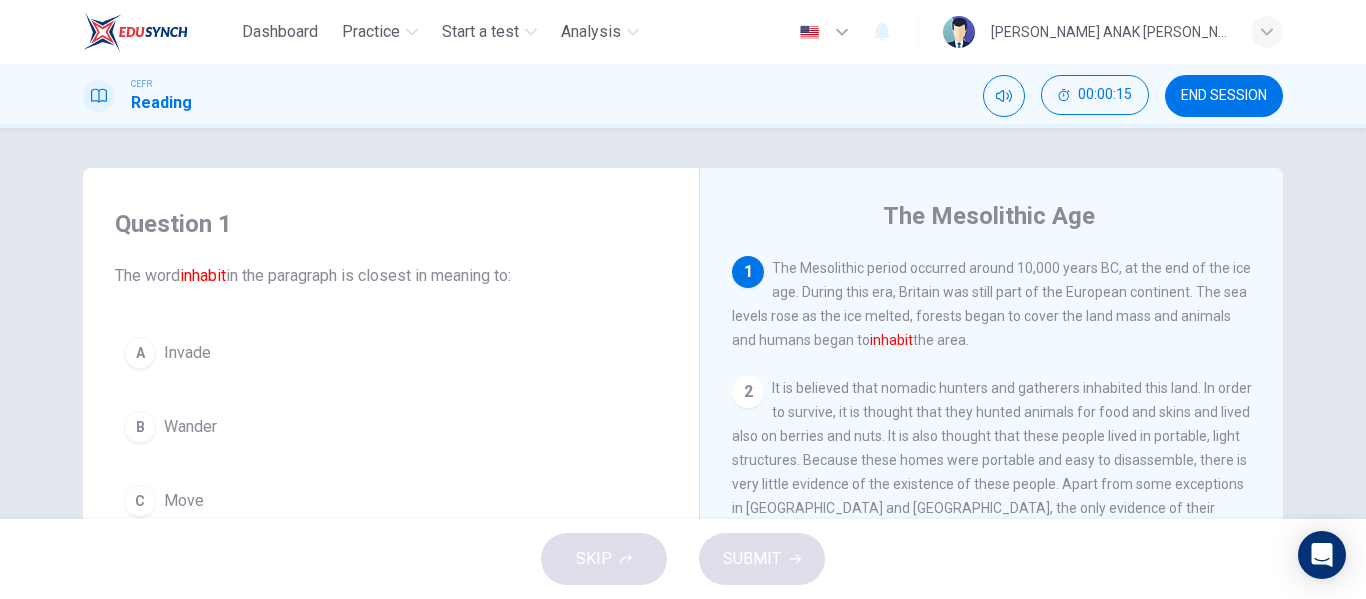 click on "1 The Mesolithic period occurred around 10,000 years BC, at the end of the ice age. During this era, Britain was still part of the European continent. The sea levels rose as the ice melted, forests began to cover the land mass and animals and humans began to  inhabit  the area. 2 It is believed that nomadic hunters and gatherers inhabited this land. In order to survive, it is thought that they hunted animals for food and skins and lived also on berries and nuts. It is also thought that these people lived in portable, light structures. Because these homes were portable and easy to disassemble, there is very little evidence of the existence of these people. Apart from some exceptions in [GEOGRAPHIC_DATA] and [GEOGRAPHIC_DATA], the only evidence of their existence is usually a scattering of distinct and finely worked stone tools. 3 4 5 6 7" at bounding box center [1005, 559] 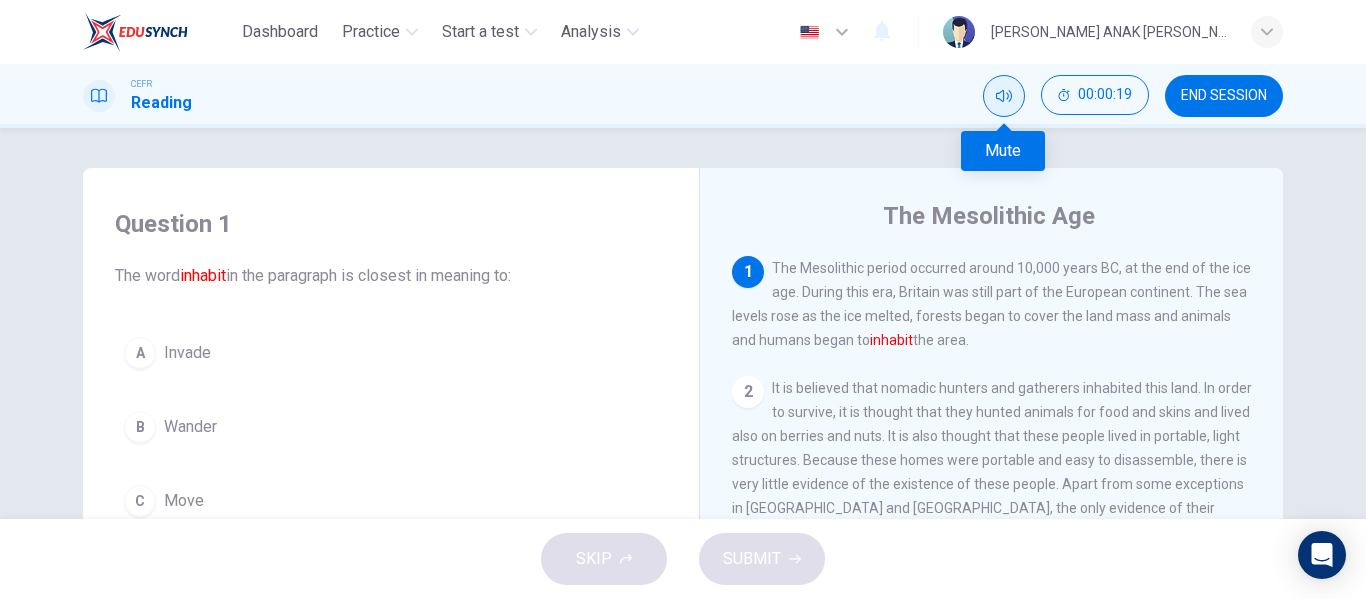 click at bounding box center (1004, 96) 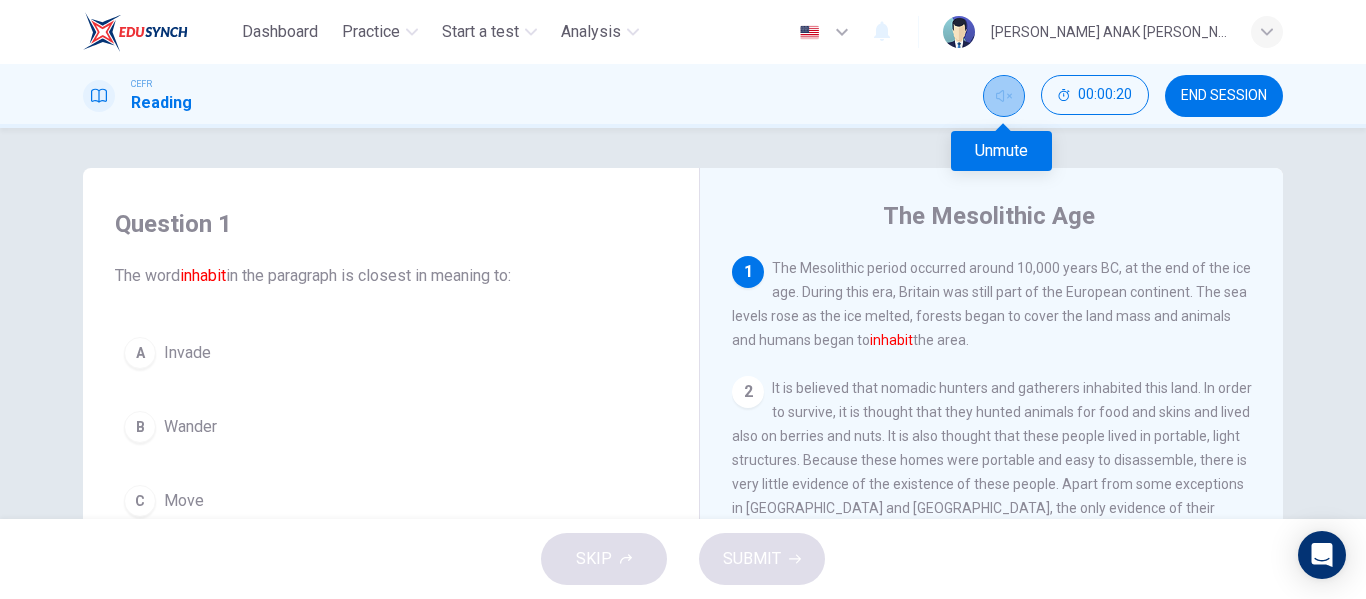 click at bounding box center (1004, 96) 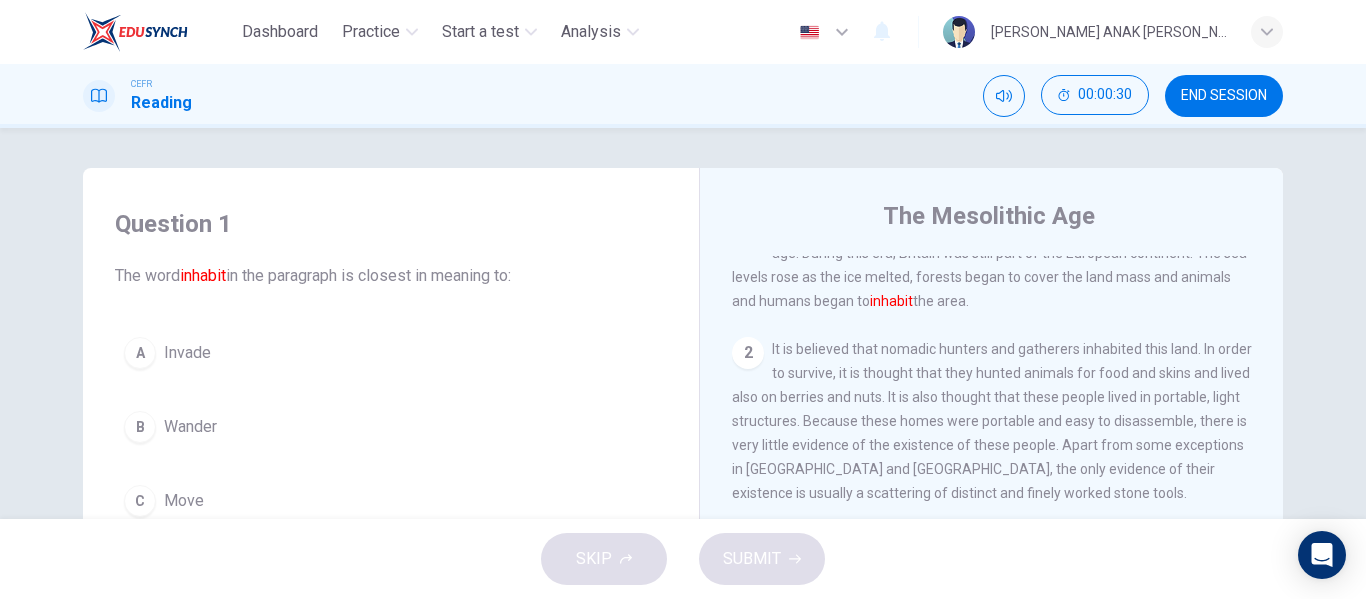scroll, scrollTop: 0, scrollLeft: 0, axis: both 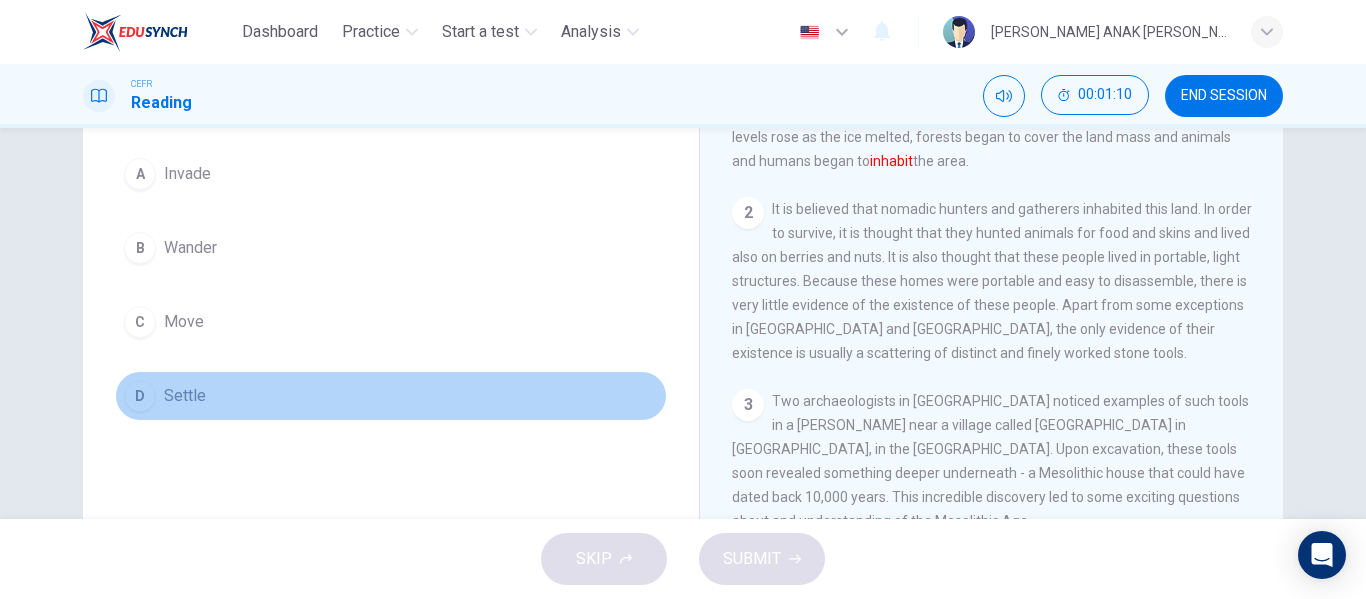 click on "D" at bounding box center (140, 396) 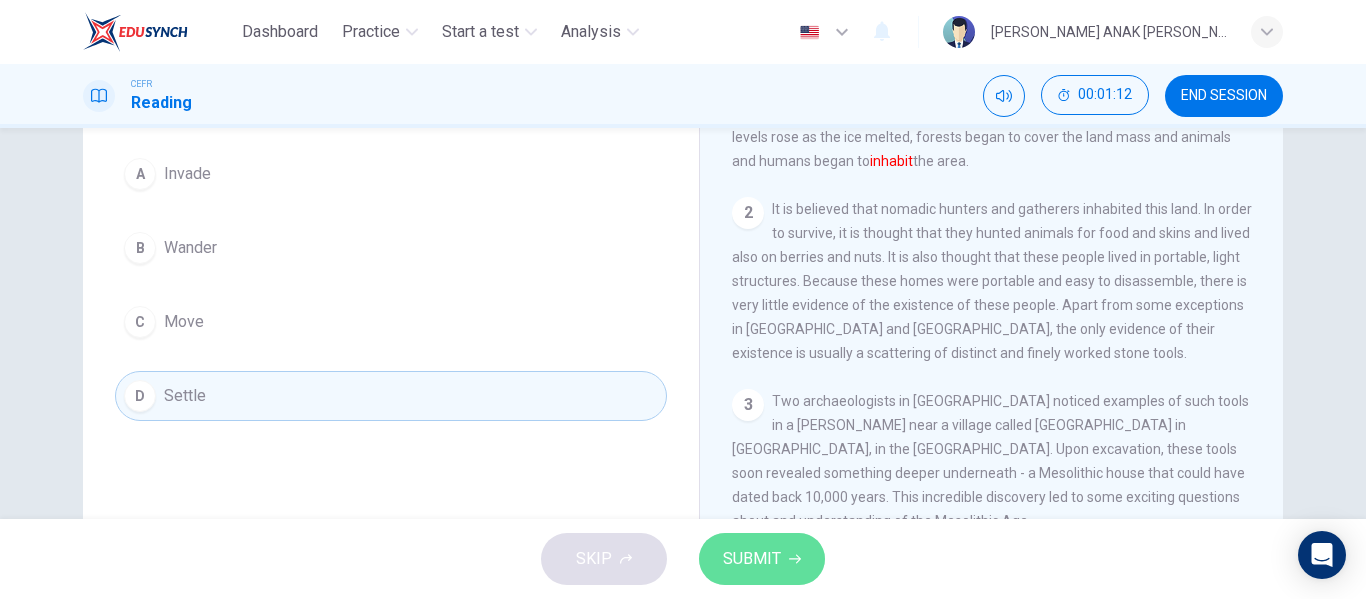 click on "SUBMIT" at bounding box center (752, 559) 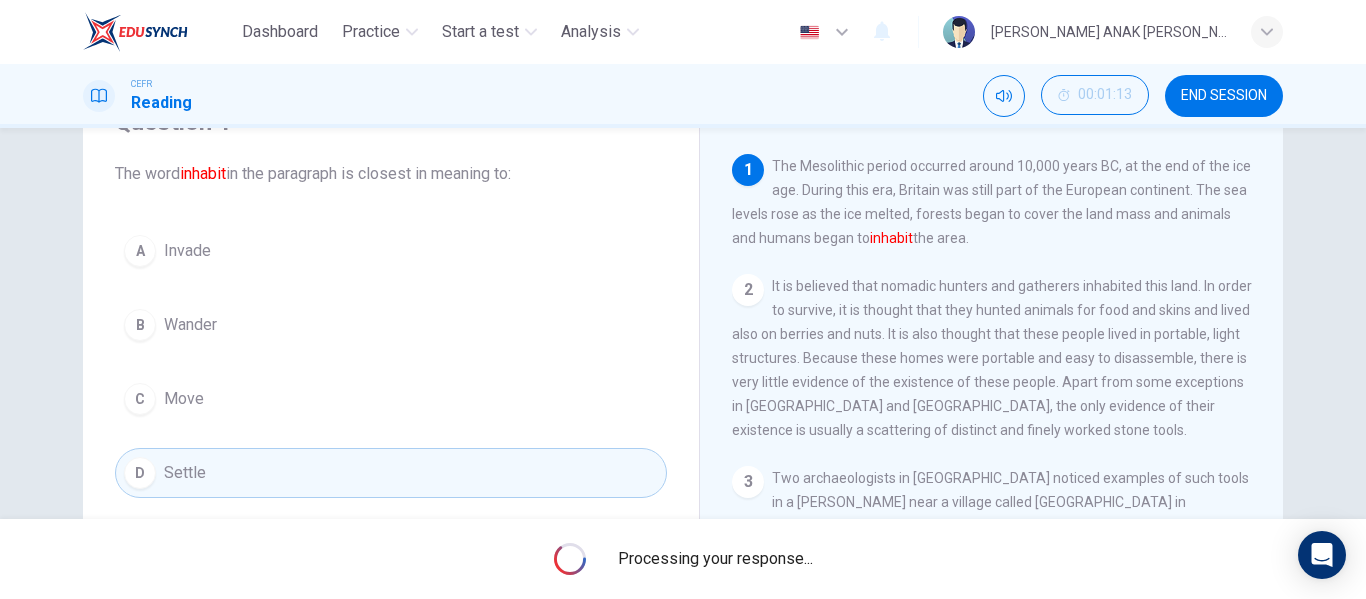 scroll, scrollTop: 102, scrollLeft: 0, axis: vertical 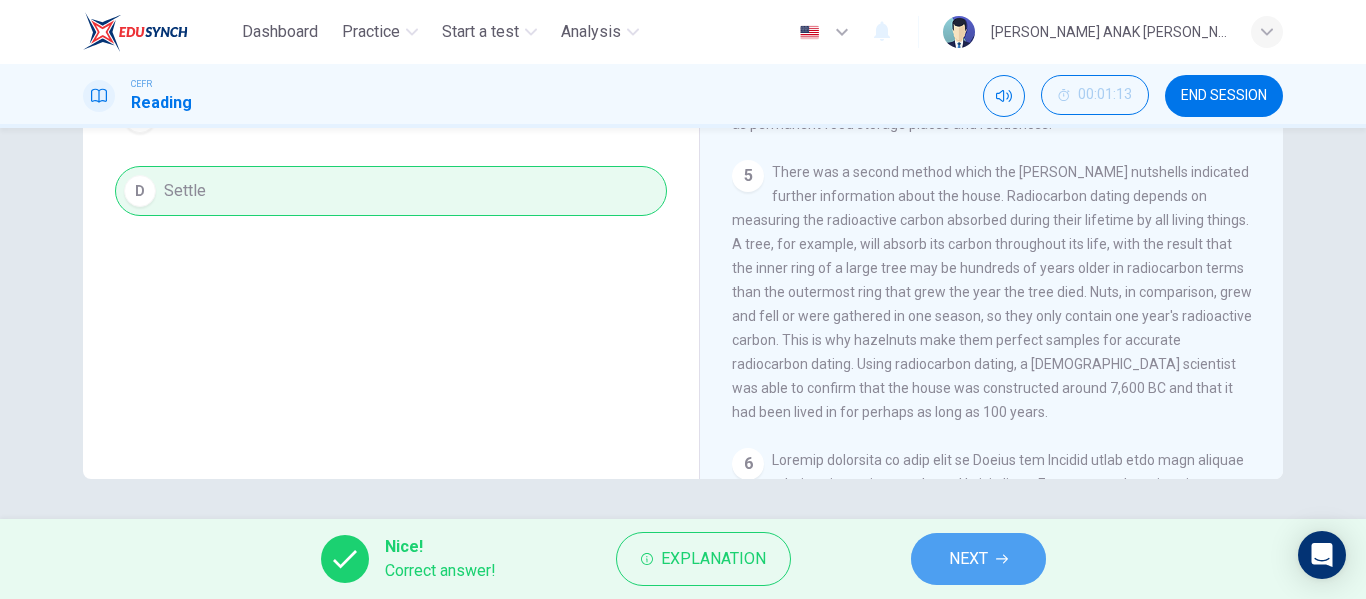 click on "NEXT" at bounding box center [978, 559] 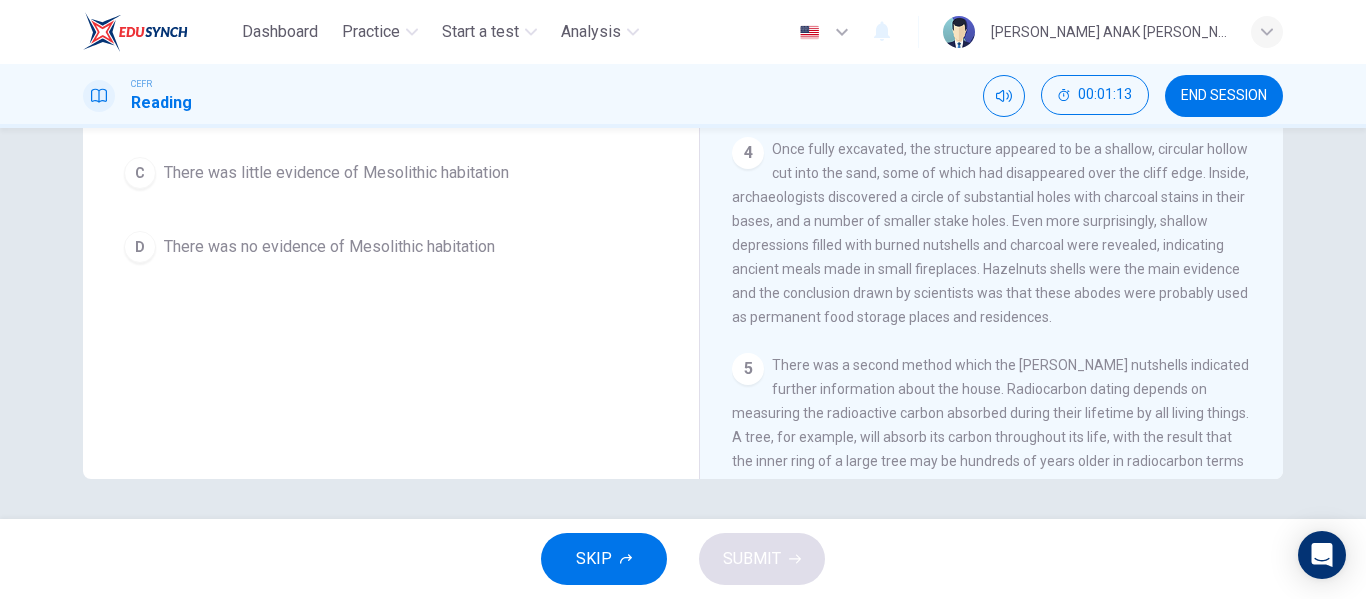 scroll, scrollTop: 214, scrollLeft: 0, axis: vertical 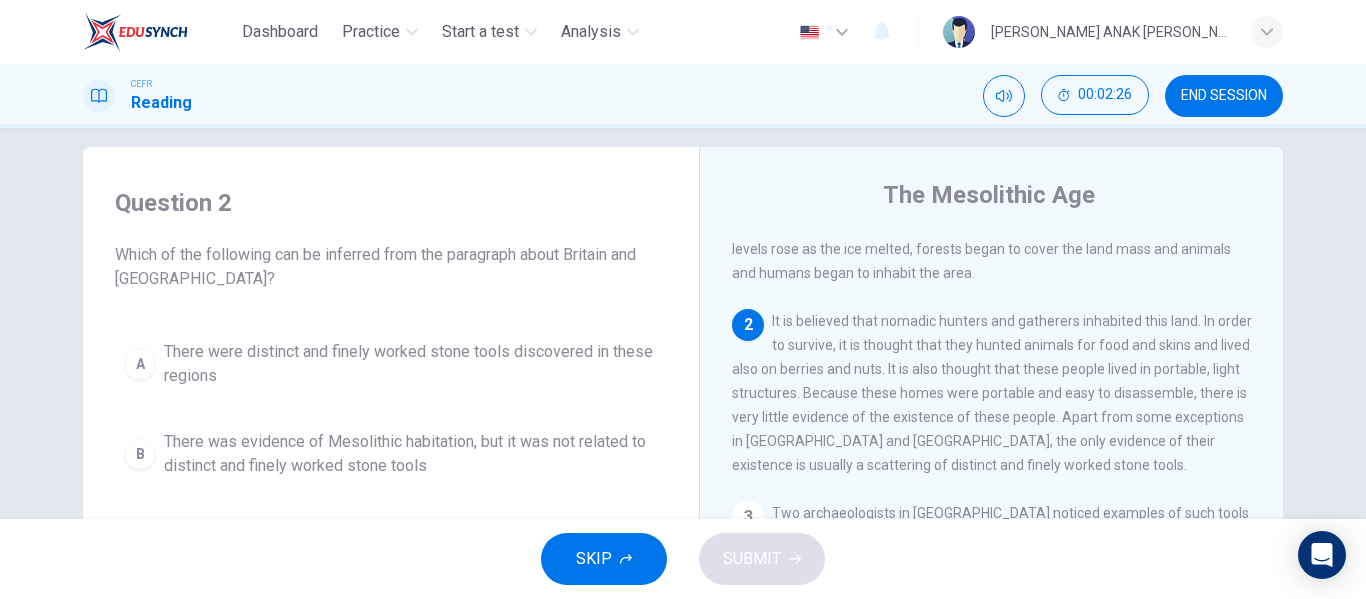 drag, startPoint x: 143, startPoint y: 264, endPoint x: 230, endPoint y: 300, distance: 94.15413 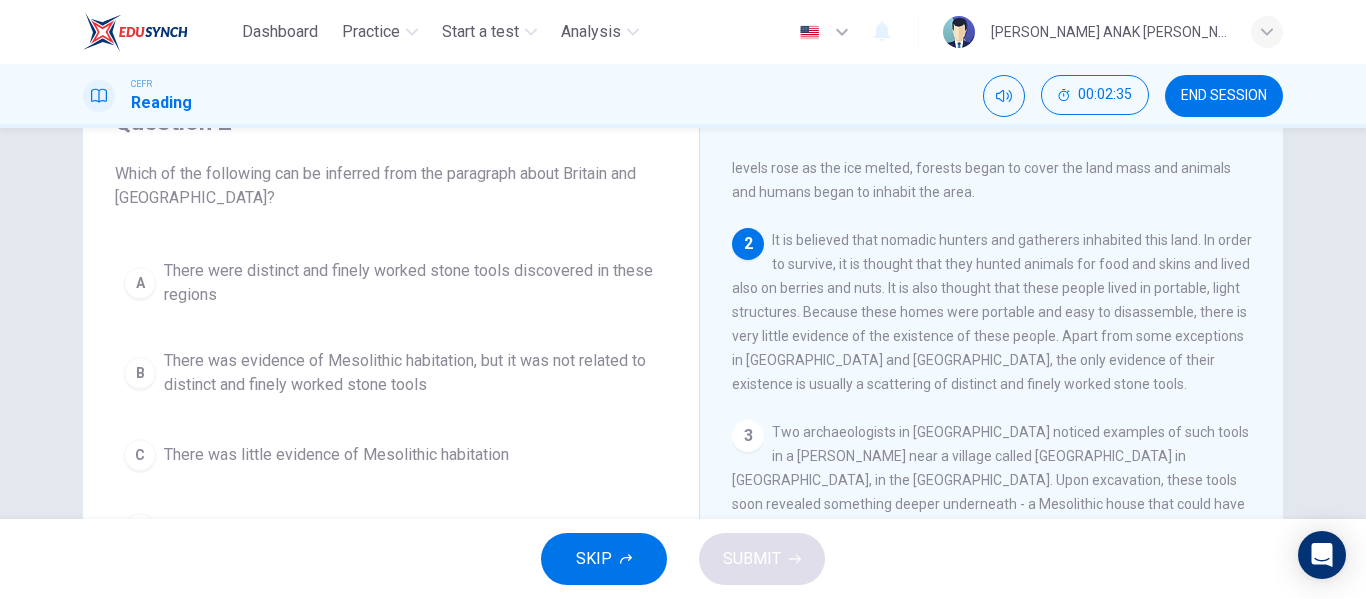 scroll, scrollTop: 101, scrollLeft: 0, axis: vertical 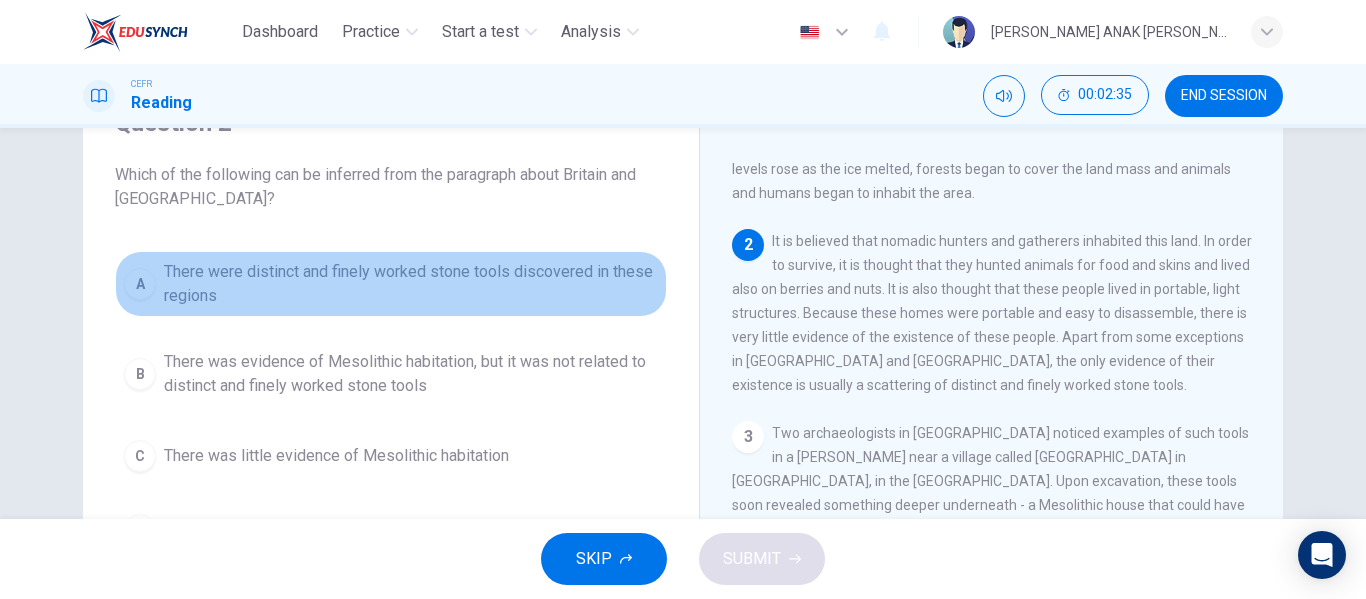 click on "A There were distinct and finely worked stone tools discovered in these regions" at bounding box center (391, 284) 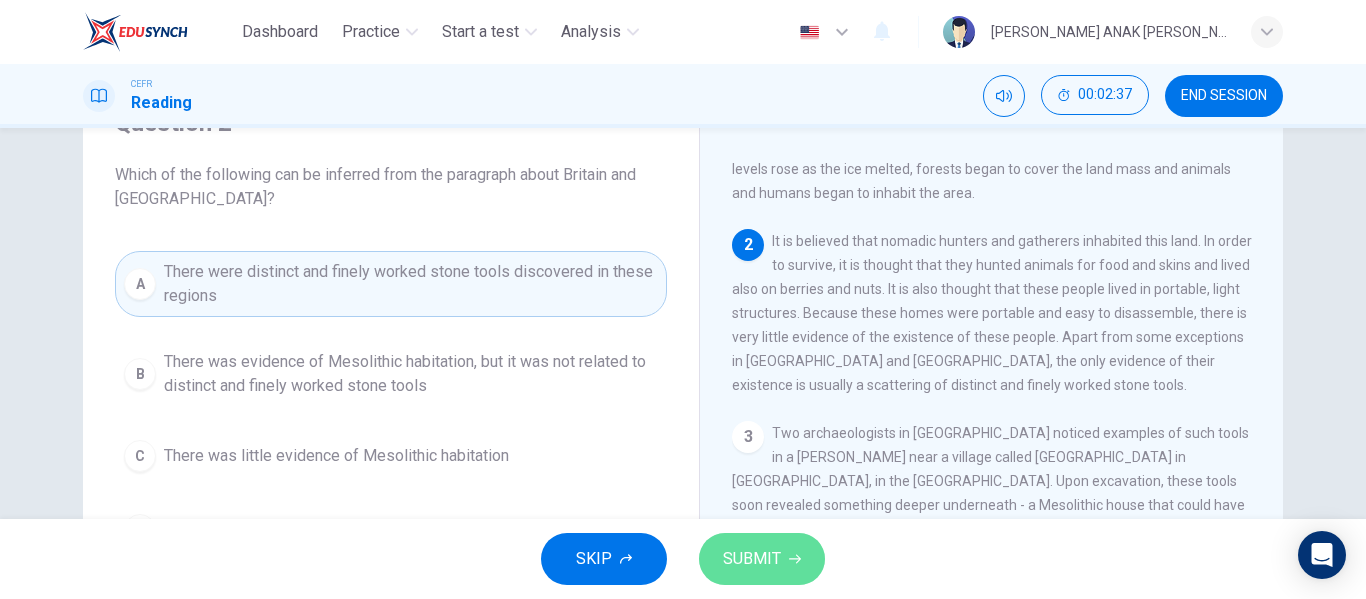 click on "SUBMIT" at bounding box center (752, 559) 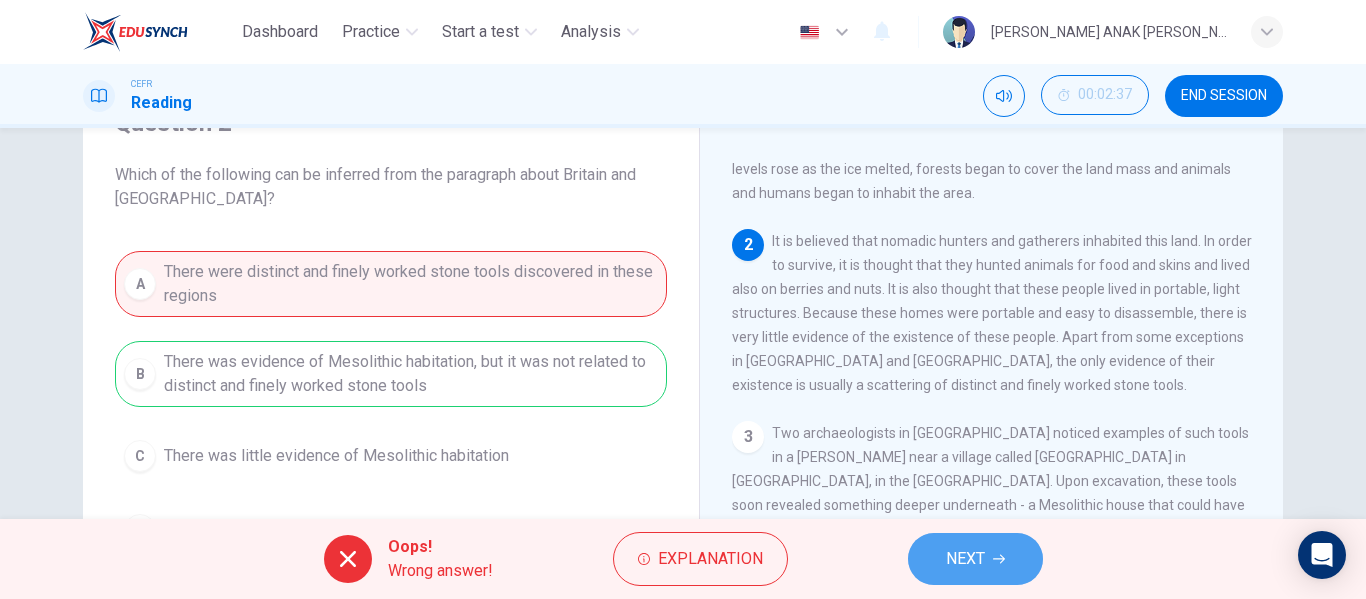 click on "NEXT" at bounding box center [975, 559] 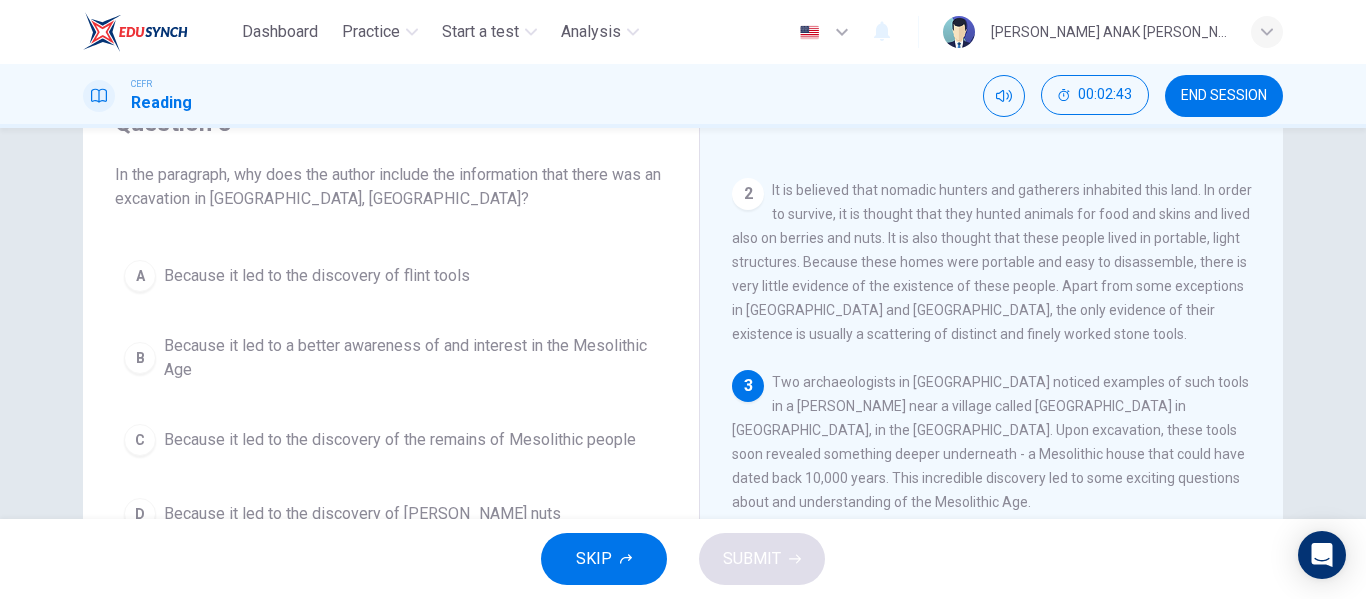 scroll, scrollTop: 67, scrollLeft: 0, axis: vertical 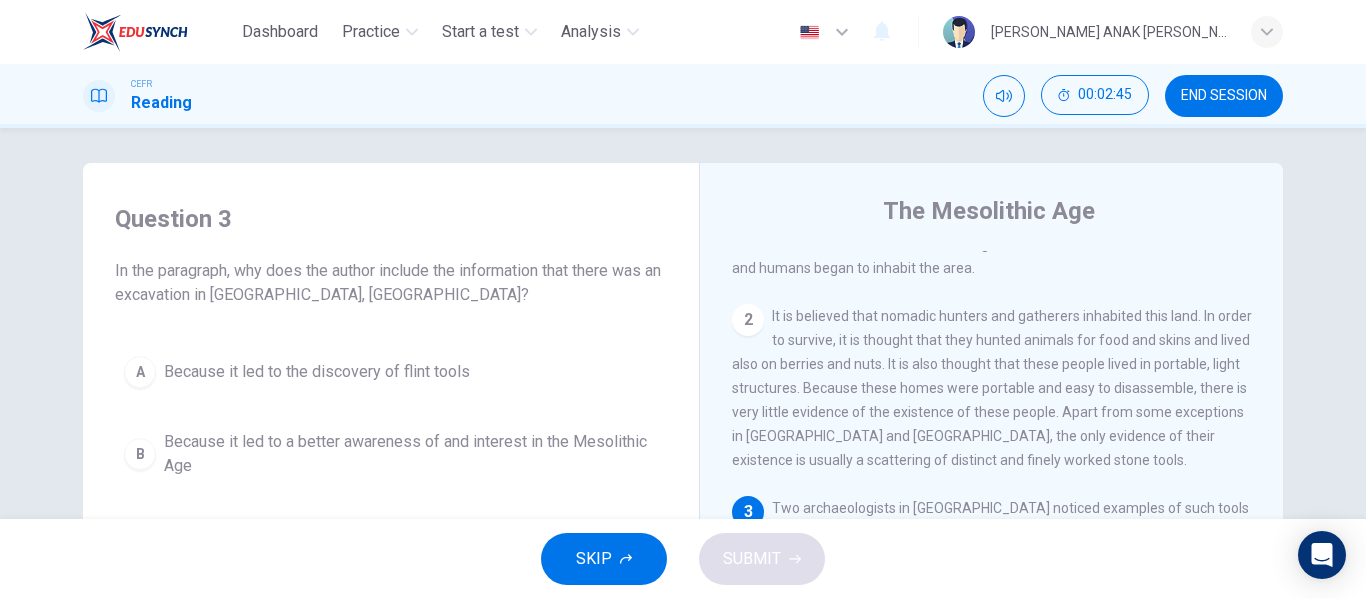 drag, startPoint x: 217, startPoint y: 285, endPoint x: 376, endPoint y: 310, distance: 160.95341 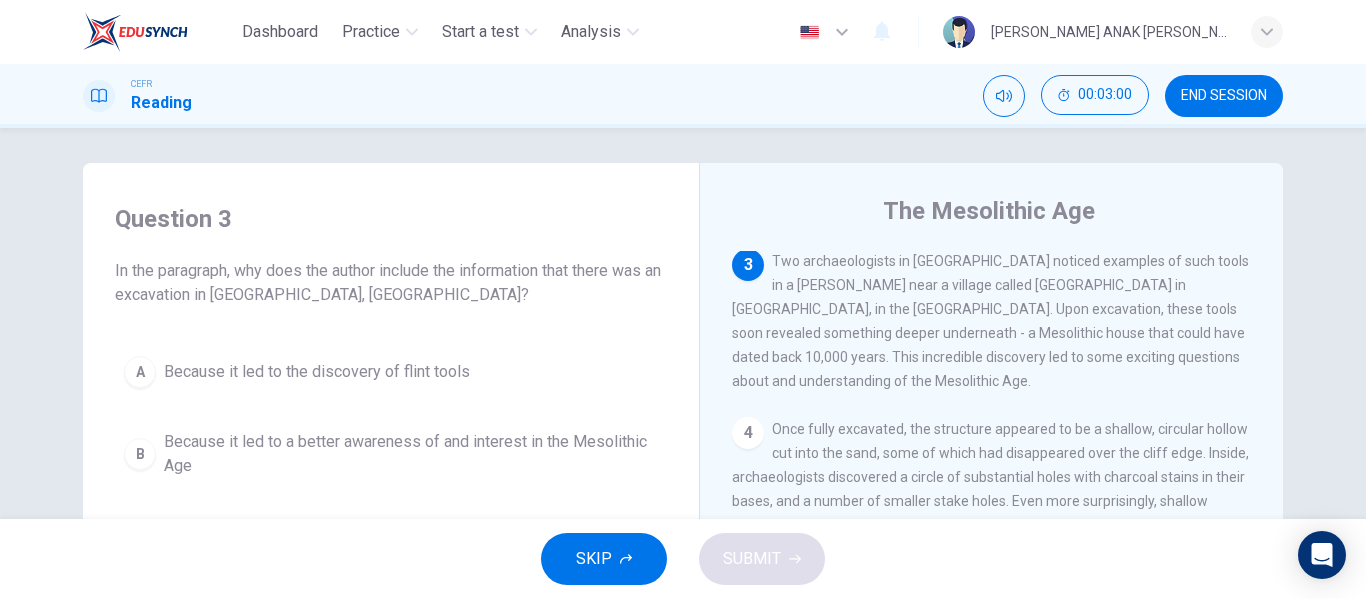 scroll, scrollTop: 315, scrollLeft: 0, axis: vertical 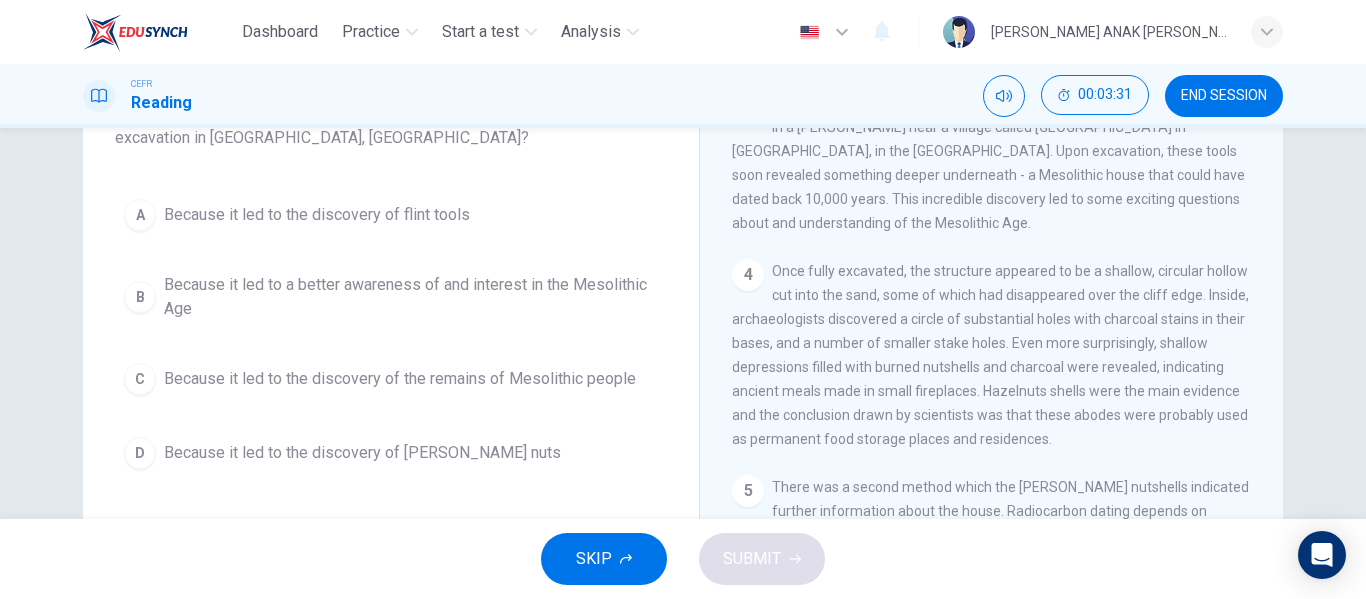 click on "C" at bounding box center [140, 379] 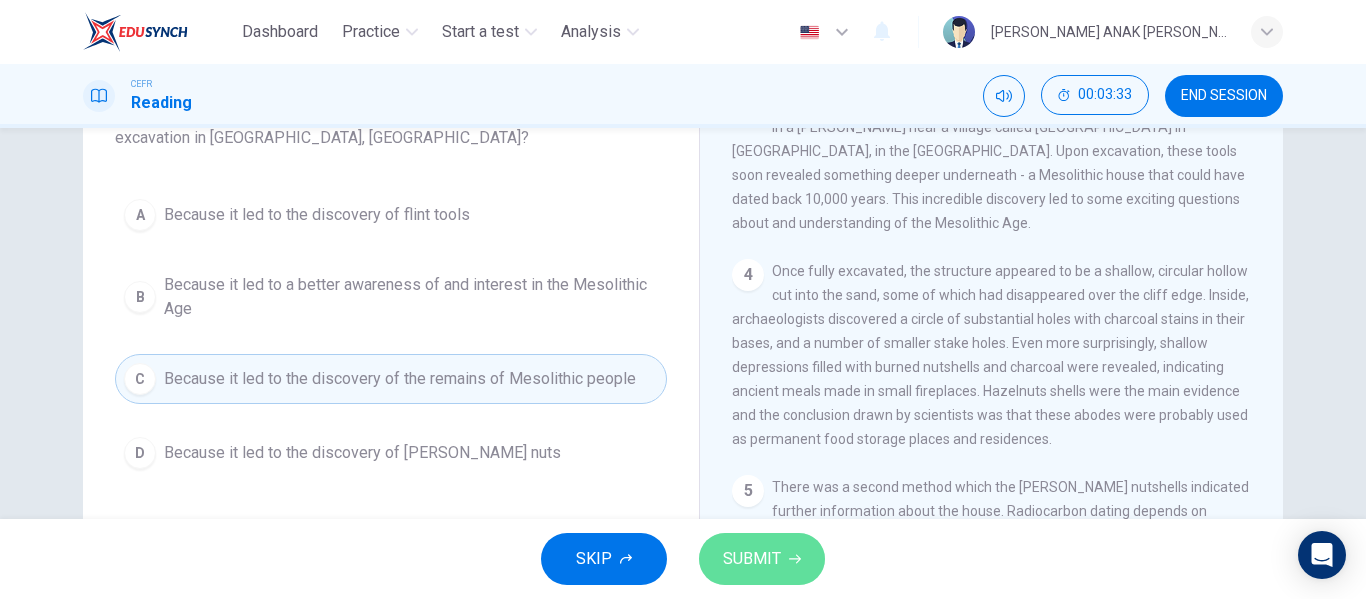click on "SUBMIT" at bounding box center (752, 559) 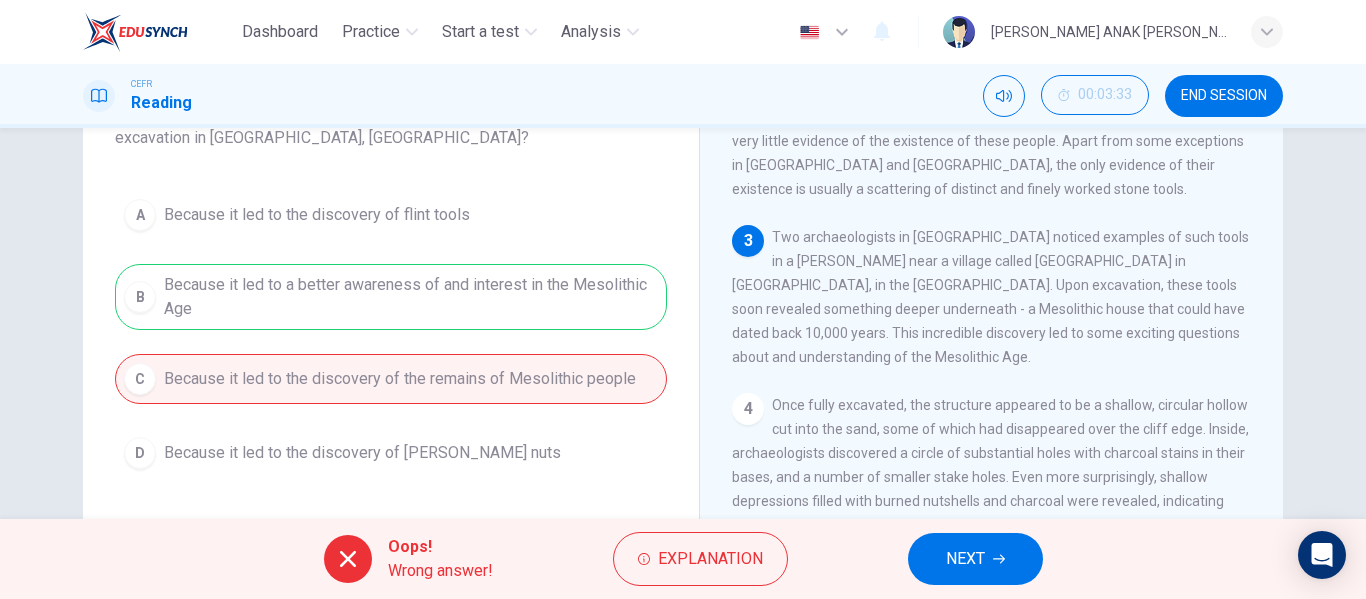 scroll, scrollTop: 180, scrollLeft: 0, axis: vertical 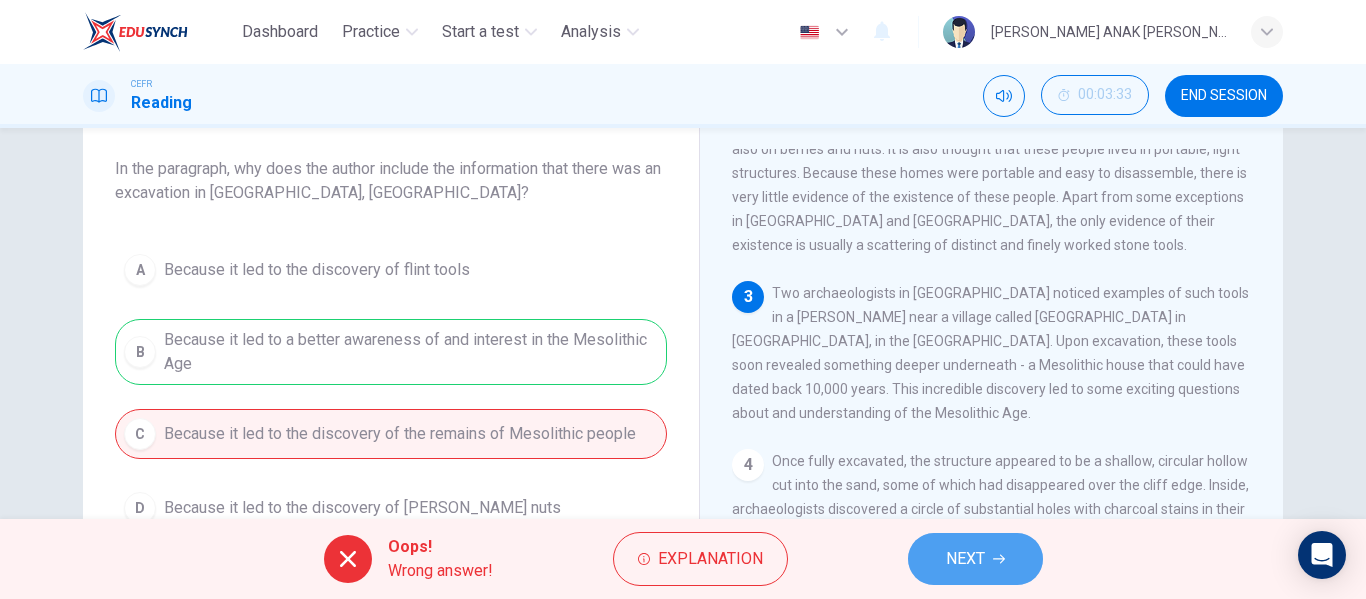 click on "NEXT" at bounding box center [965, 559] 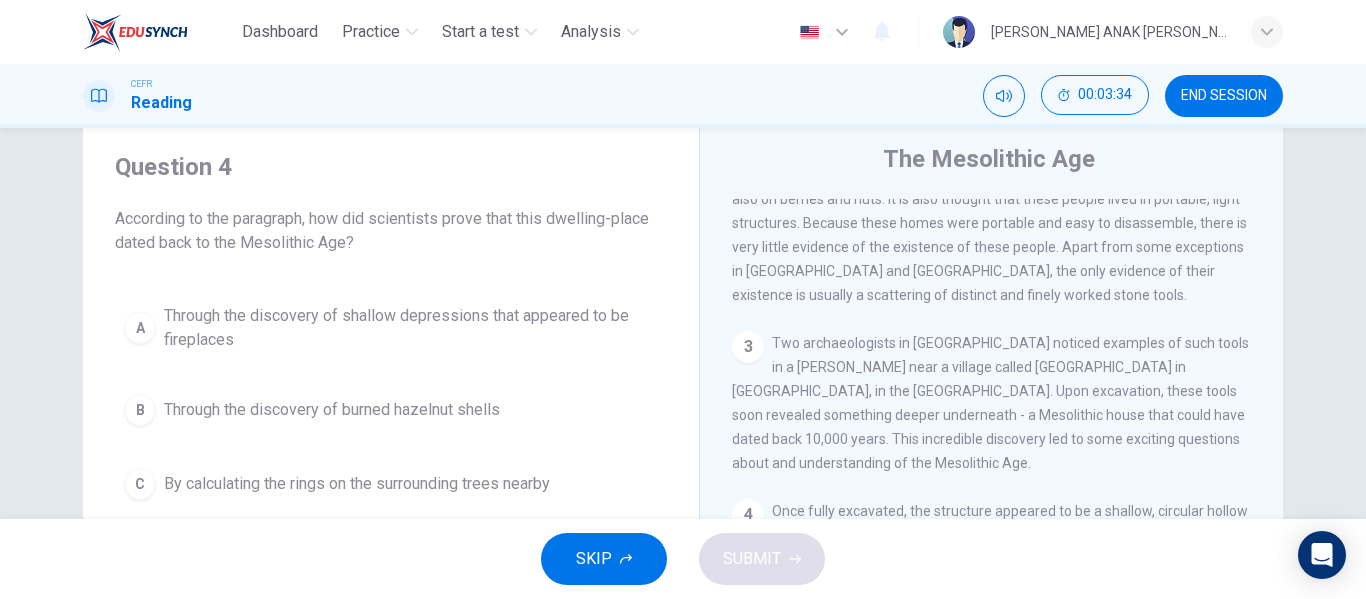 scroll, scrollTop: 55, scrollLeft: 0, axis: vertical 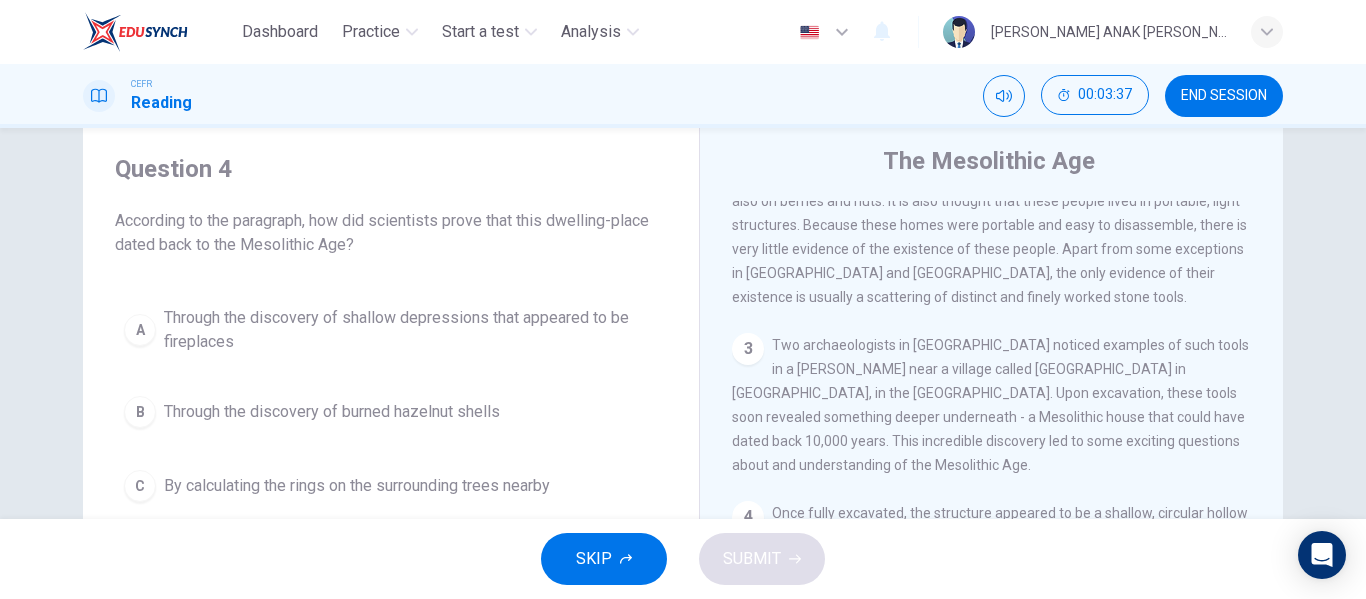 drag, startPoint x: 112, startPoint y: 215, endPoint x: 360, endPoint y: 247, distance: 250.056 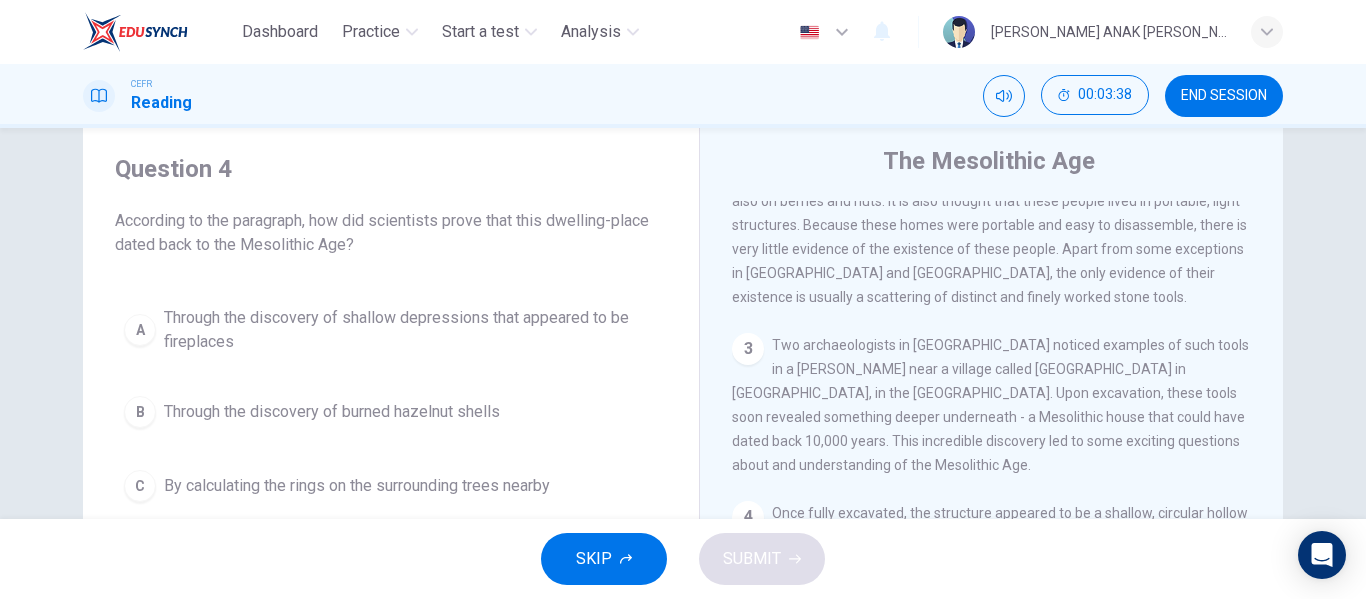 drag, startPoint x: 360, startPoint y: 247, endPoint x: 106, endPoint y: 223, distance: 255.13133 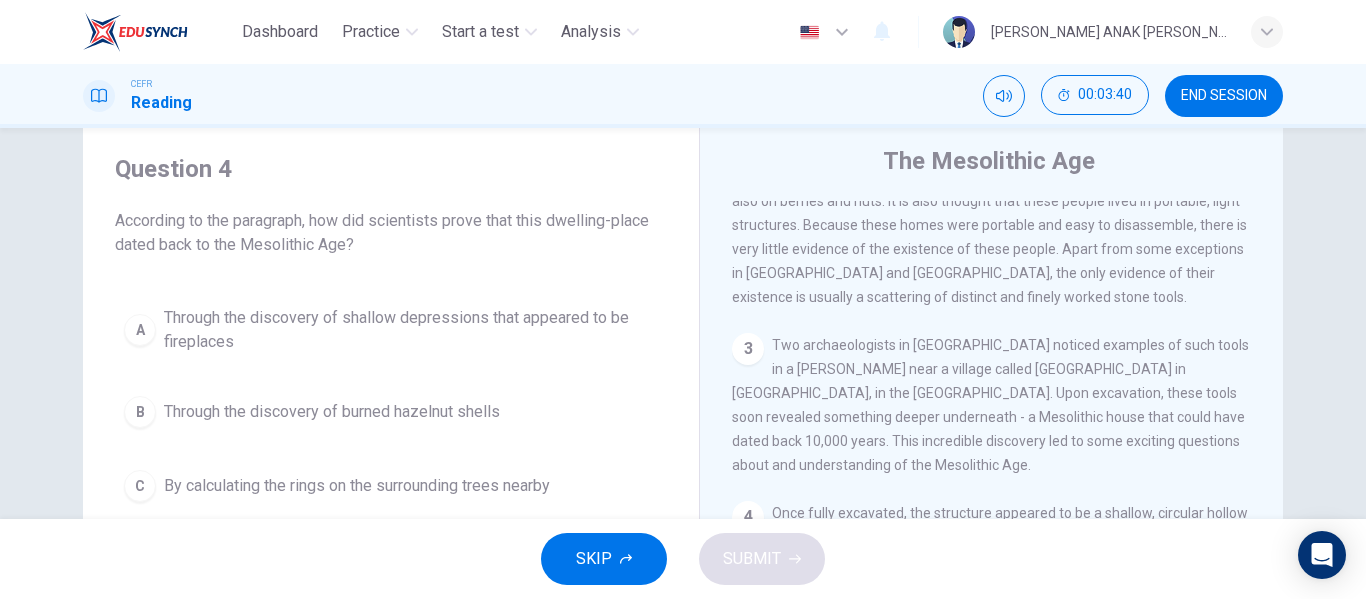 drag, startPoint x: 106, startPoint y: 223, endPoint x: 325, endPoint y: 253, distance: 221.04524 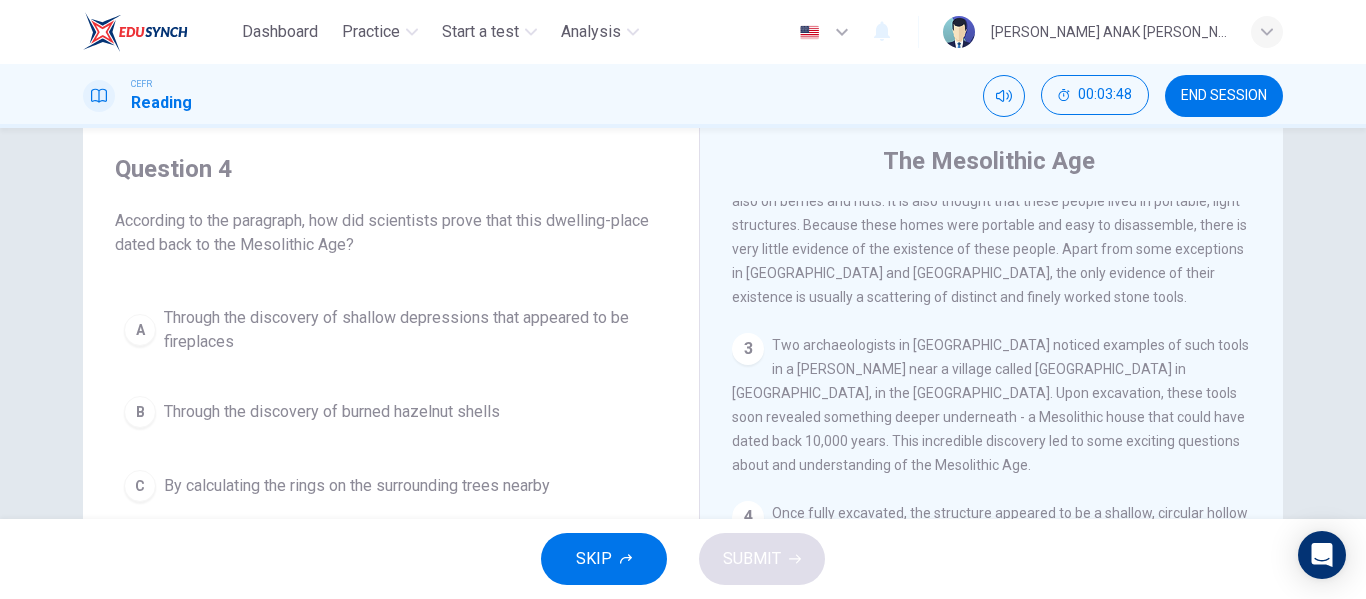 drag, startPoint x: 331, startPoint y: 225, endPoint x: 365, endPoint y: 246, distance: 39.962482 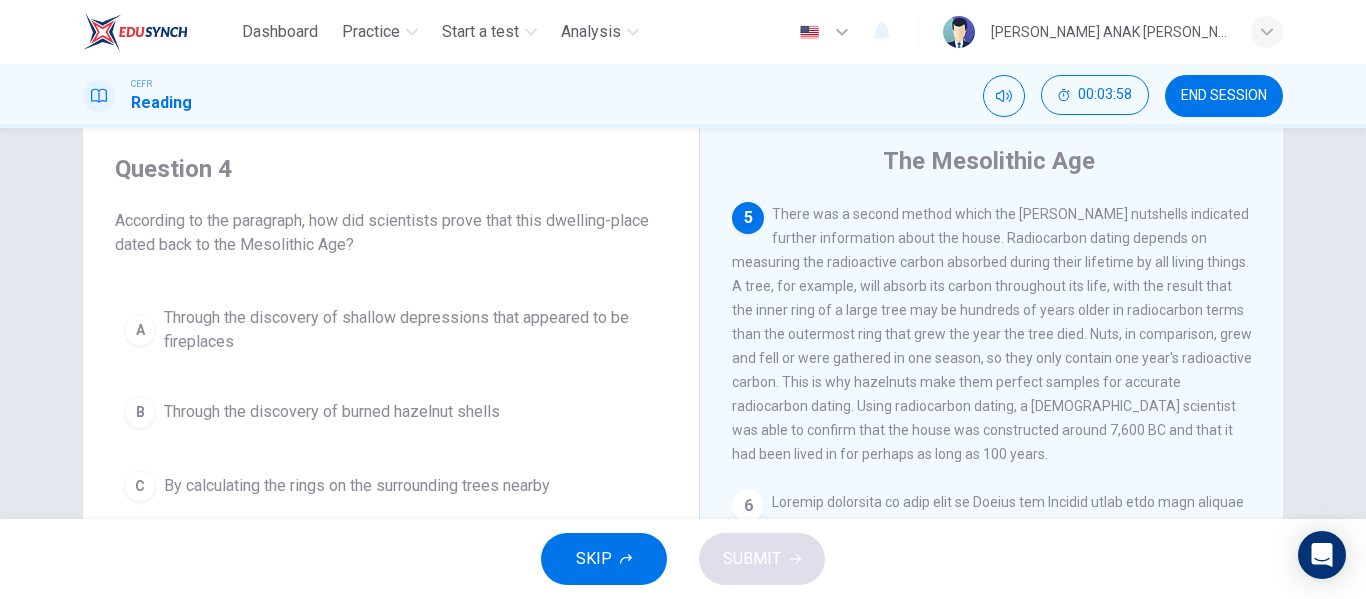 scroll, scrollTop: 696, scrollLeft: 0, axis: vertical 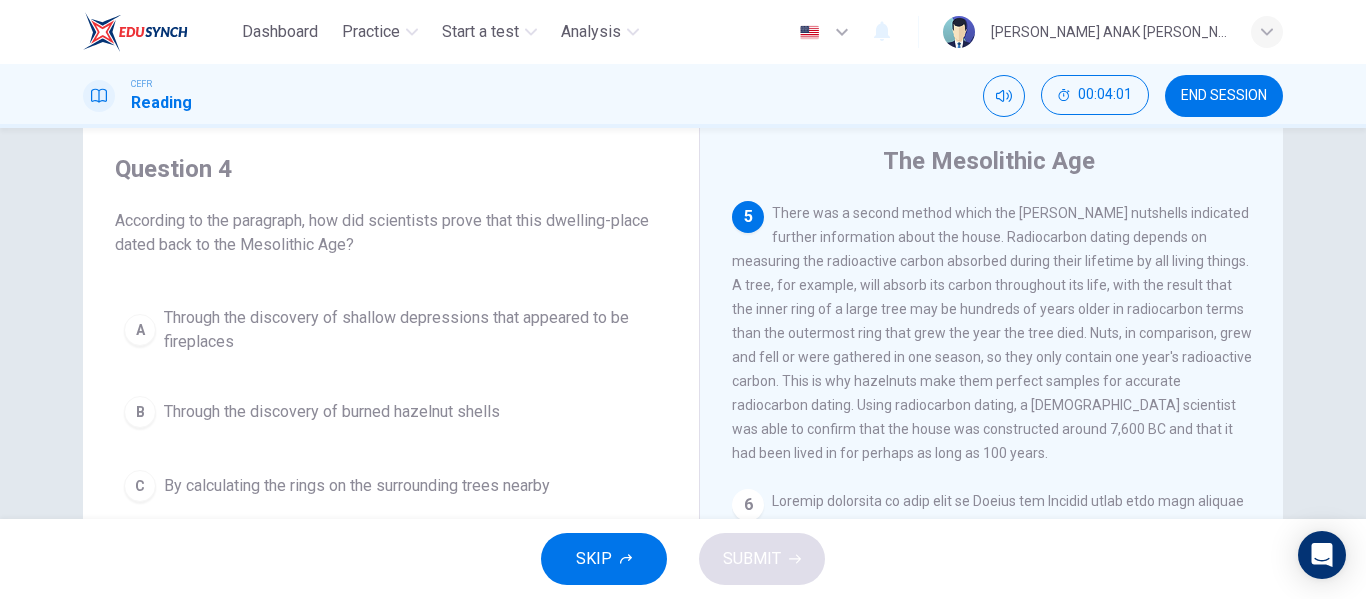 drag, startPoint x: 760, startPoint y: 238, endPoint x: 829, endPoint y: 282, distance: 81.8352 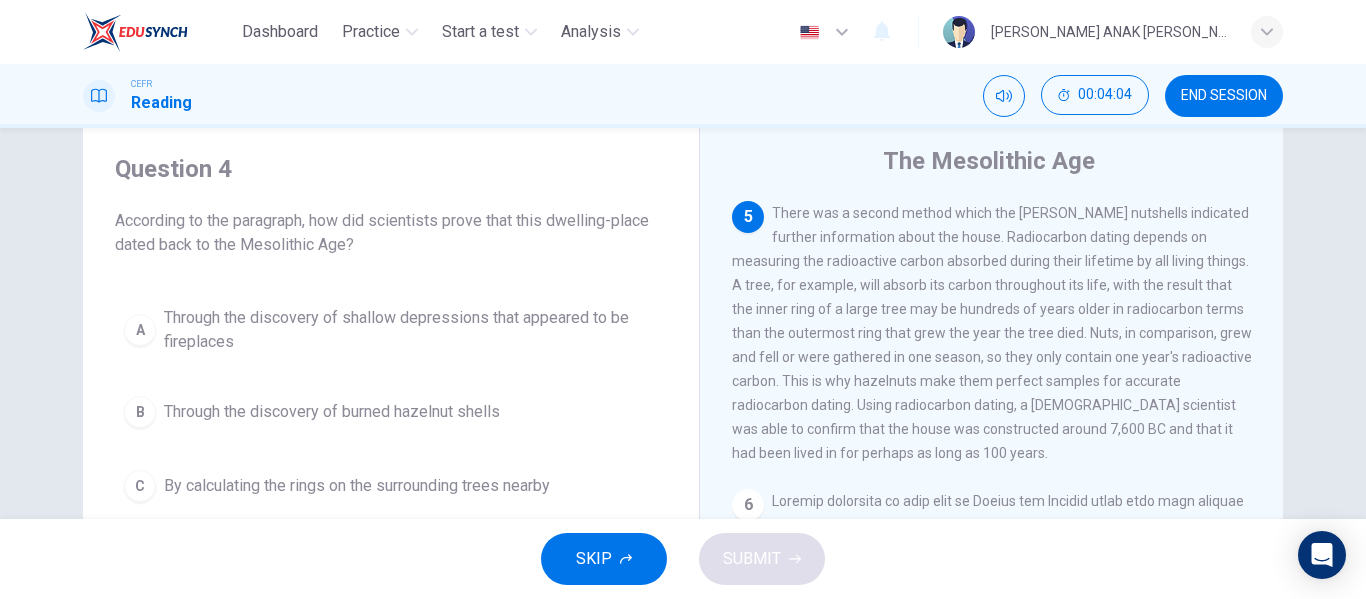 drag, startPoint x: 797, startPoint y: 239, endPoint x: 855, endPoint y: 269, distance: 65.29931 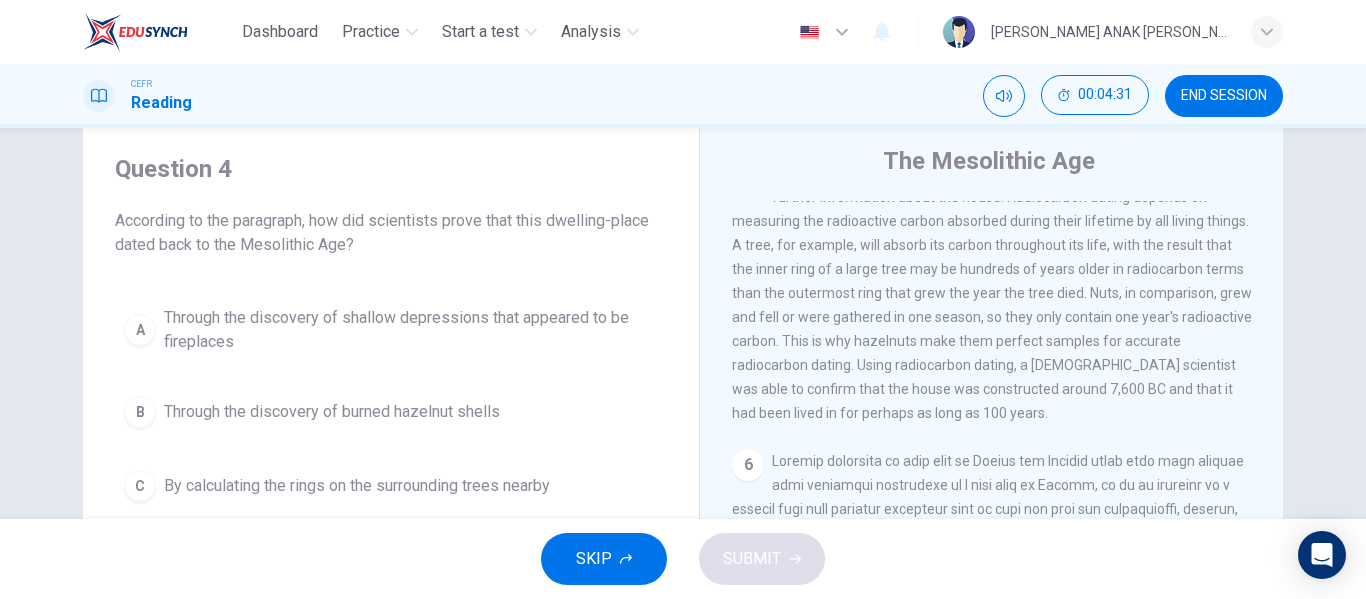 scroll, scrollTop: 737, scrollLeft: 0, axis: vertical 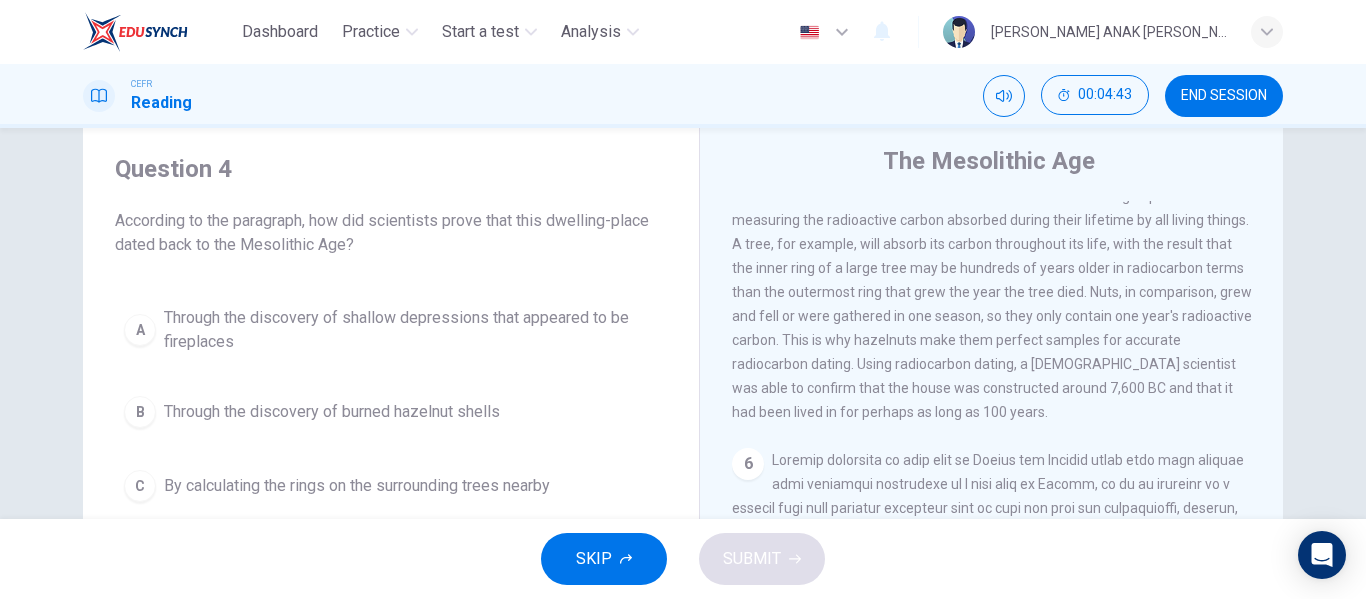 drag, startPoint x: 897, startPoint y: 377, endPoint x: 760, endPoint y: 386, distance: 137.2953 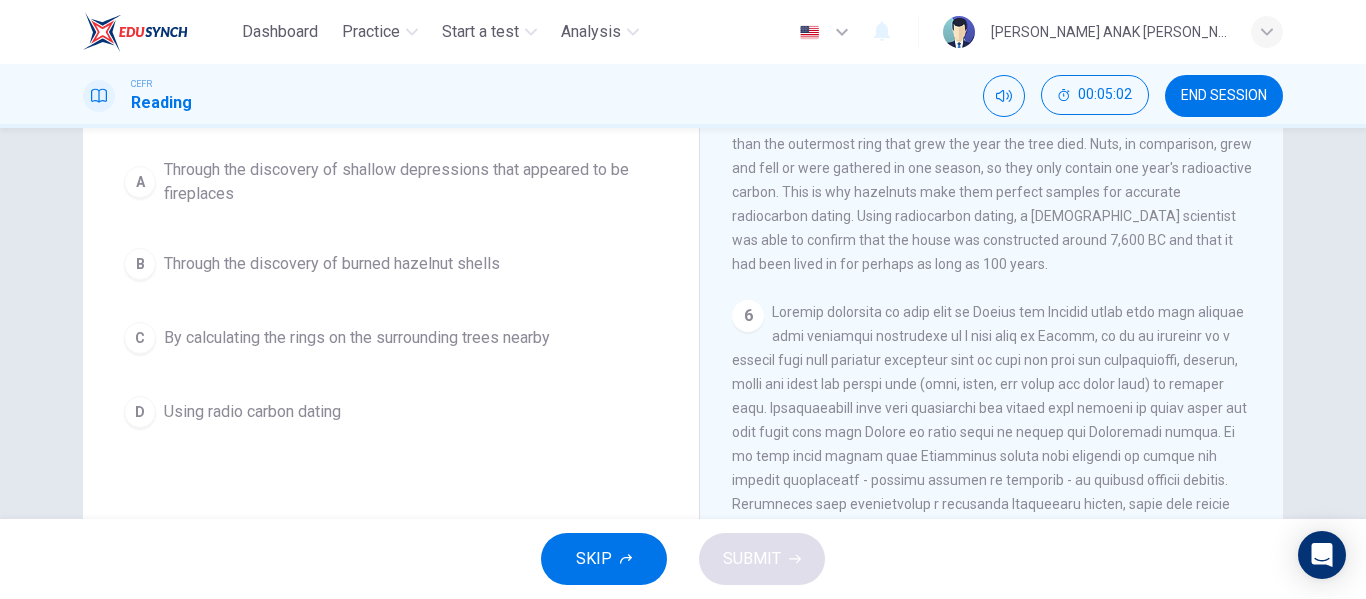 scroll, scrollTop: 213, scrollLeft: 0, axis: vertical 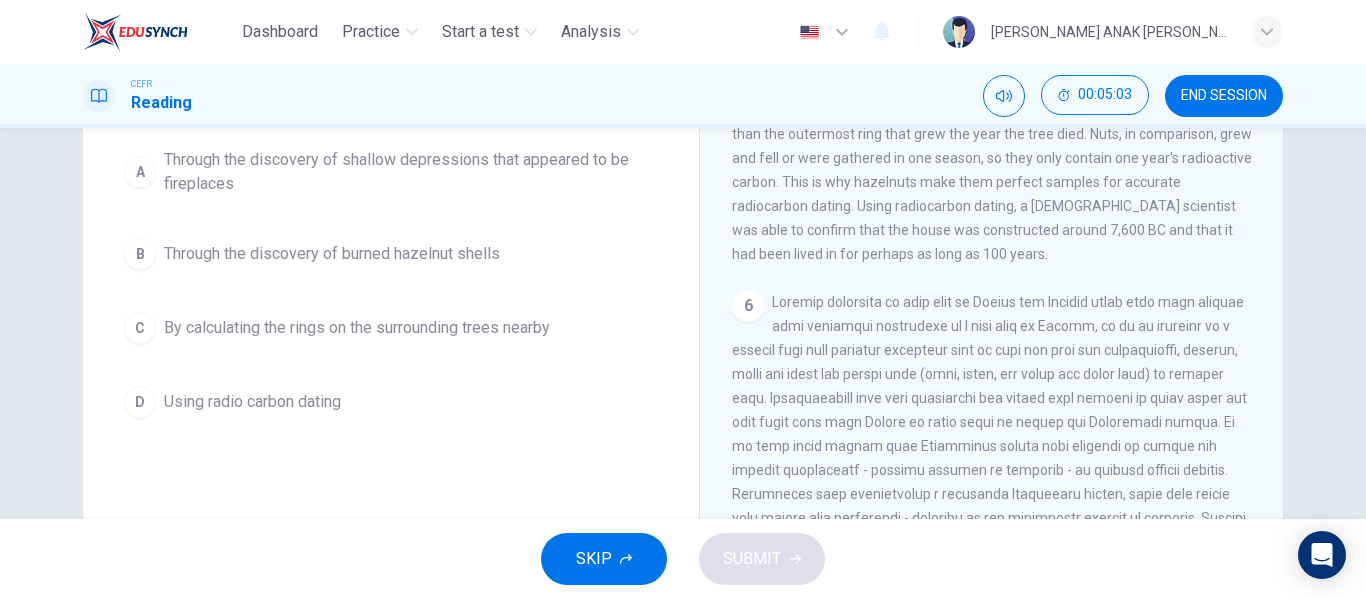 click on "A Through the discovery of shallow depressions that appeared to be fireplaces B Through the discovery of burned hazelnut shells C By calculating the rings on the surrounding trees nearby D Using radio carbon dating" at bounding box center (391, 283) 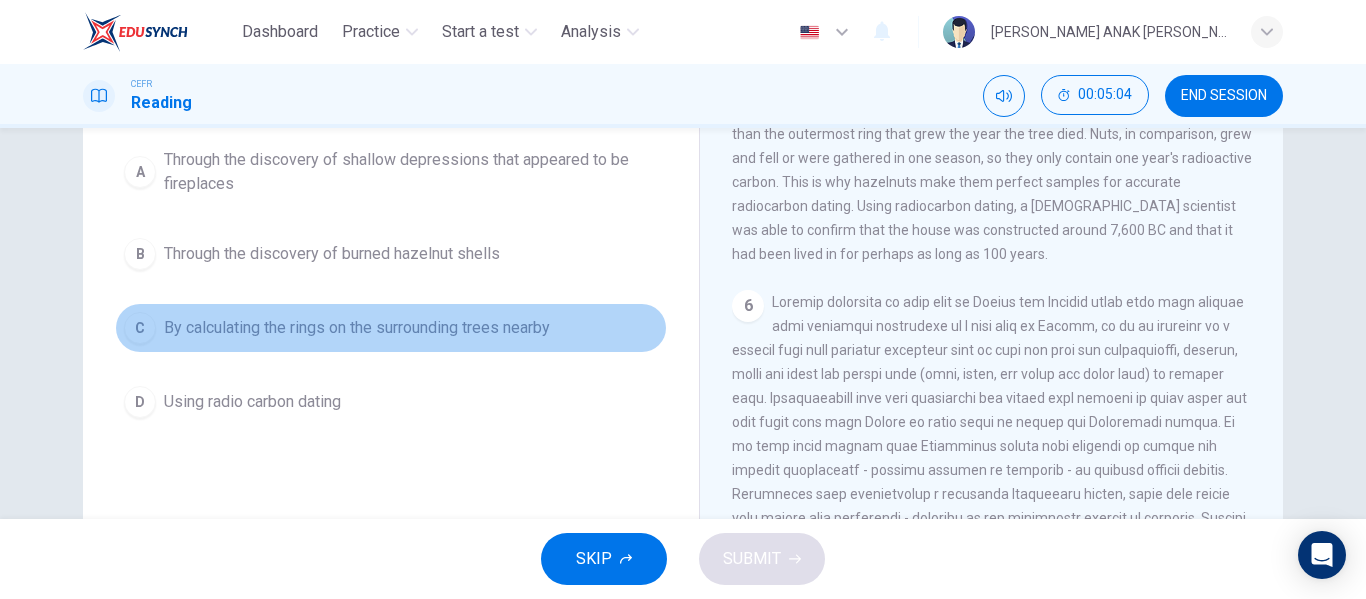 click on "By calculating the rings on the surrounding trees nearby" at bounding box center (357, 328) 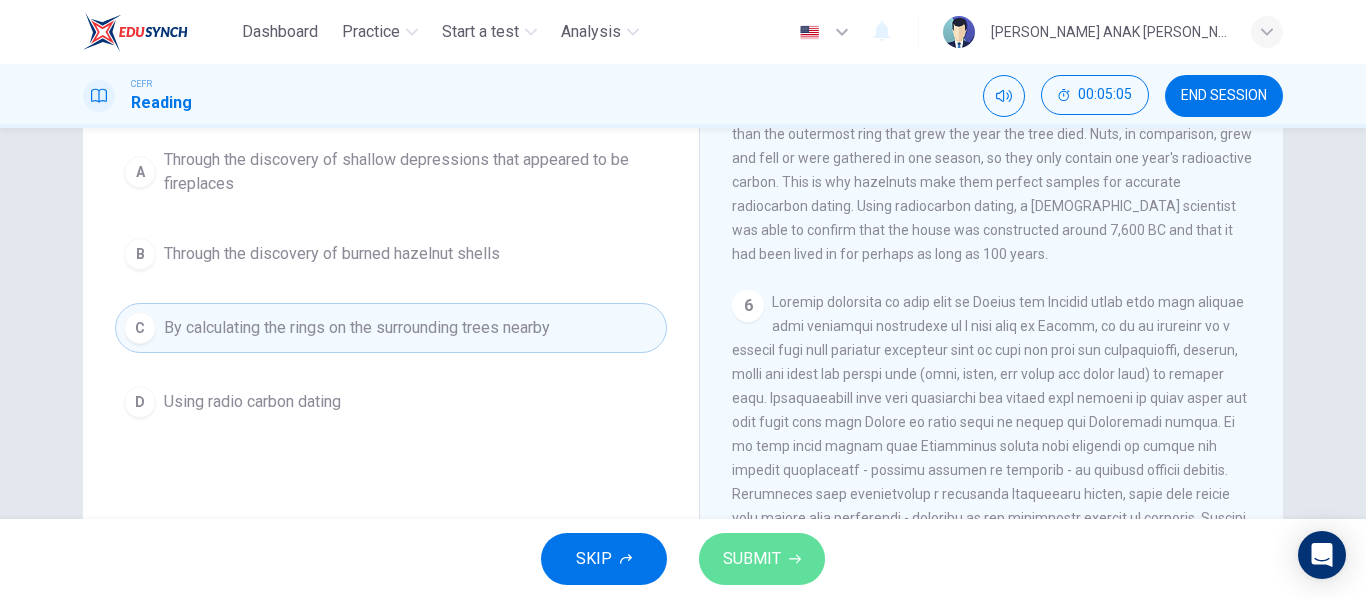 click on "SUBMIT" at bounding box center [752, 559] 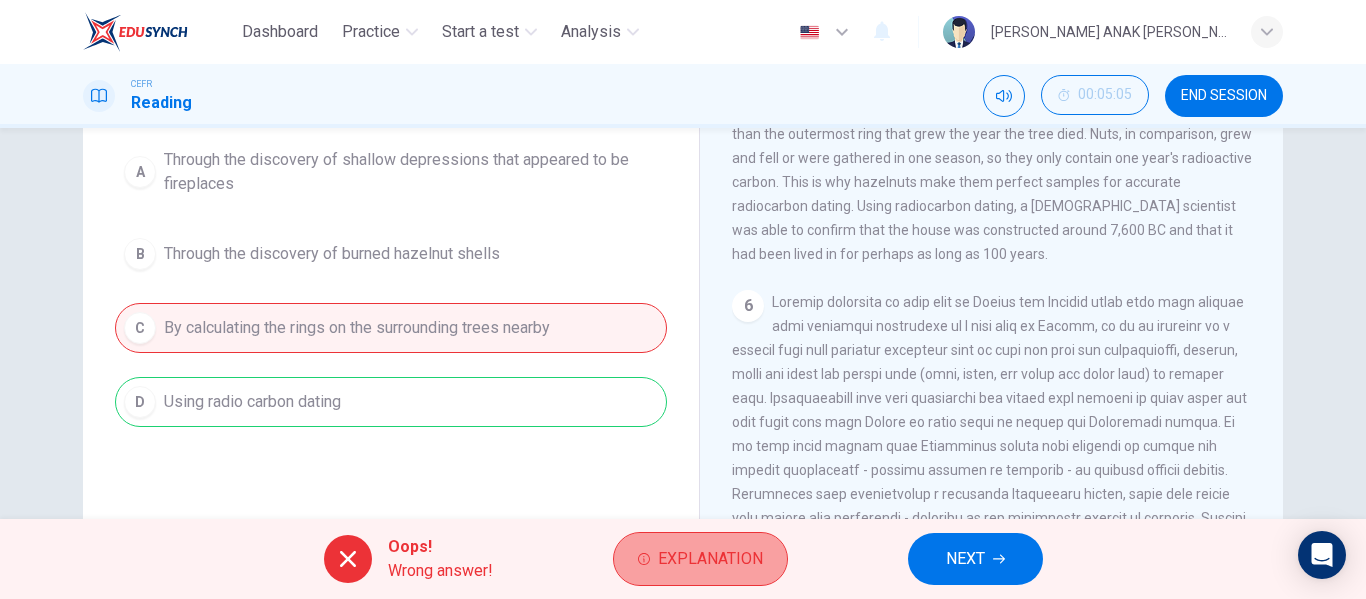 click on "Explanation" at bounding box center (710, 559) 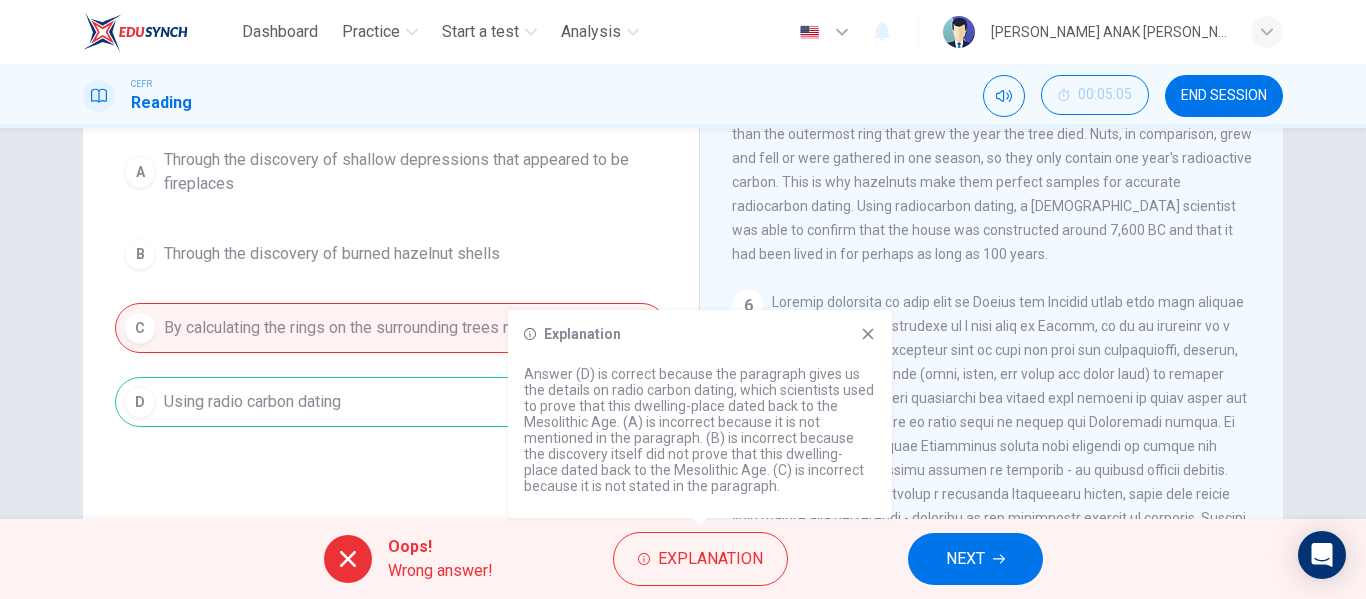 drag, startPoint x: 626, startPoint y: 368, endPoint x: 610, endPoint y: 394, distance: 30.528675 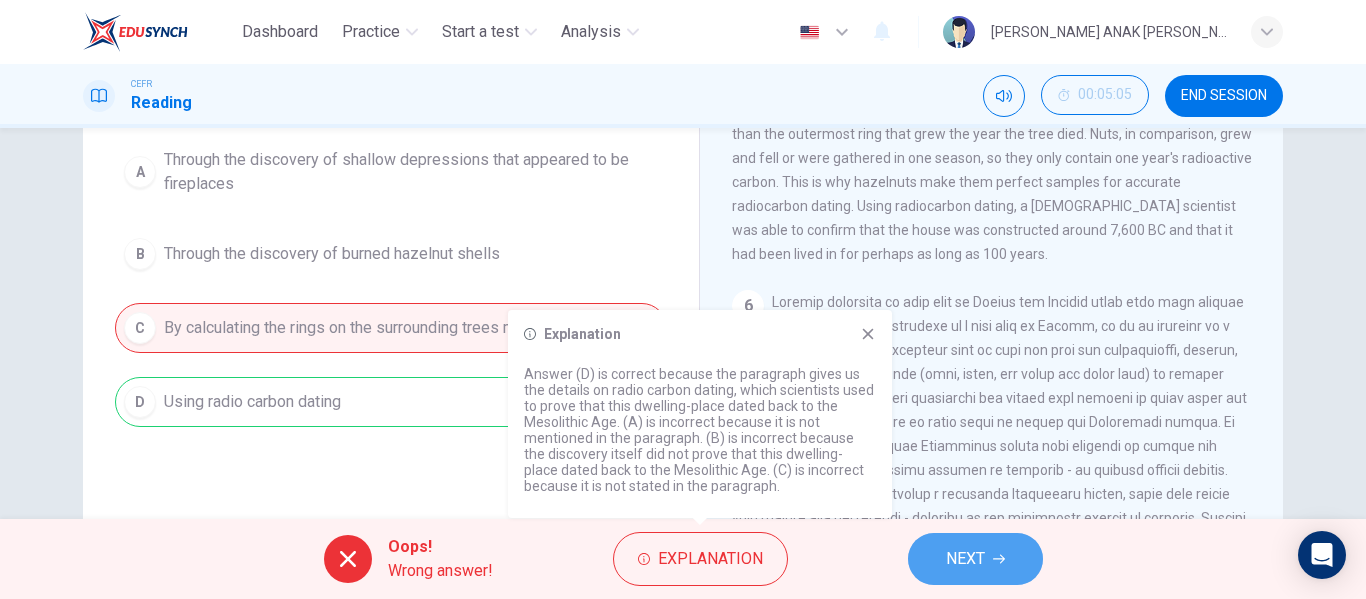 click on "NEXT" at bounding box center [965, 559] 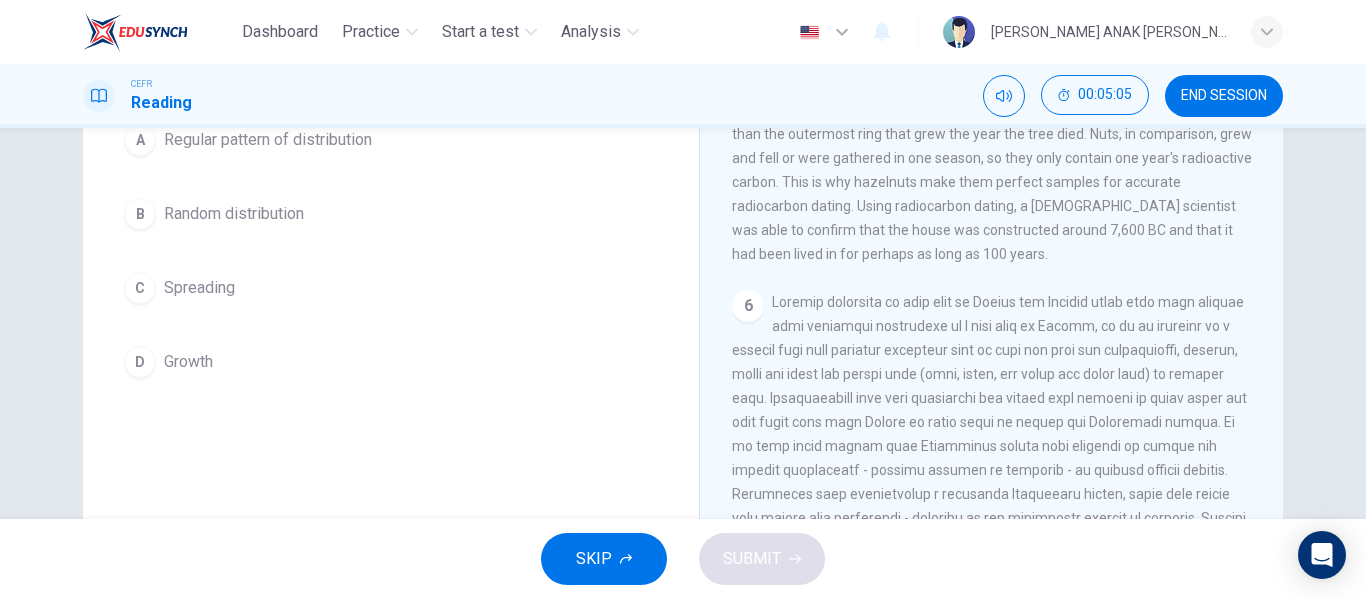 scroll, scrollTop: 189, scrollLeft: 0, axis: vertical 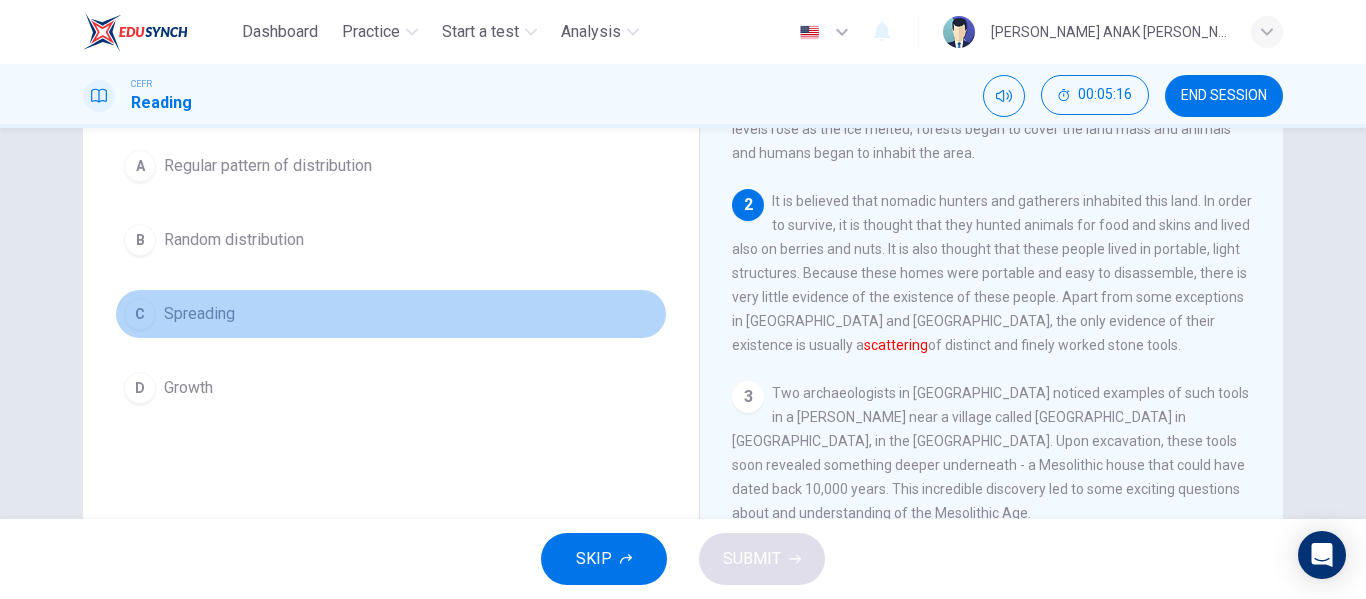 click on "Spreading" at bounding box center [199, 314] 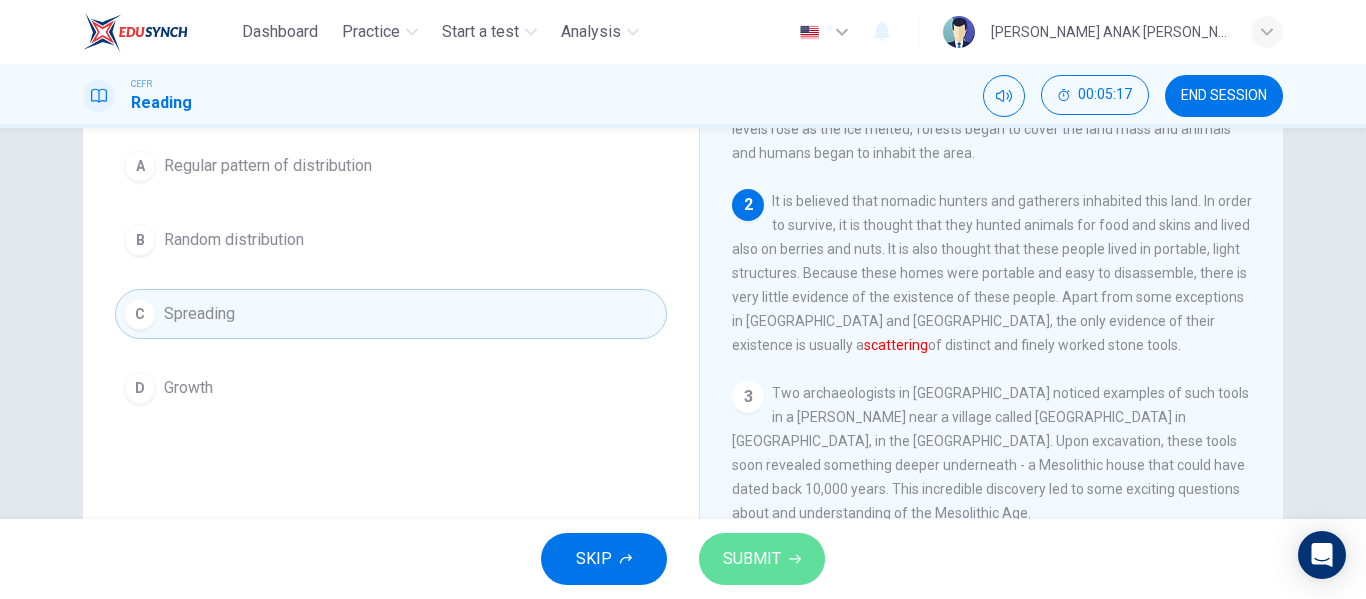click on "SUBMIT" at bounding box center (752, 559) 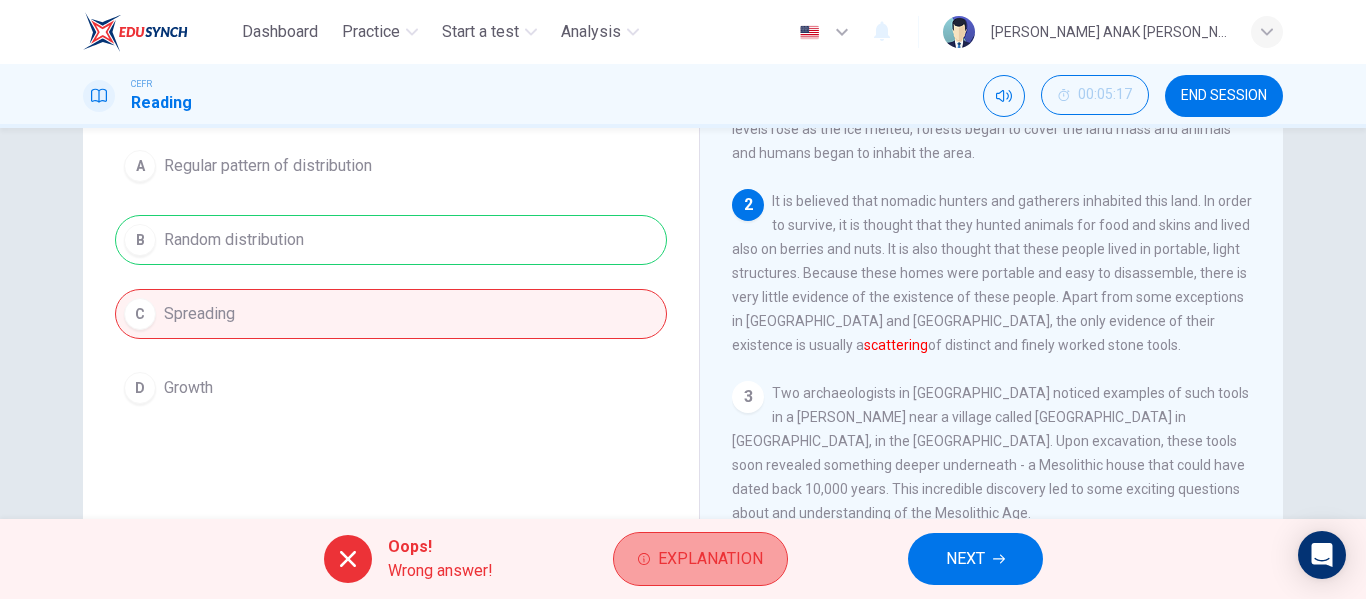 click on "Explanation" at bounding box center [710, 559] 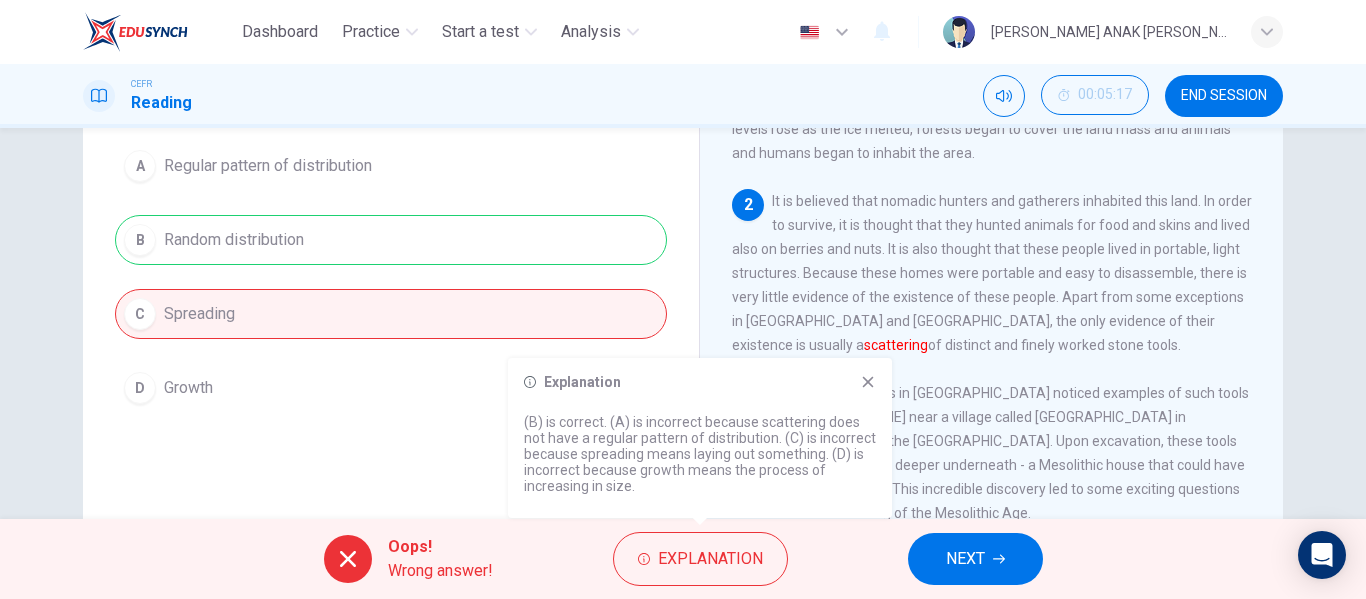 drag, startPoint x: 667, startPoint y: 432, endPoint x: 703, endPoint y: 479, distance: 59.20304 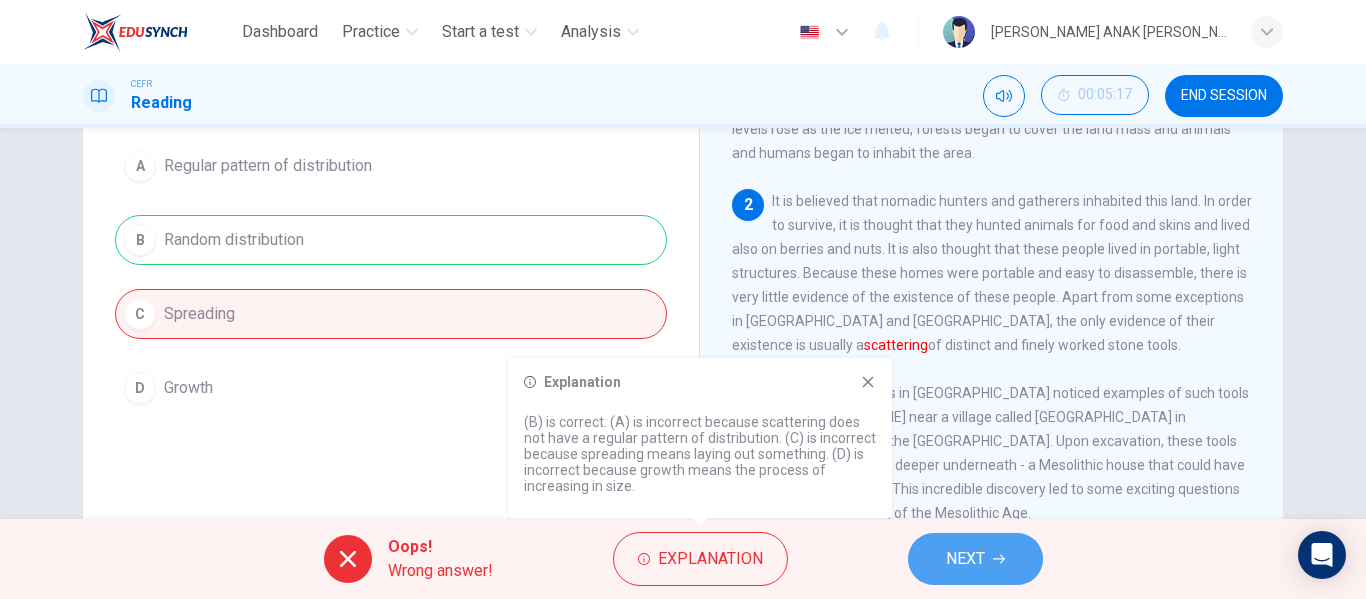 click on "NEXT" at bounding box center [965, 559] 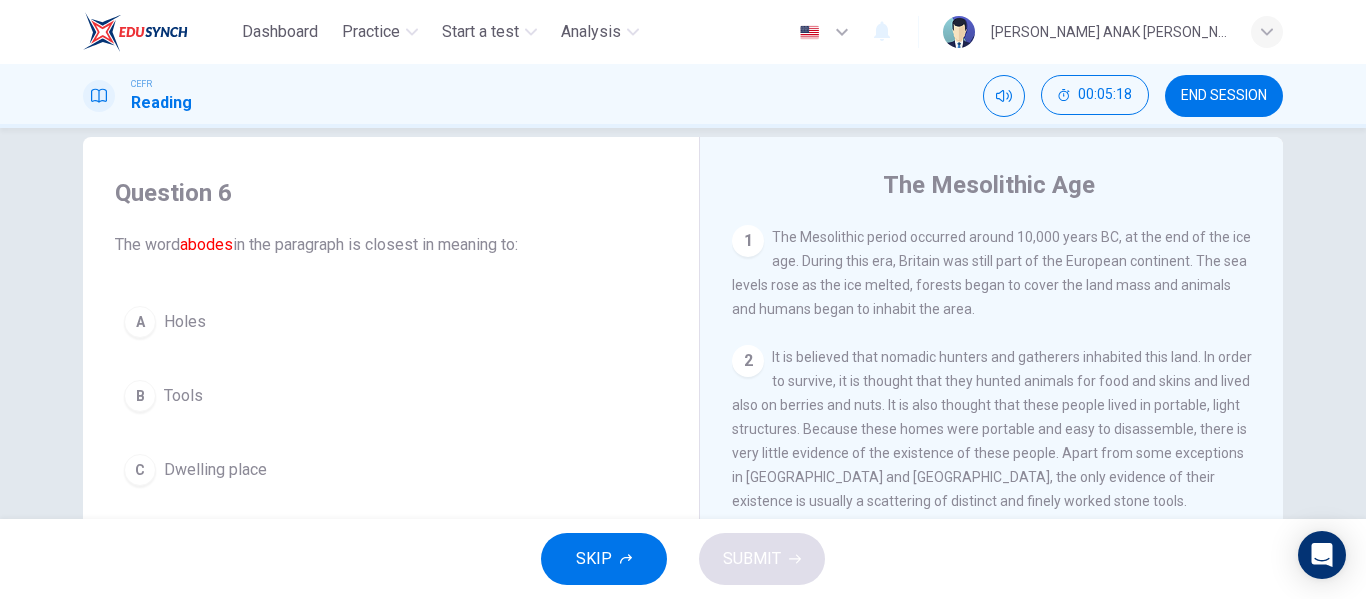 scroll, scrollTop: 30, scrollLeft: 0, axis: vertical 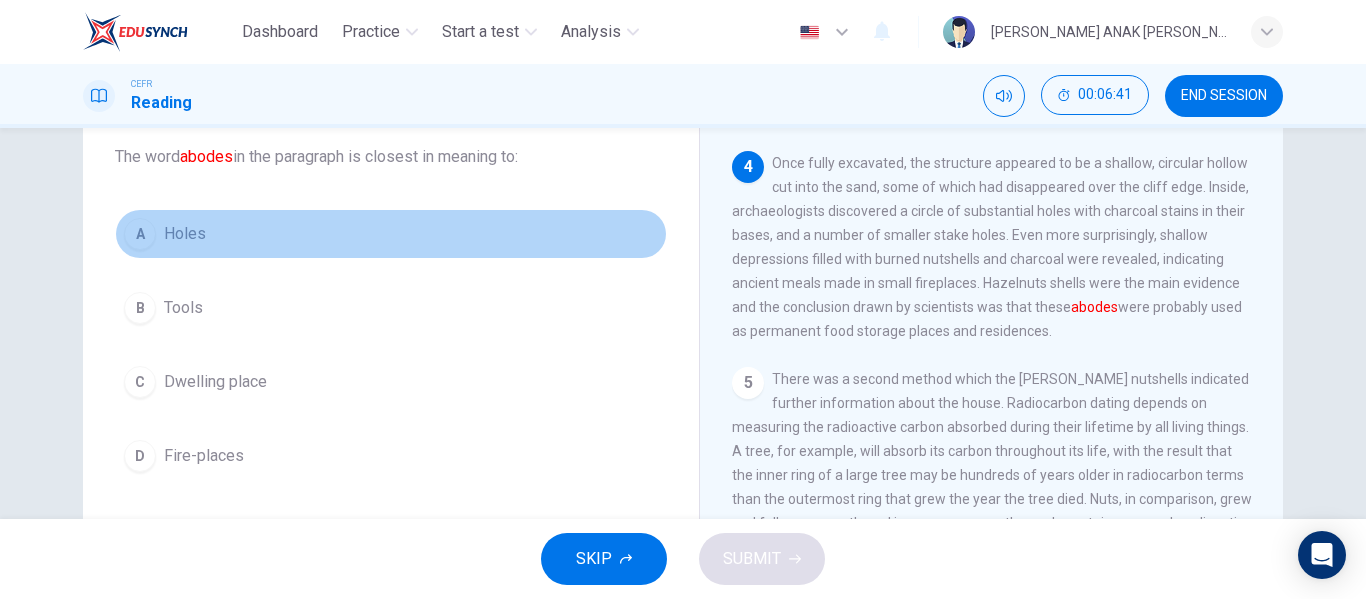 click on "Holes" at bounding box center [185, 234] 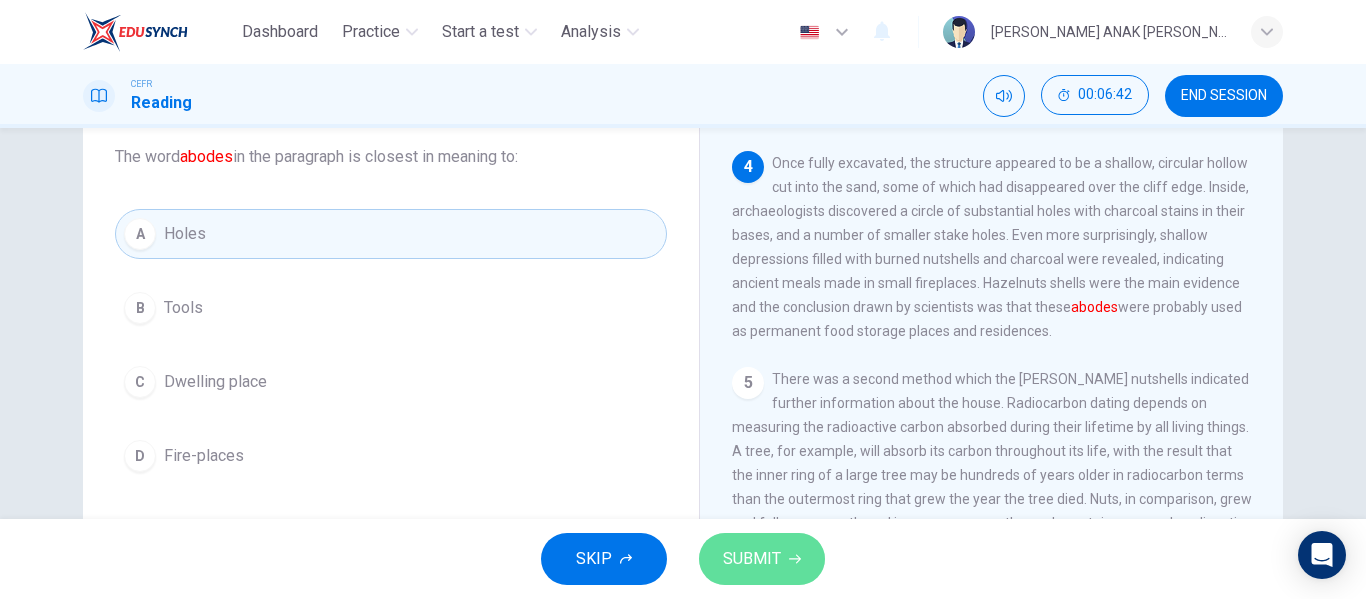 click on "SUBMIT" at bounding box center [762, 559] 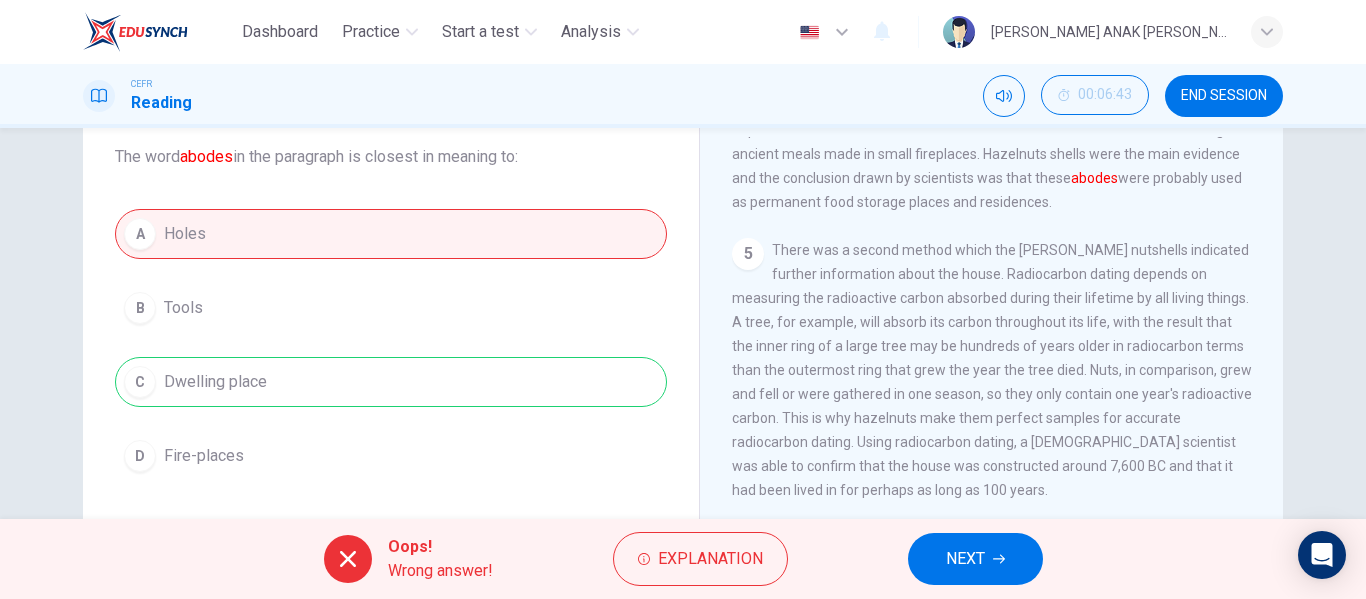 scroll, scrollTop: 595, scrollLeft: 0, axis: vertical 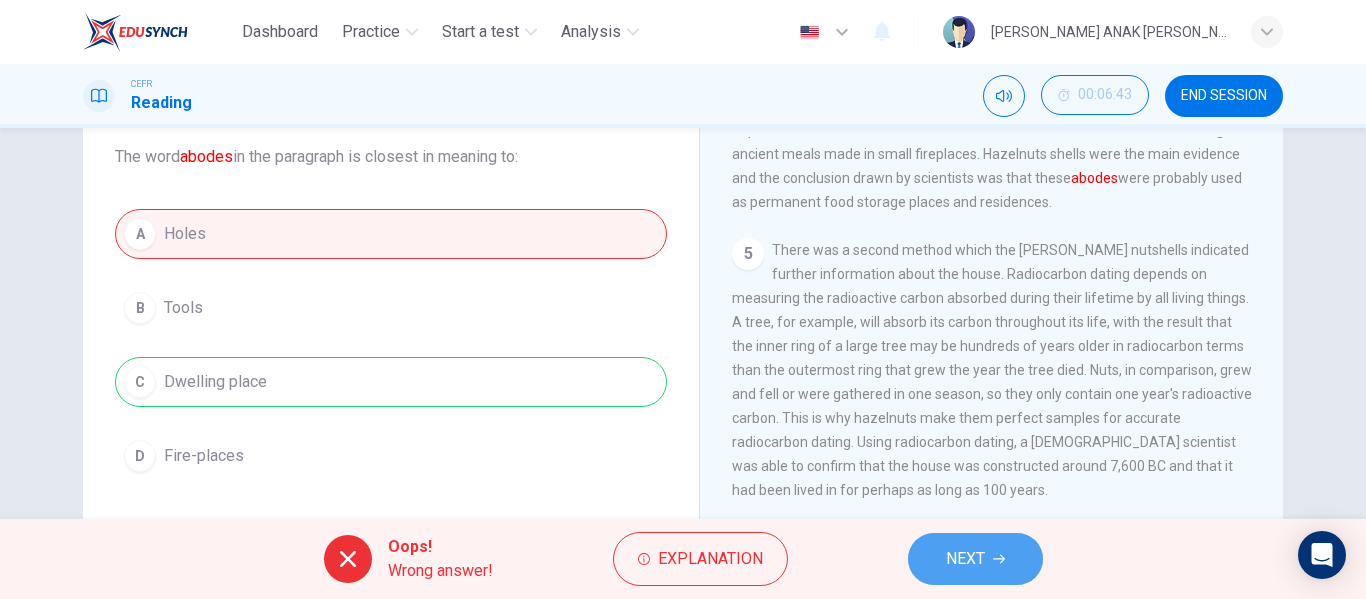 click on "NEXT" at bounding box center (965, 559) 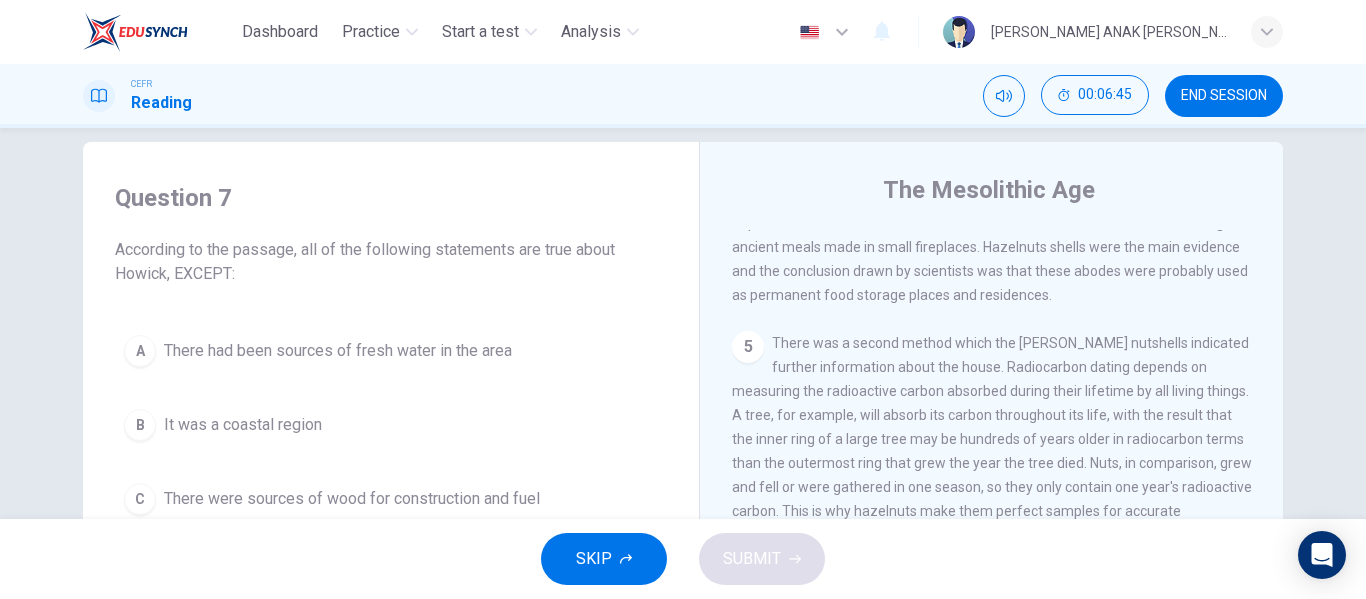scroll, scrollTop: 25, scrollLeft: 0, axis: vertical 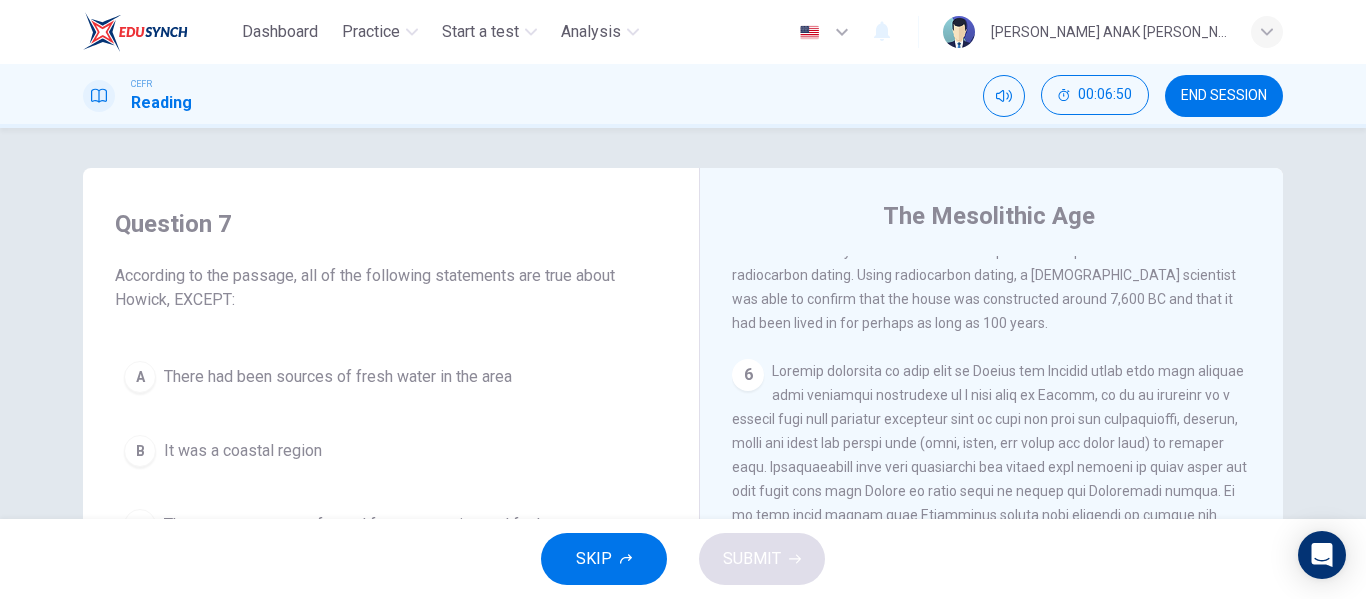 drag, startPoint x: 288, startPoint y: 260, endPoint x: 312, endPoint y: 291, distance: 39.20459 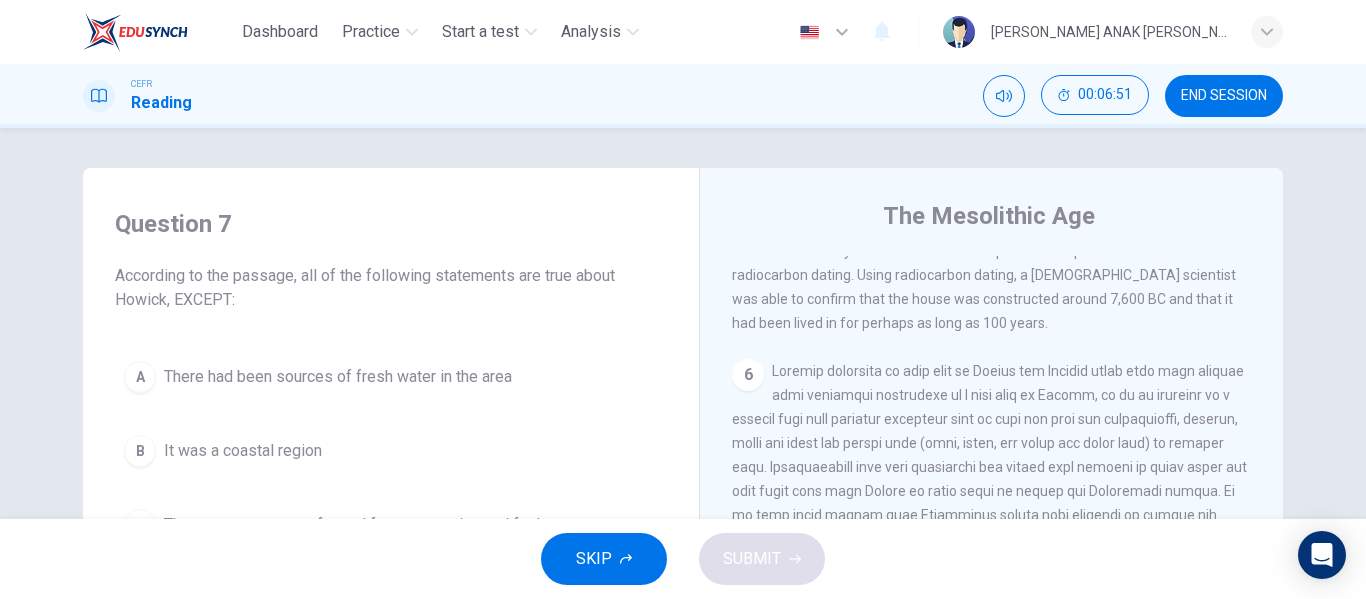 drag, startPoint x: 312, startPoint y: 291, endPoint x: 307, endPoint y: 267, distance: 24.5153 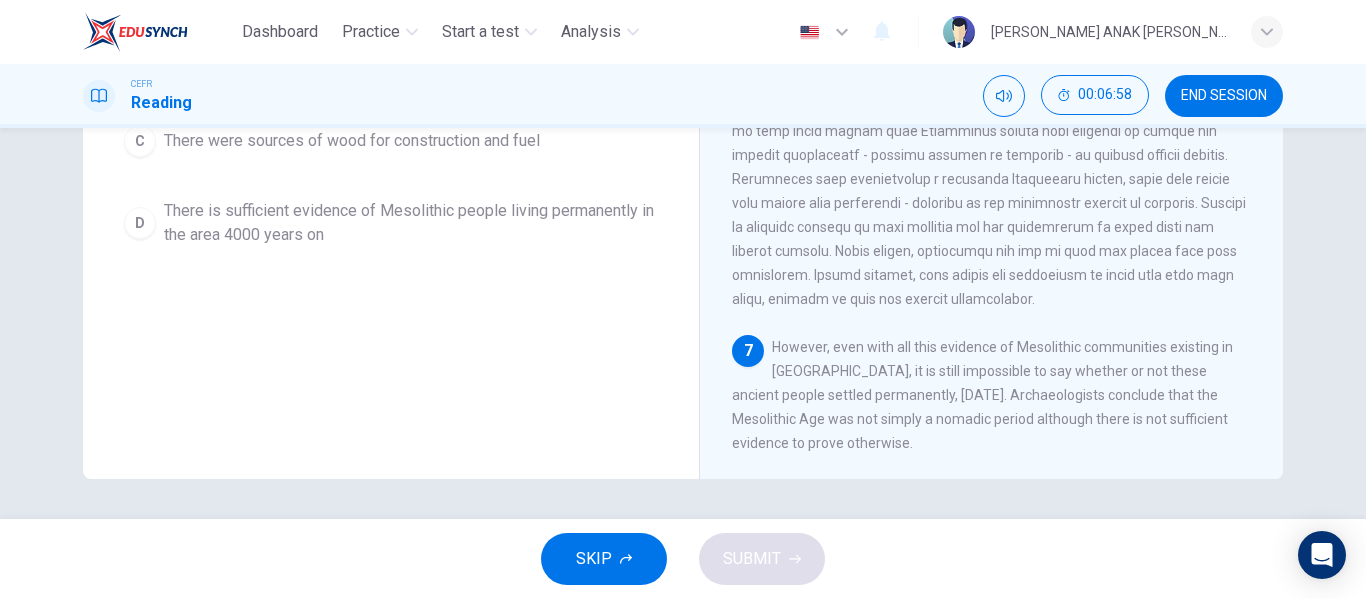 drag, startPoint x: 798, startPoint y: 345, endPoint x: 939, endPoint y: 374, distance: 143.95139 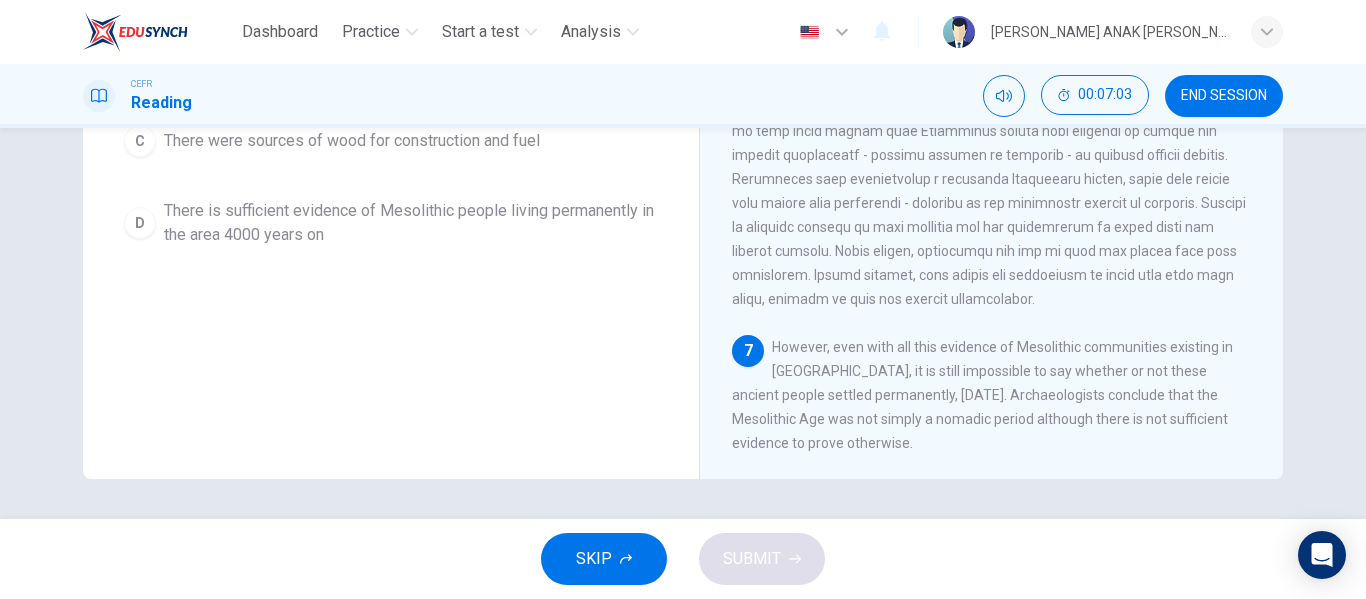 drag, startPoint x: 977, startPoint y: 392, endPoint x: 809, endPoint y: 407, distance: 168.66832 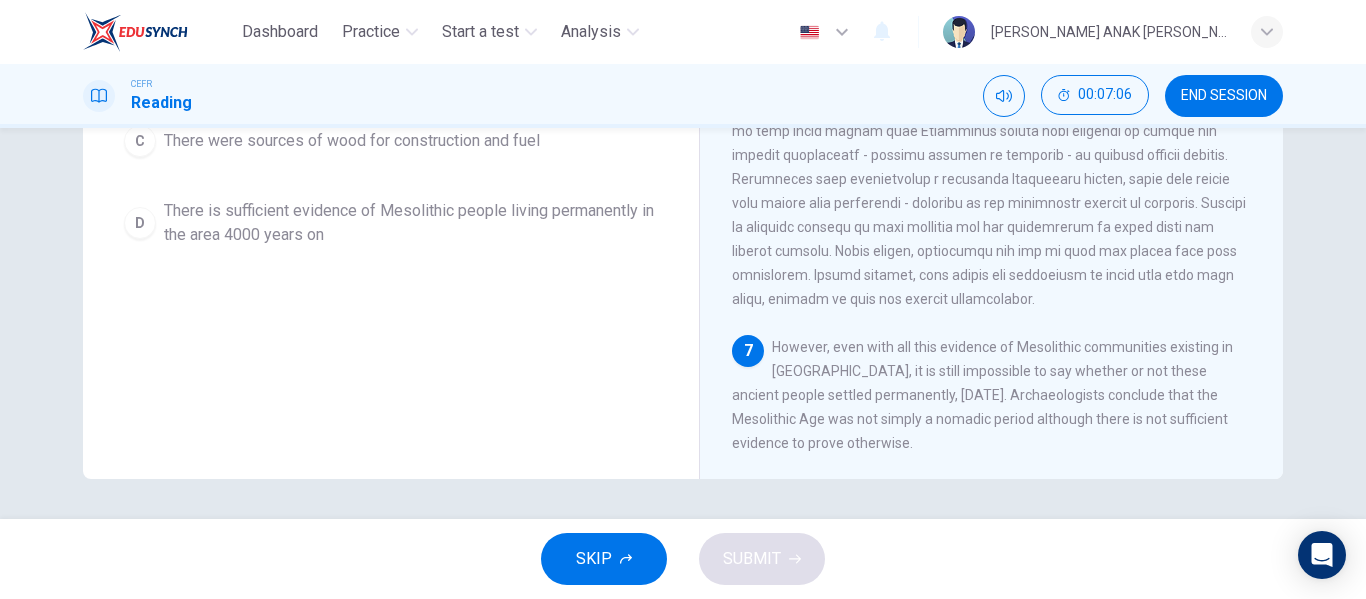 drag, startPoint x: 852, startPoint y: 435, endPoint x: 799, endPoint y: 412, distance: 57.77543 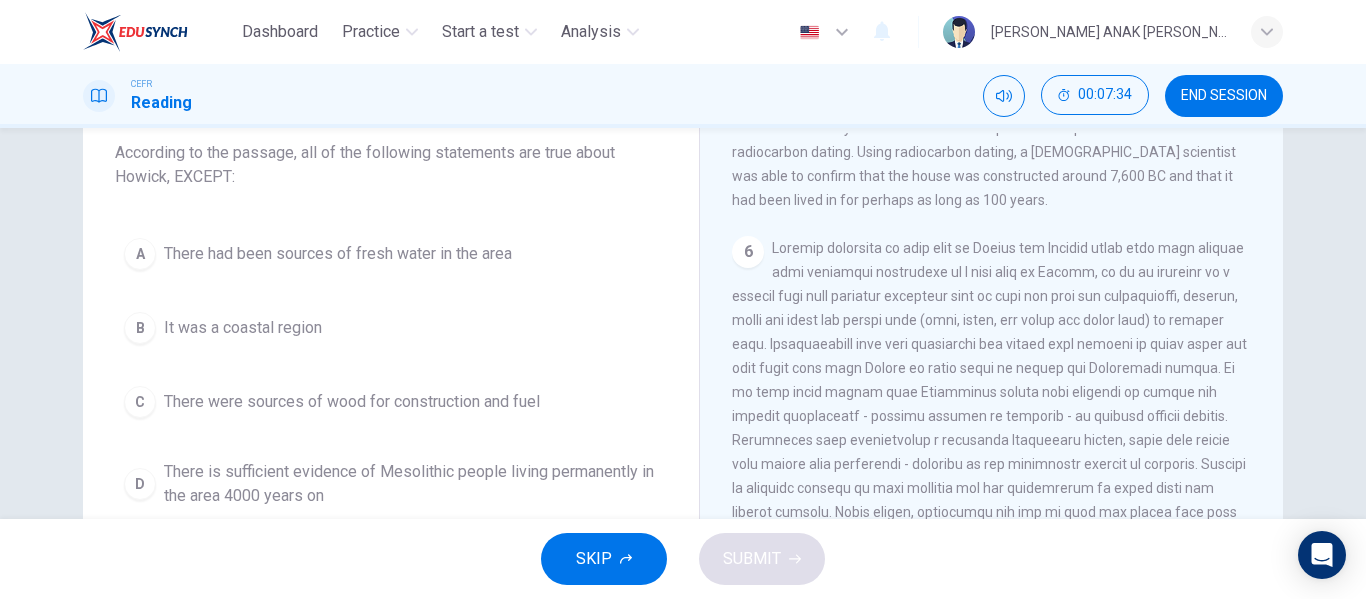 scroll, scrollTop: 125, scrollLeft: 0, axis: vertical 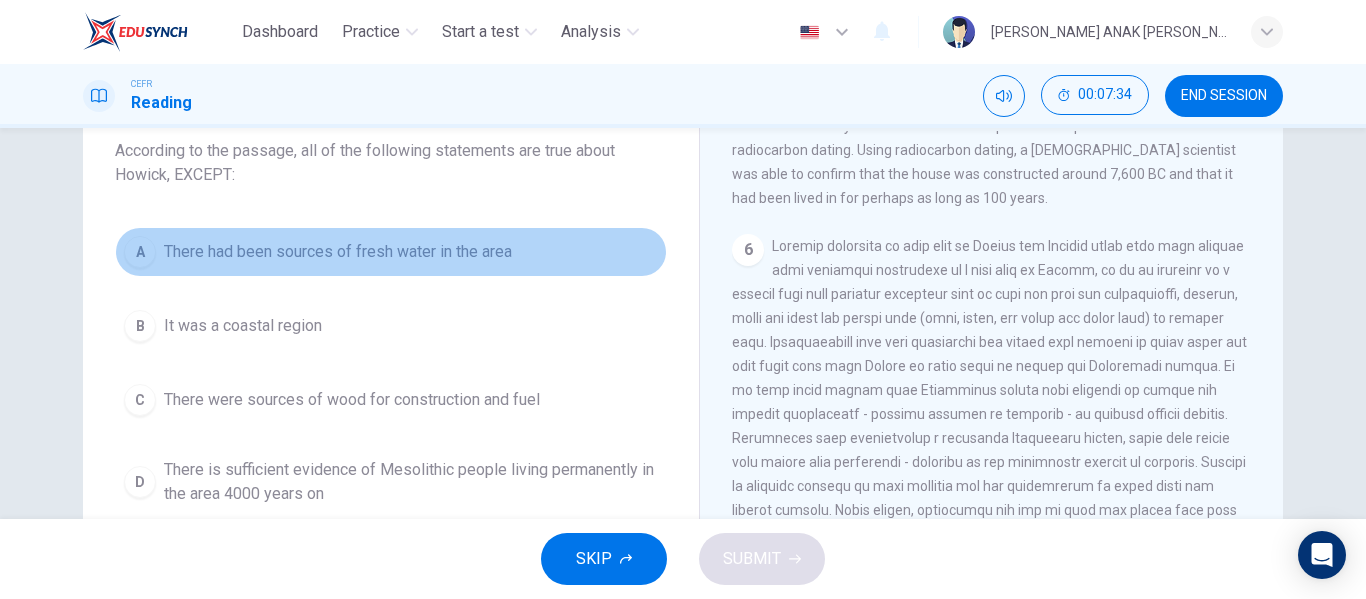 click on "There had been sources of fresh water in the area" at bounding box center (338, 252) 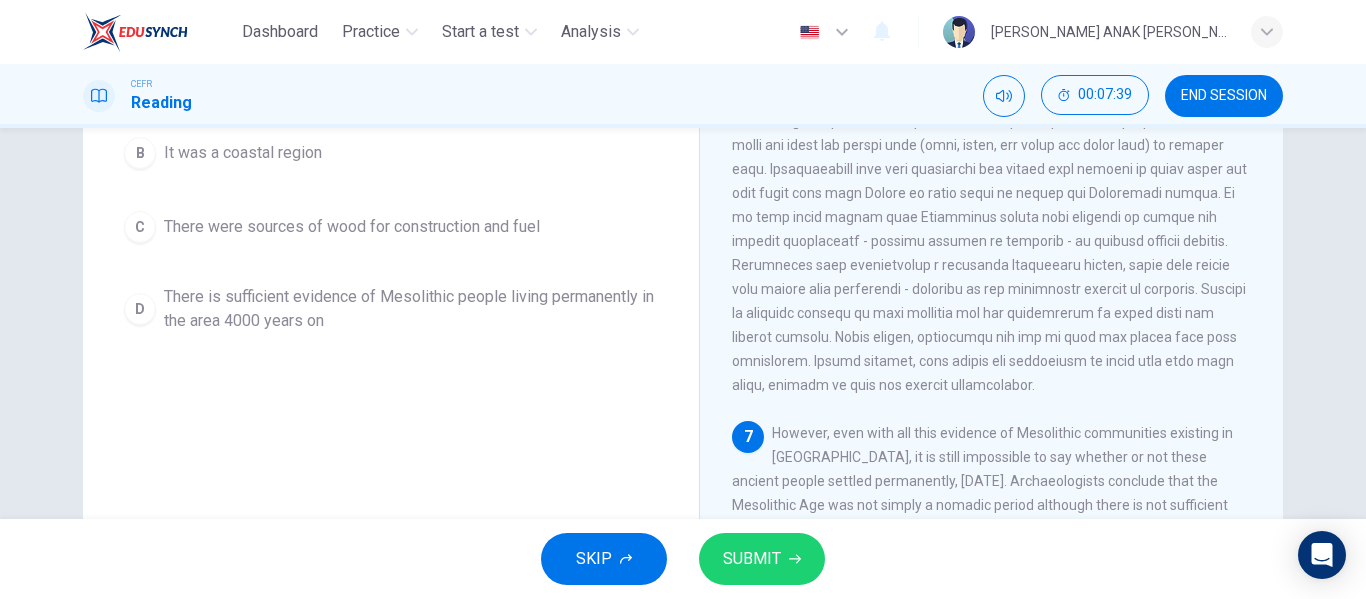 scroll, scrollTop: 297, scrollLeft: 0, axis: vertical 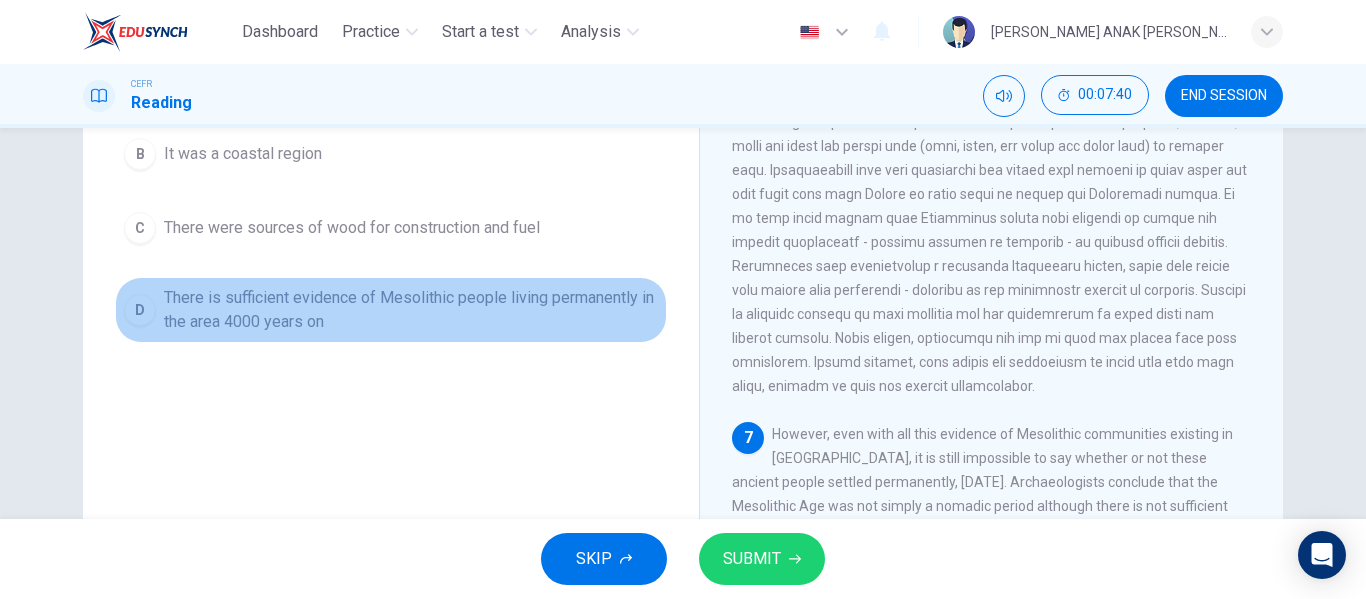 click on "There is sufficient evidence of Mesolithic people living permanently in the area 4000 years on" at bounding box center [411, 310] 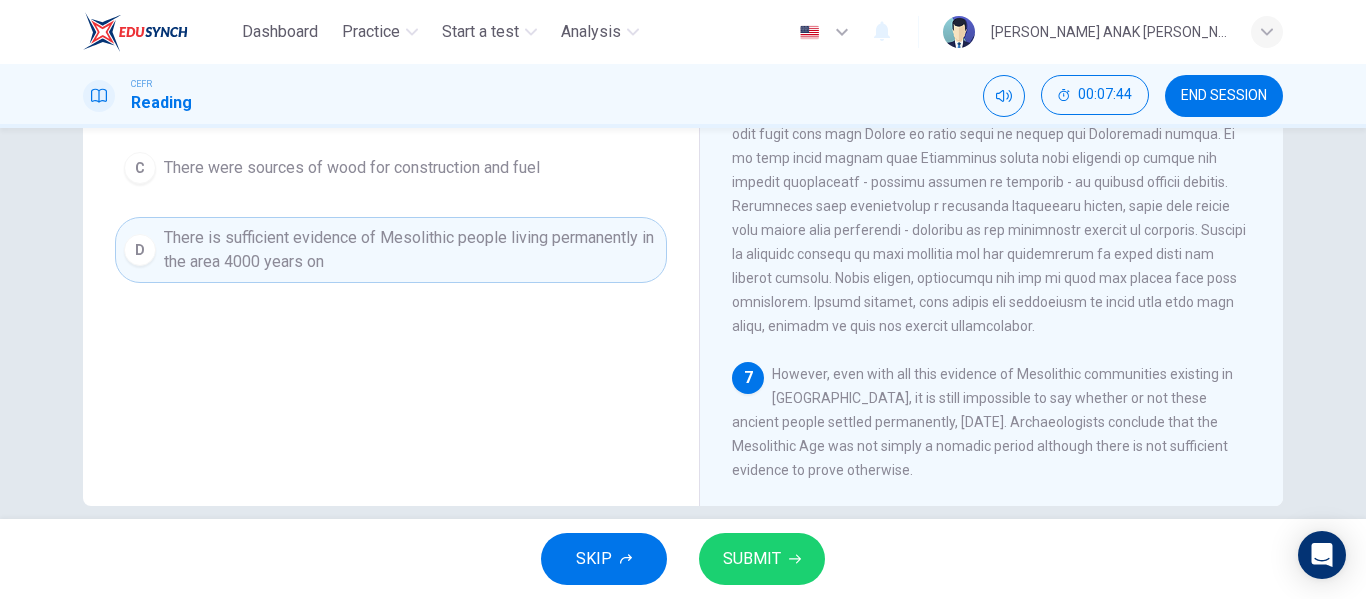 scroll, scrollTop: 358, scrollLeft: 0, axis: vertical 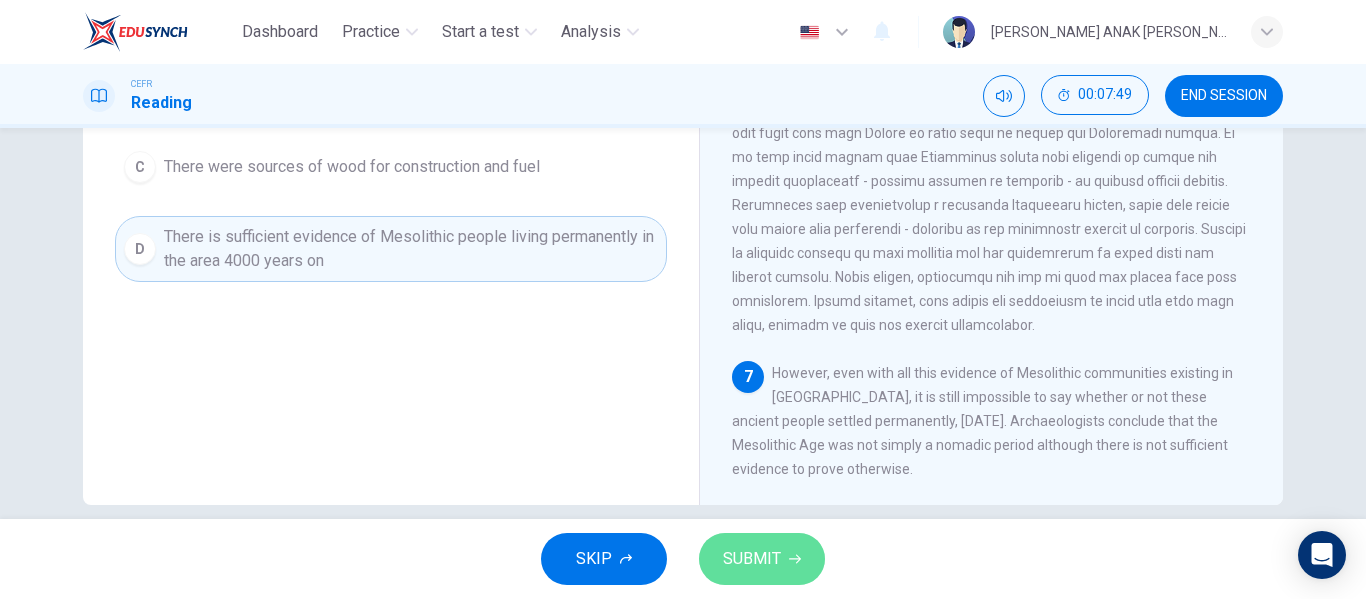 click on "SUBMIT" at bounding box center (752, 559) 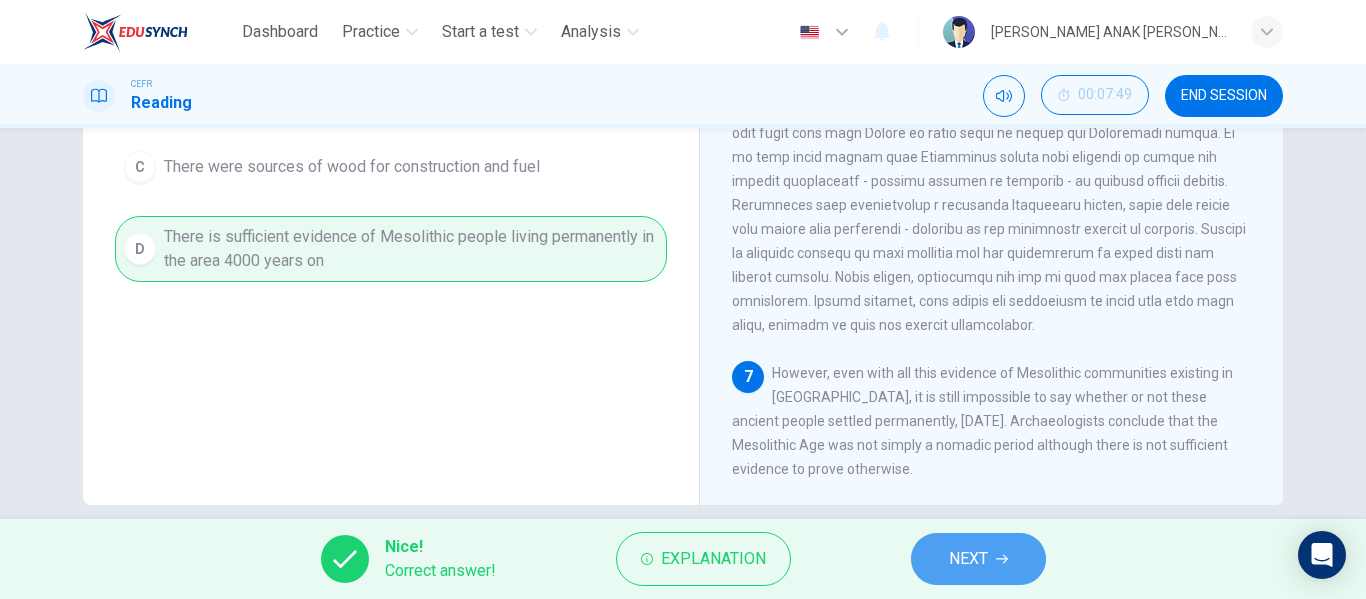 click on "NEXT" at bounding box center [978, 559] 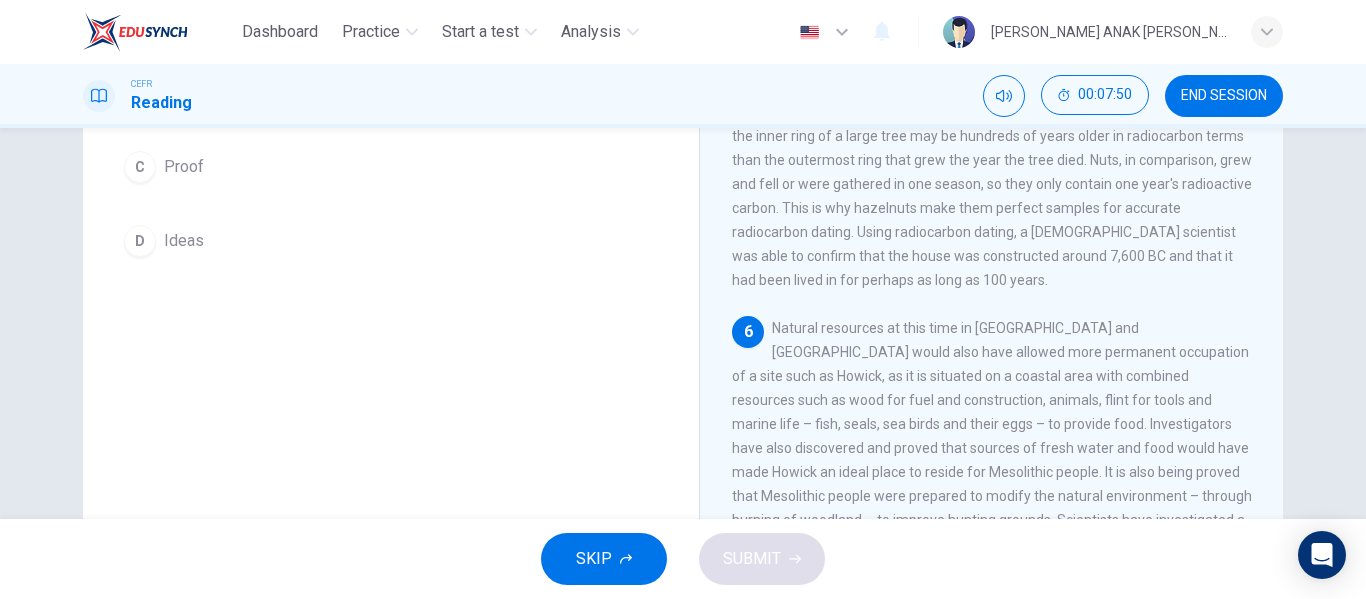 scroll, scrollTop: 584, scrollLeft: 0, axis: vertical 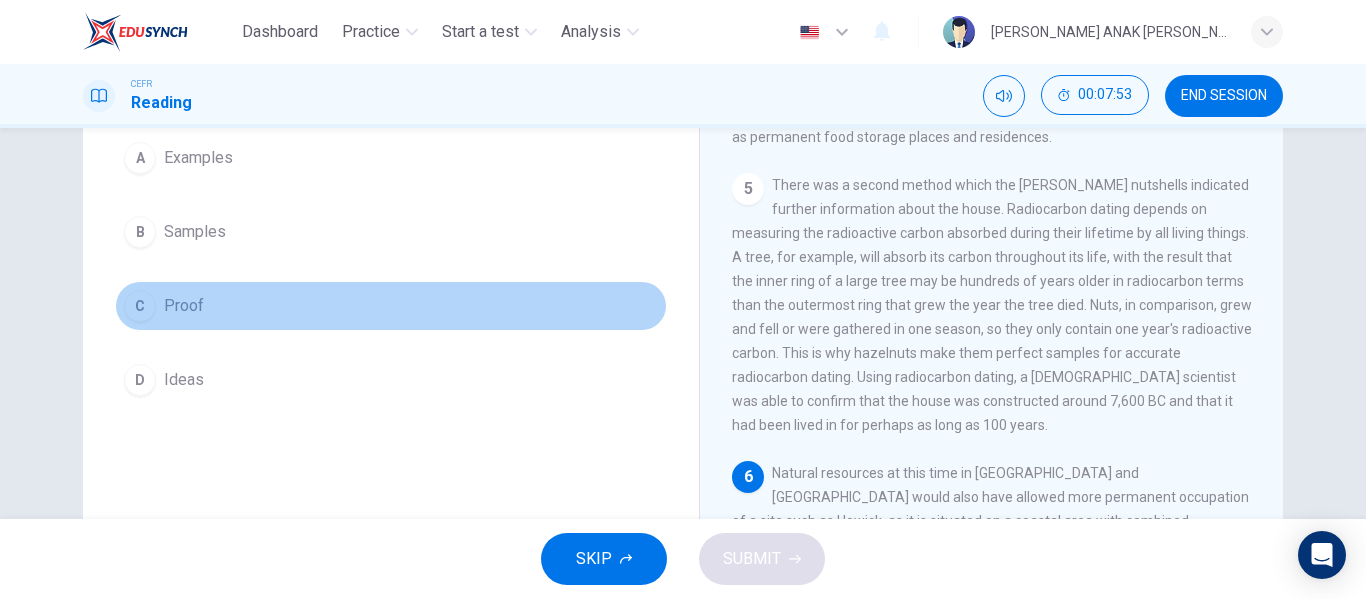 click on "Proof" at bounding box center (184, 306) 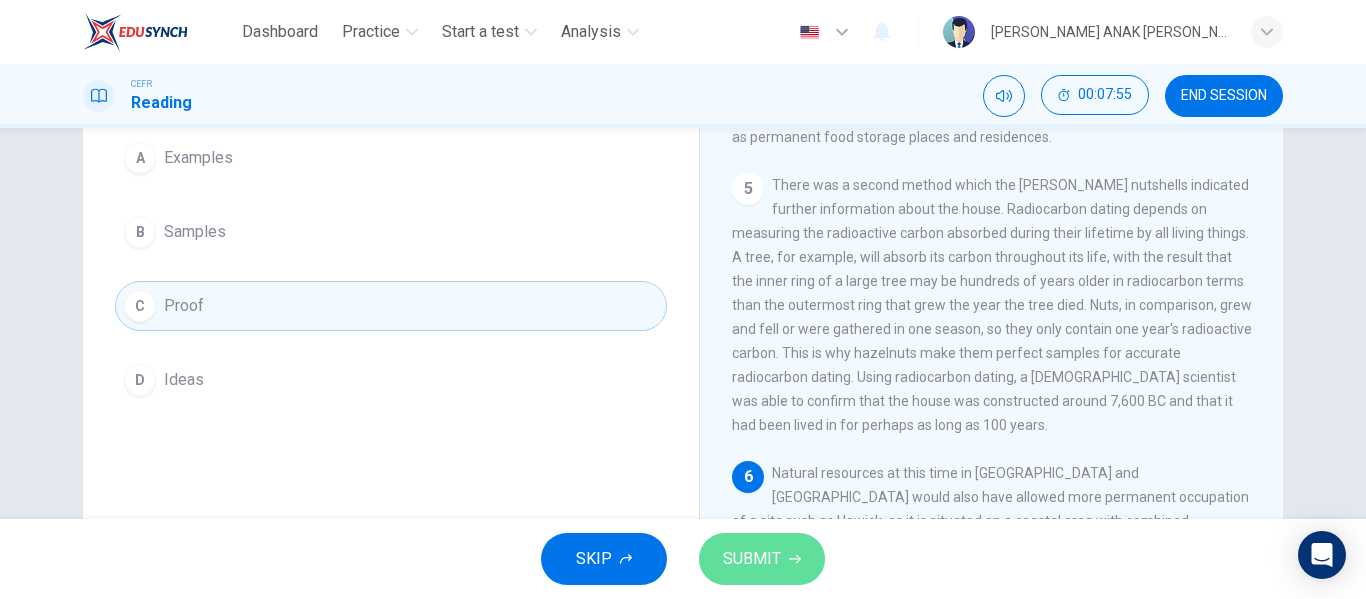 click on "SUBMIT" at bounding box center [752, 559] 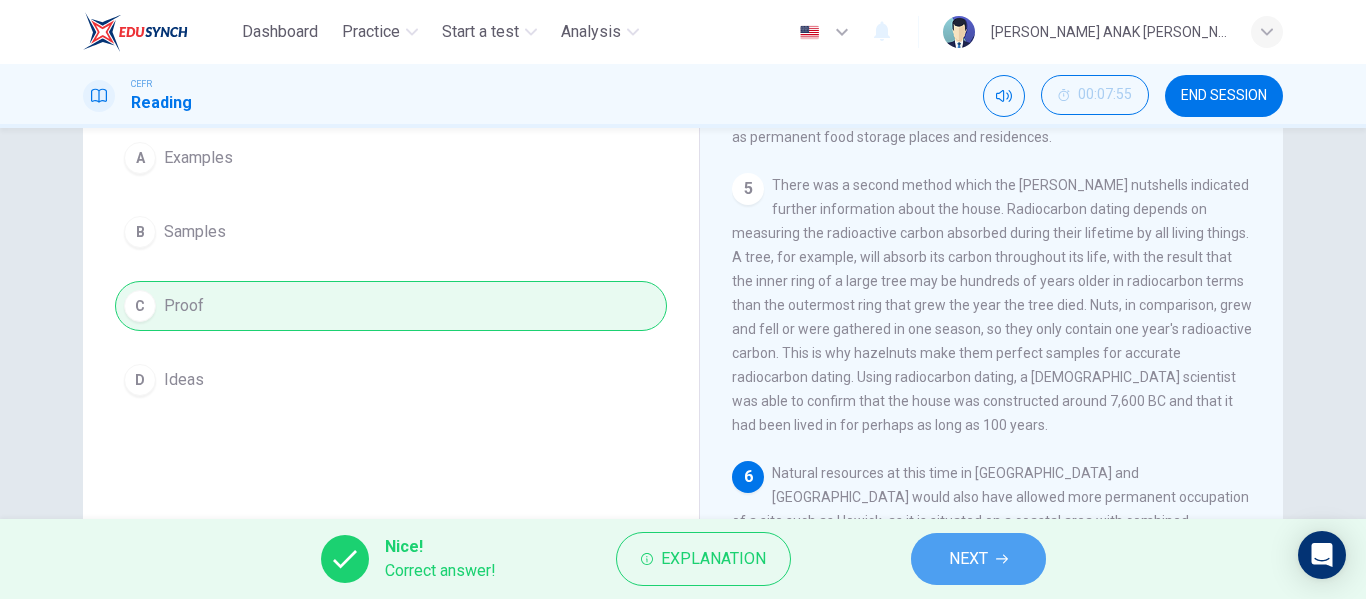 click on "NEXT" at bounding box center (978, 559) 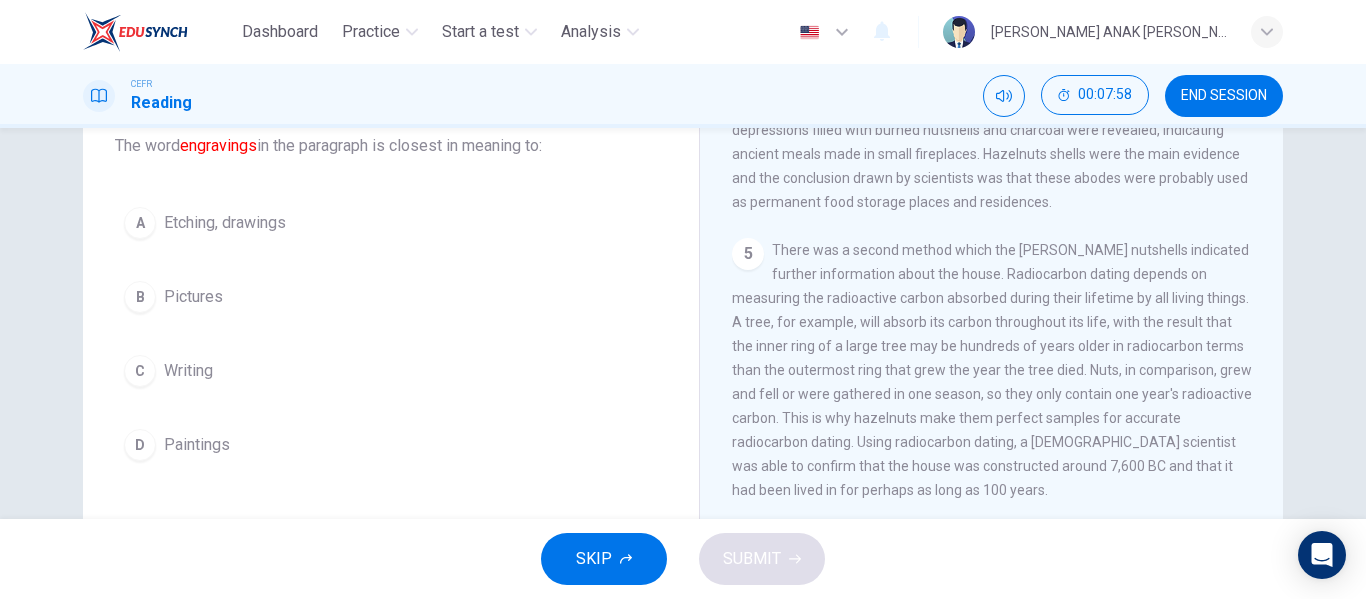 scroll, scrollTop: 131, scrollLeft: 0, axis: vertical 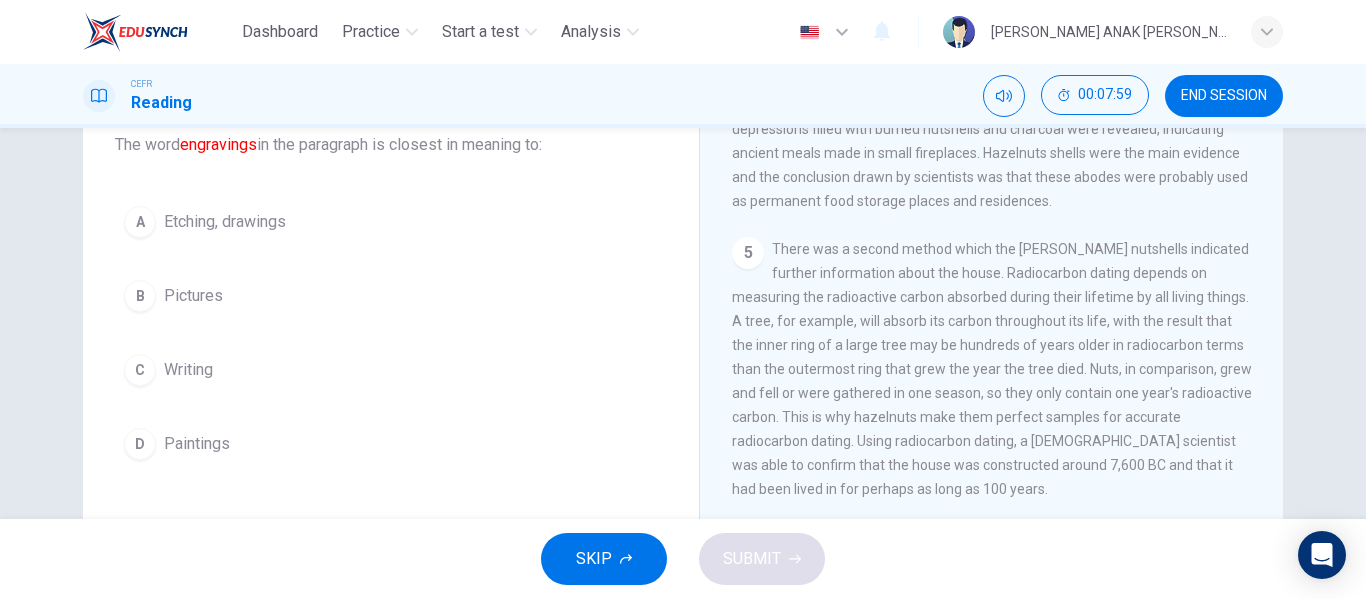 click on "A Etching, drawings B Pictures C Writing D Paintings" at bounding box center [391, 333] 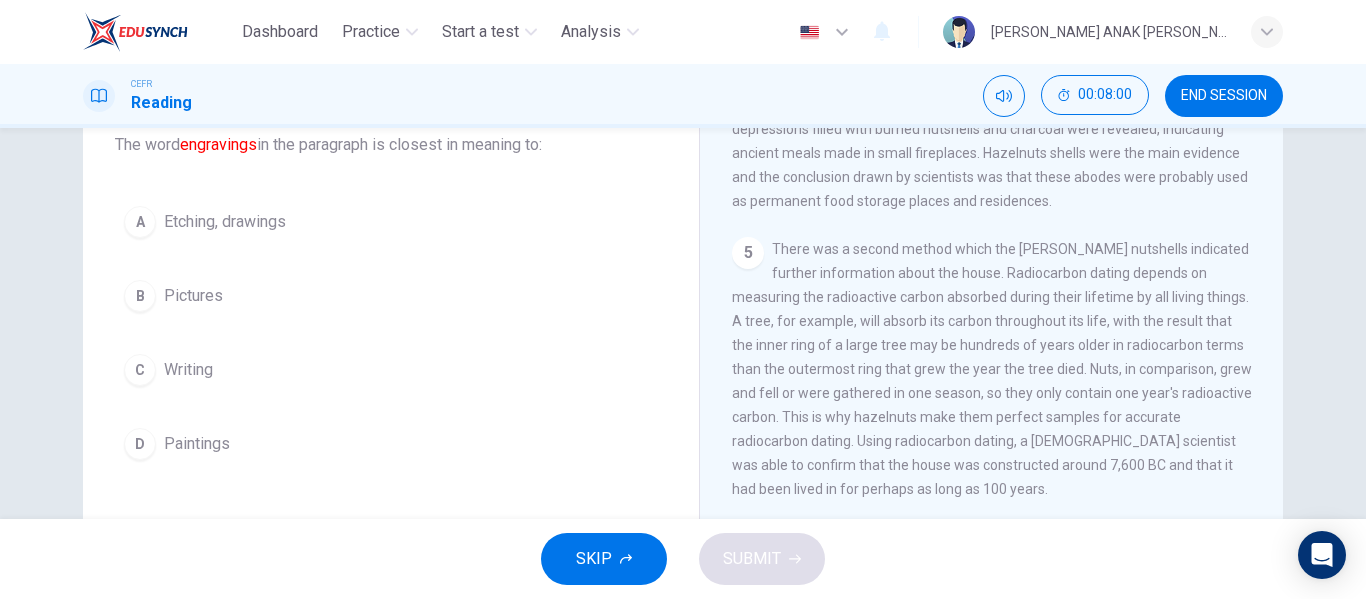 click on "C Writing" at bounding box center [391, 370] 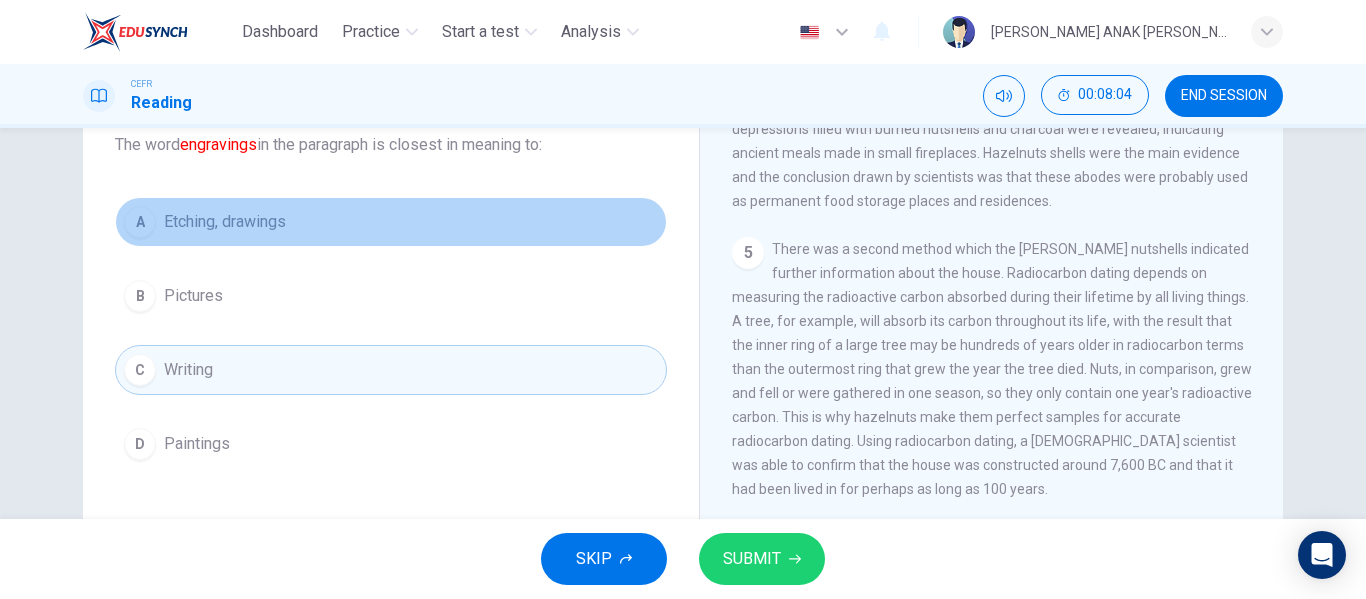 click on "Etching, drawings" at bounding box center (225, 222) 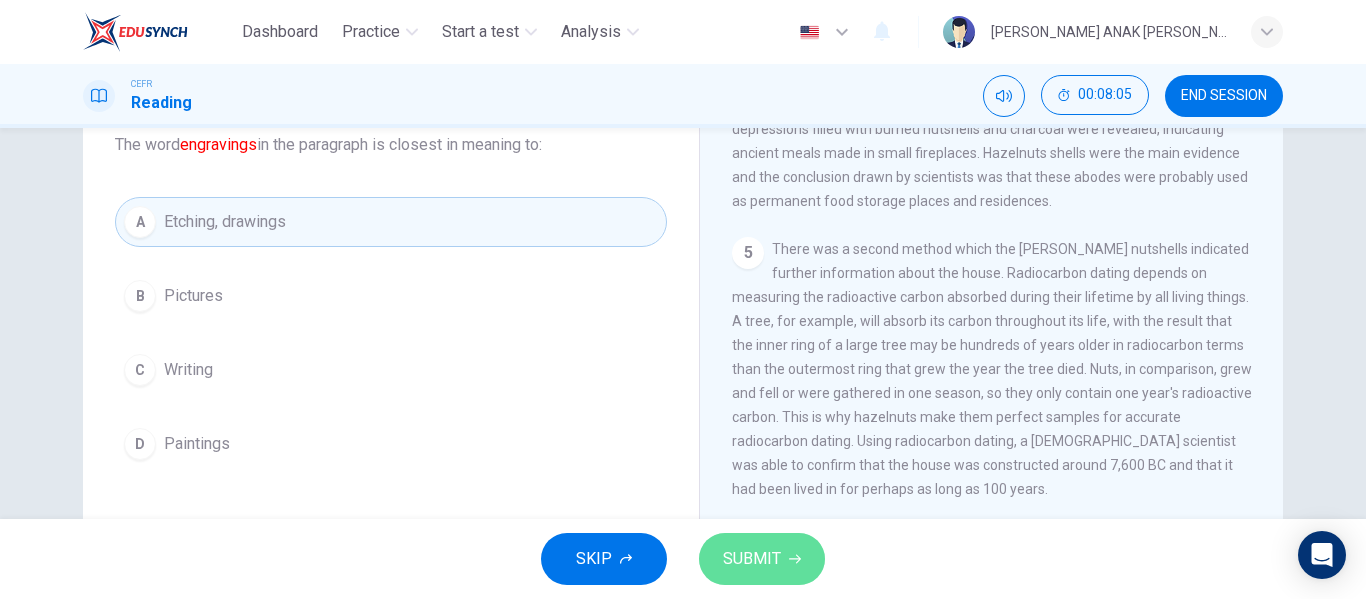 click on "SUBMIT" at bounding box center [762, 559] 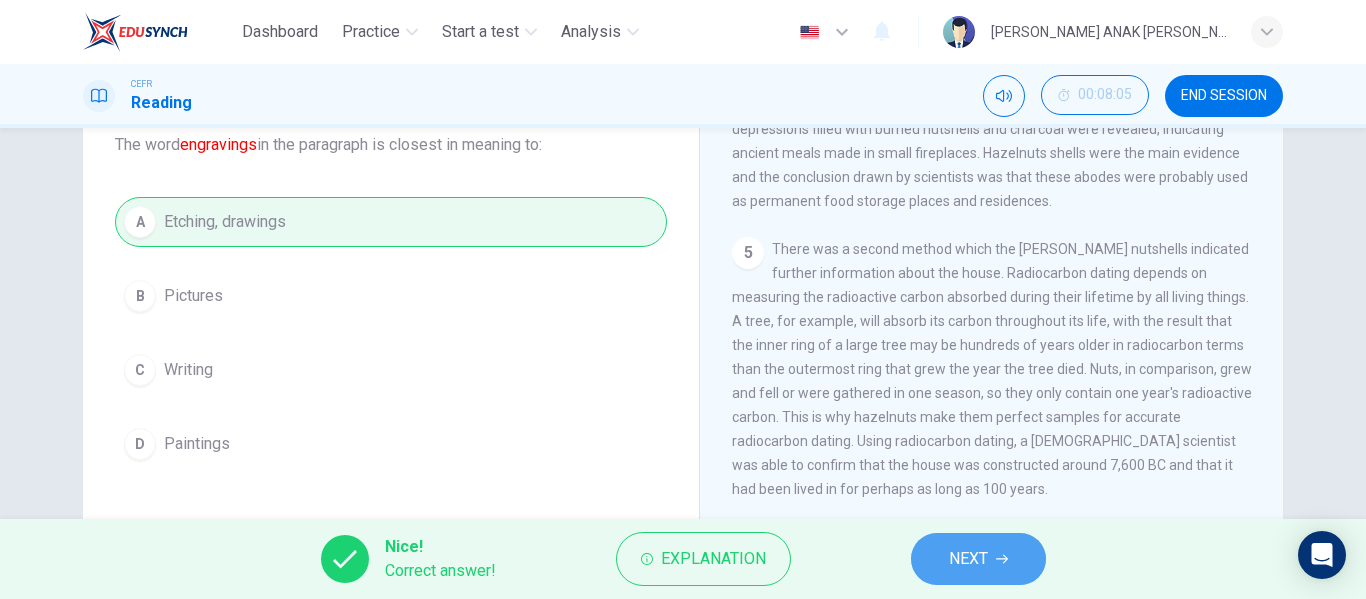 click on "NEXT" at bounding box center [968, 559] 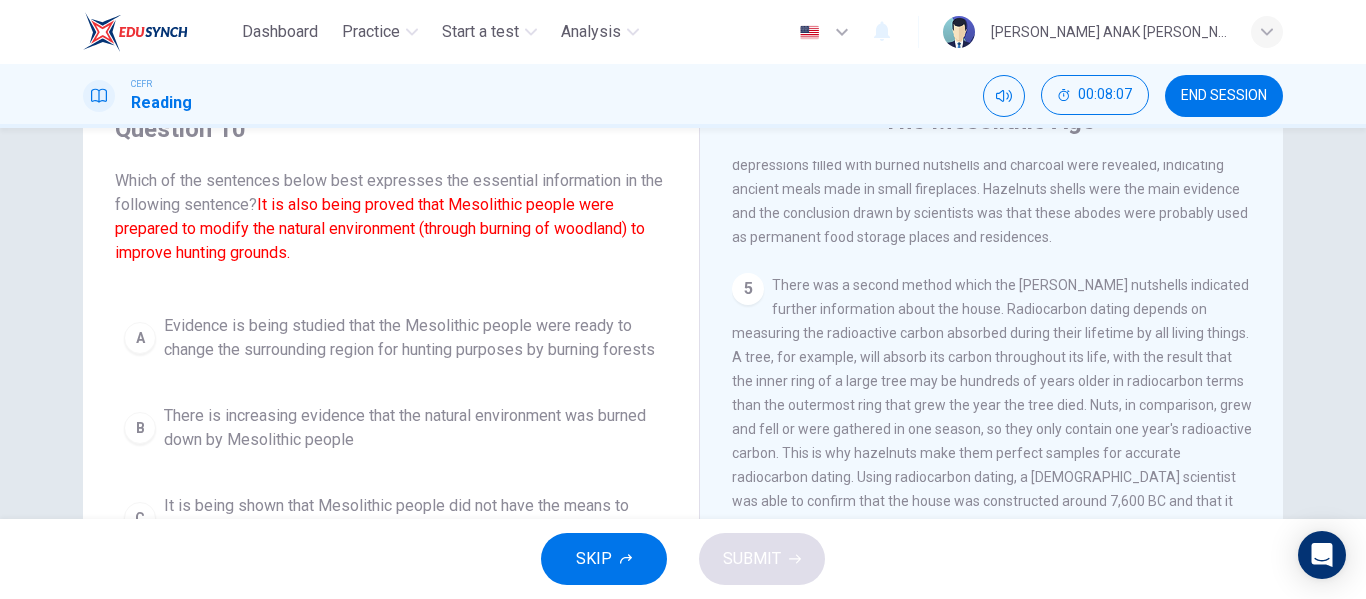 scroll, scrollTop: 0, scrollLeft: 0, axis: both 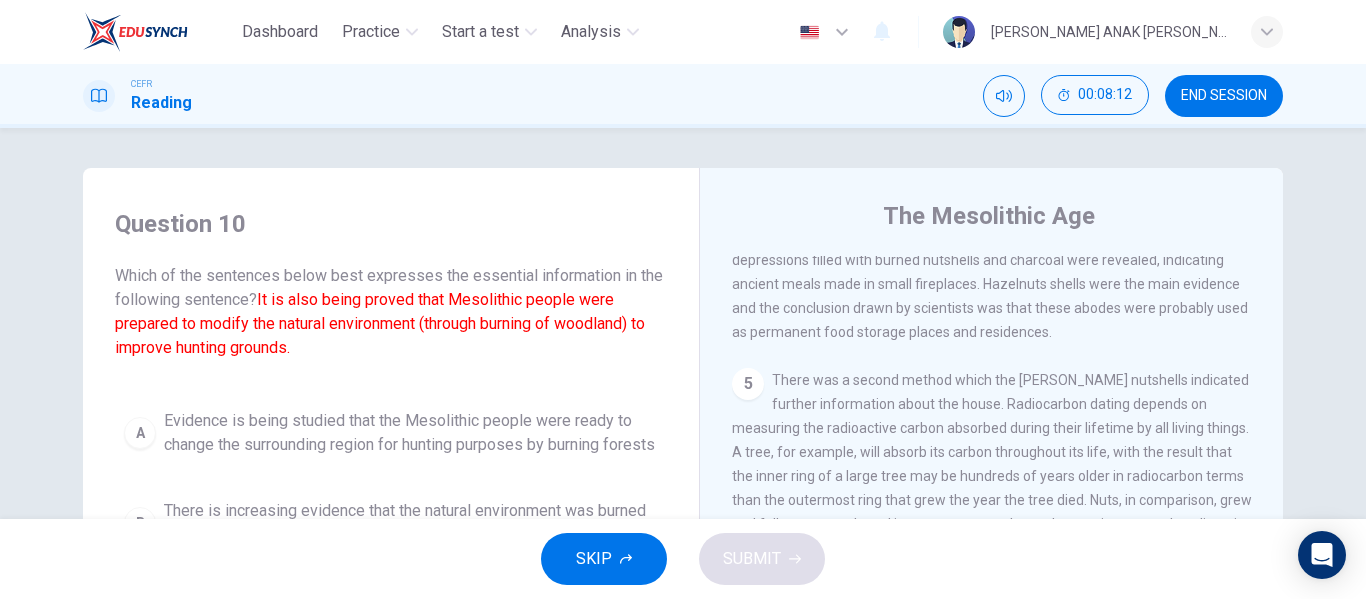 drag, startPoint x: 163, startPoint y: 267, endPoint x: 287, endPoint y: 300, distance: 128.31601 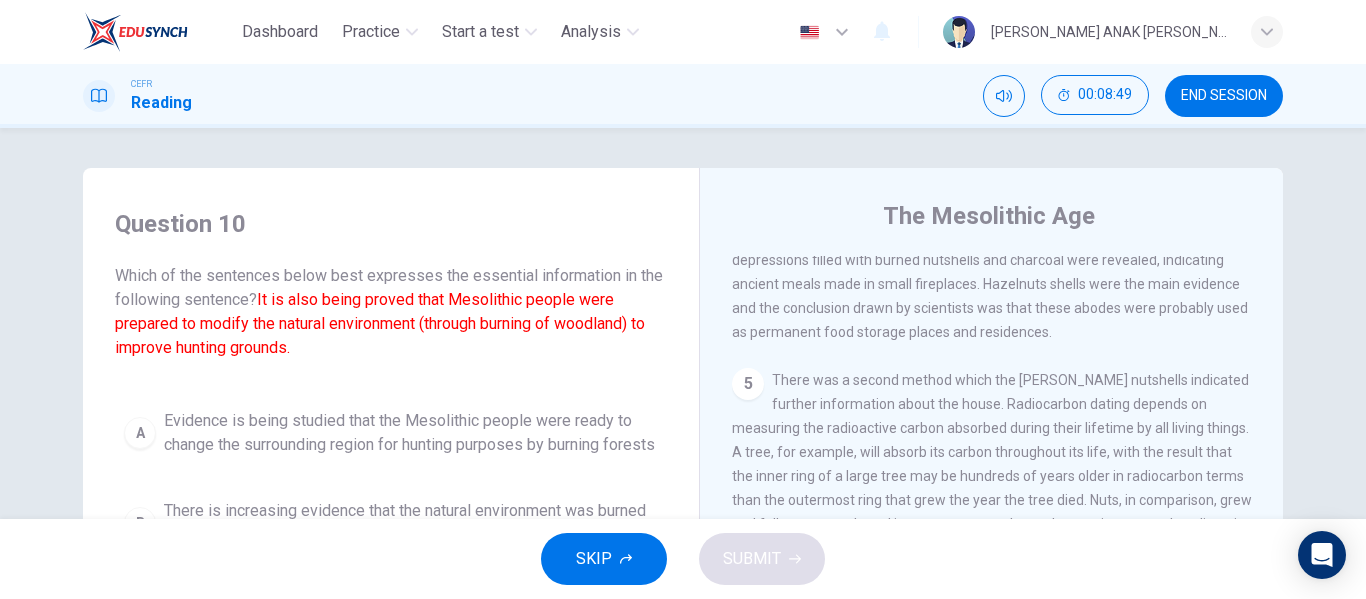 drag, startPoint x: 311, startPoint y: 303, endPoint x: 348, endPoint y: 341, distance: 53.037724 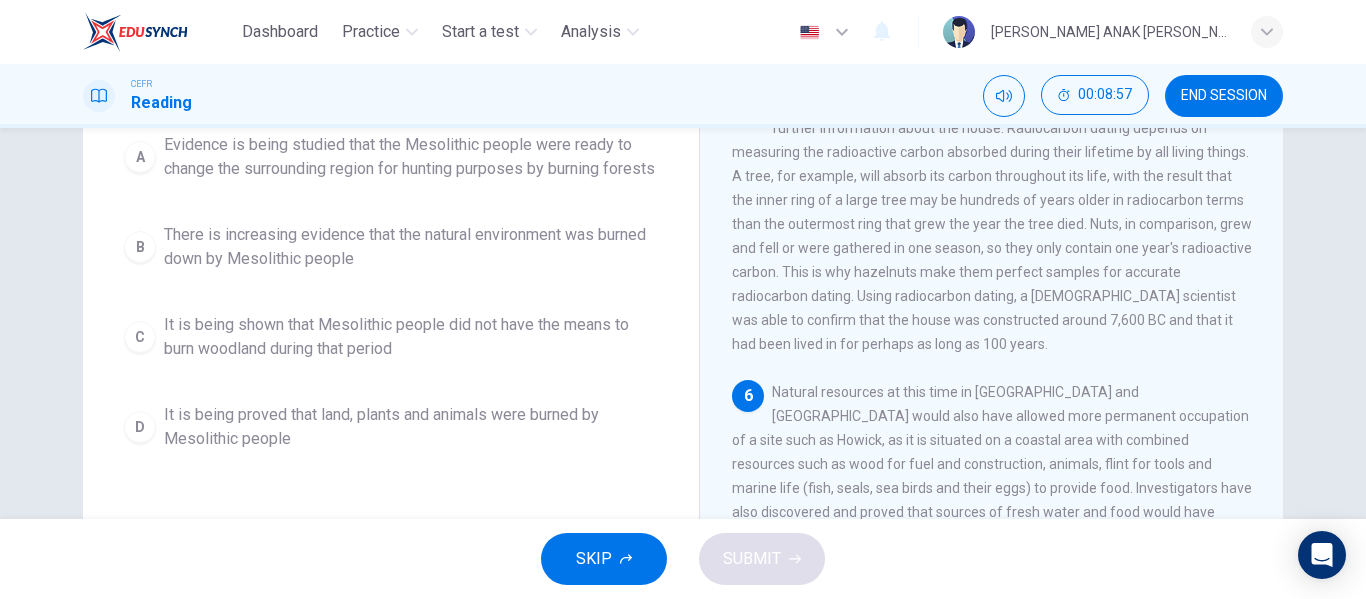 scroll, scrollTop: 199, scrollLeft: 0, axis: vertical 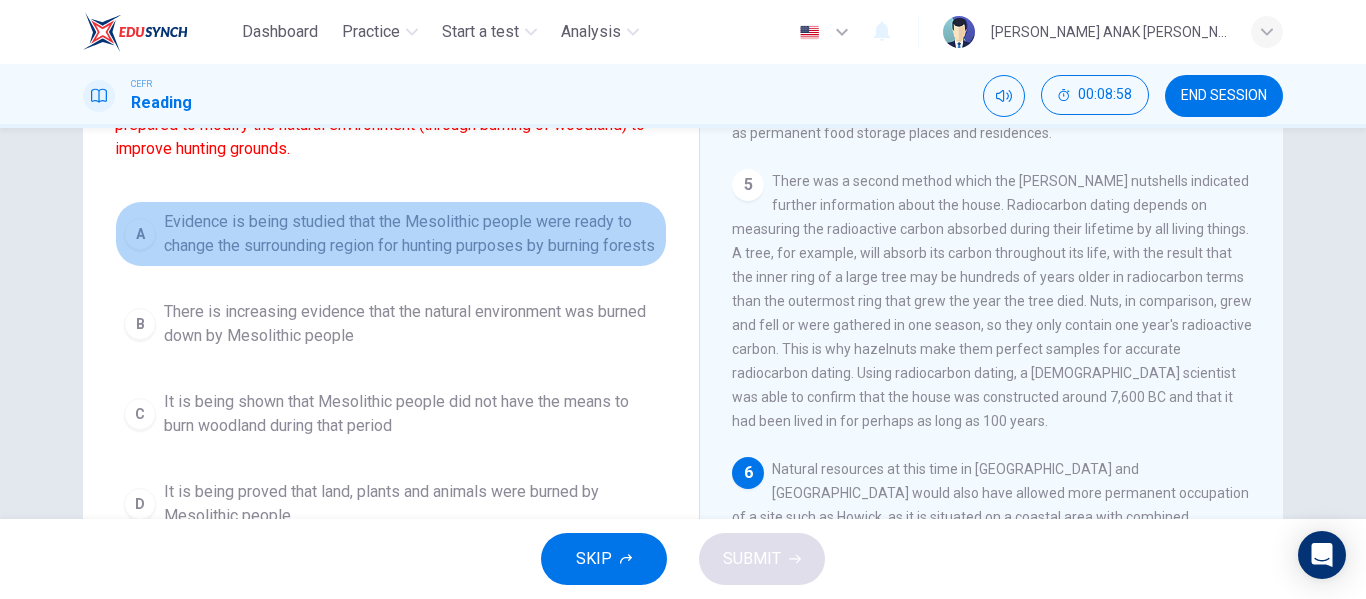 click on "Evidence is being studied that the Mesolithic people were ready to change the surrounding region for hunting purposes by burning forests" at bounding box center [411, 234] 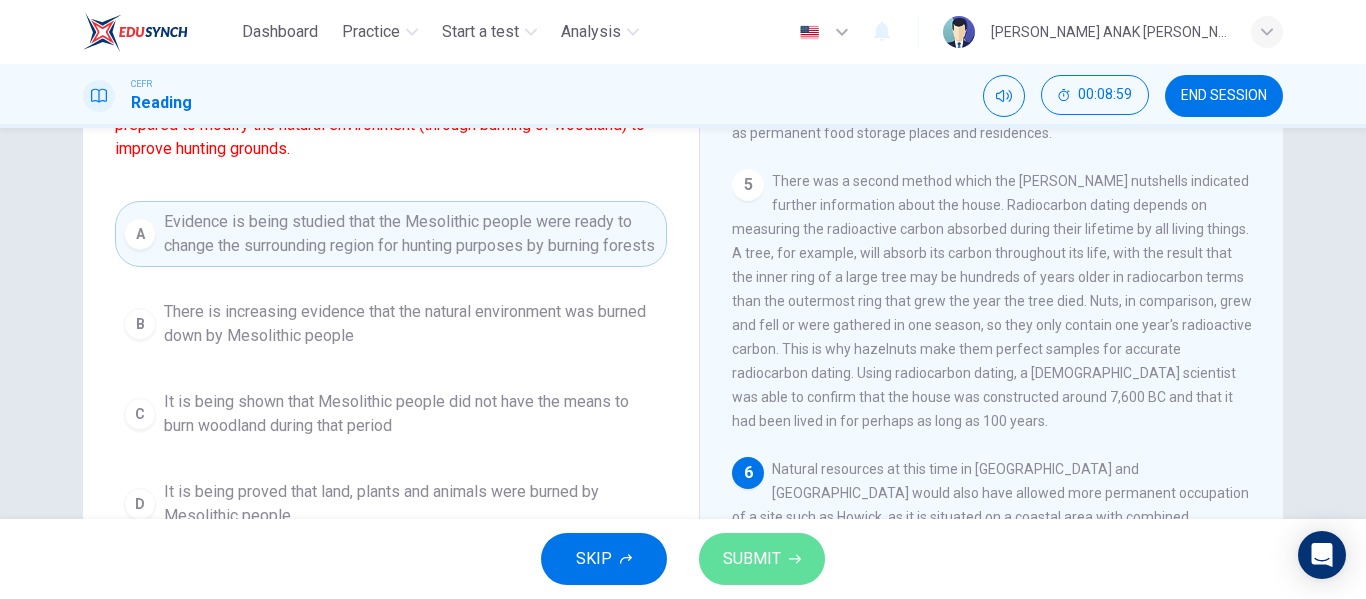 click on "SUBMIT" at bounding box center (752, 559) 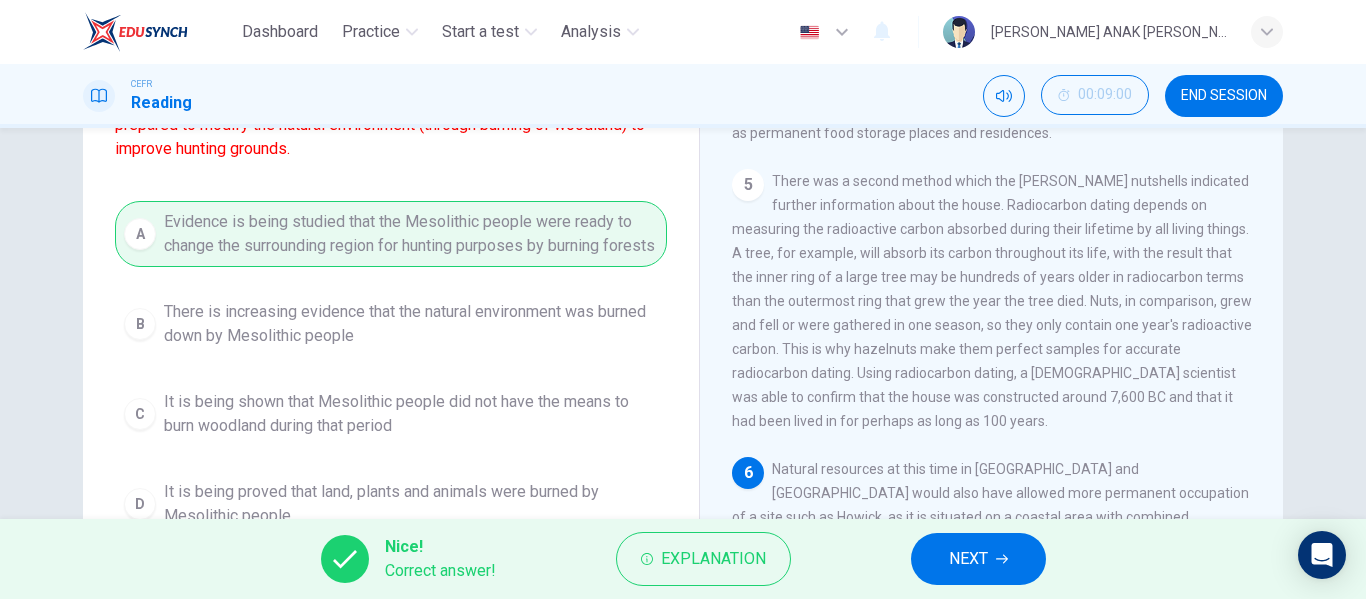 click on "NEXT" at bounding box center [978, 559] 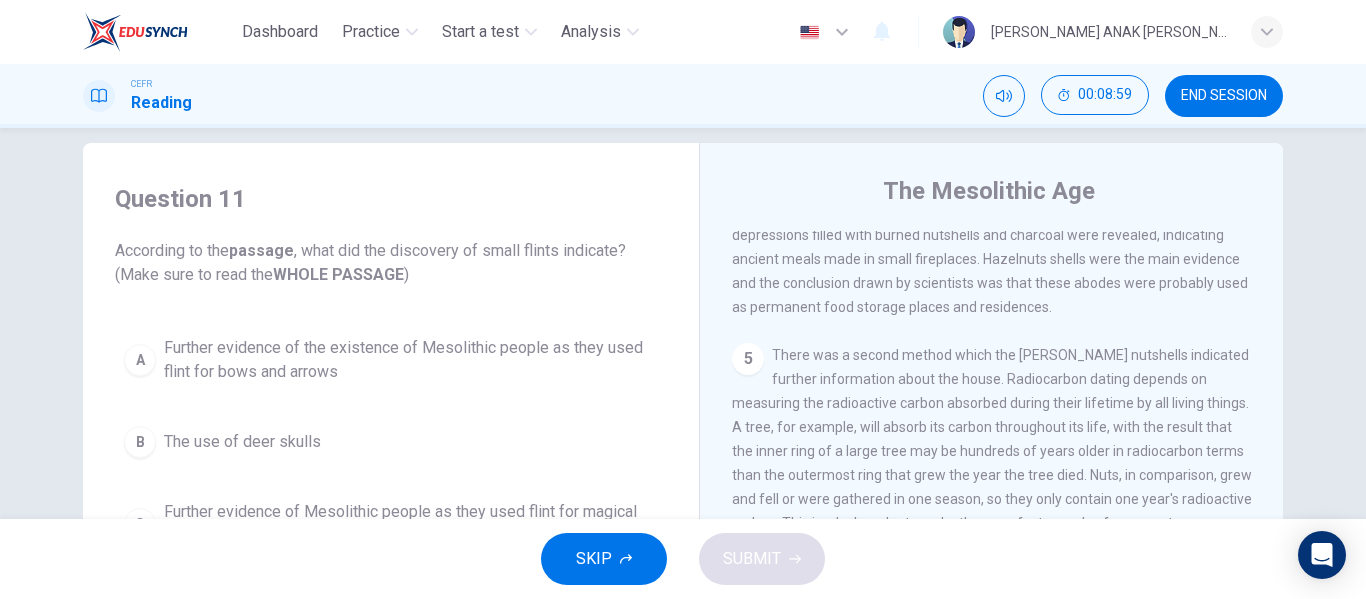 scroll, scrollTop: 19, scrollLeft: 0, axis: vertical 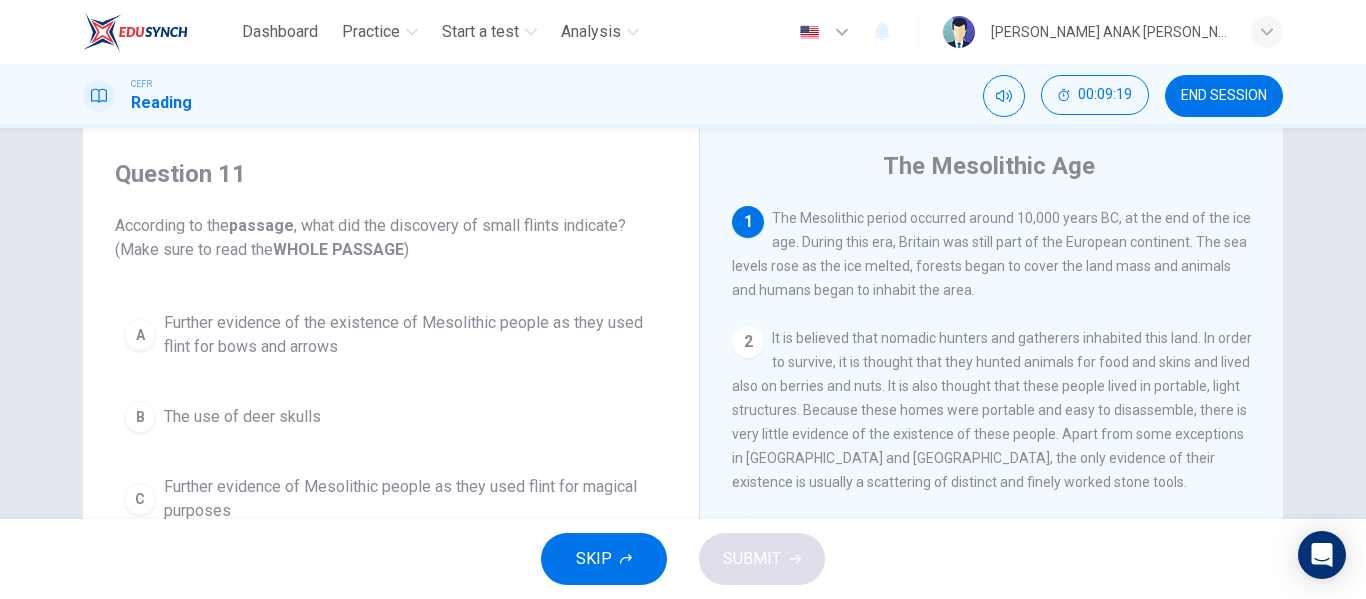 drag, startPoint x: 780, startPoint y: 276, endPoint x: 861, endPoint y: 293, distance: 82.764725 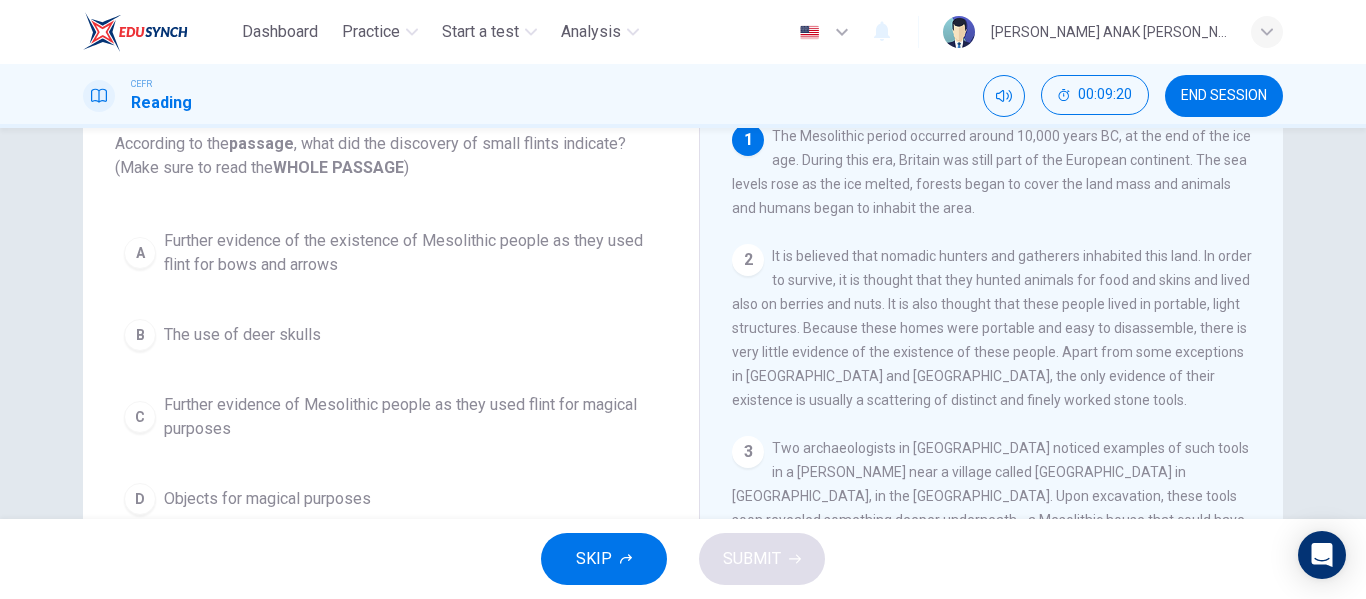 scroll, scrollTop: 133, scrollLeft: 0, axis: vertical 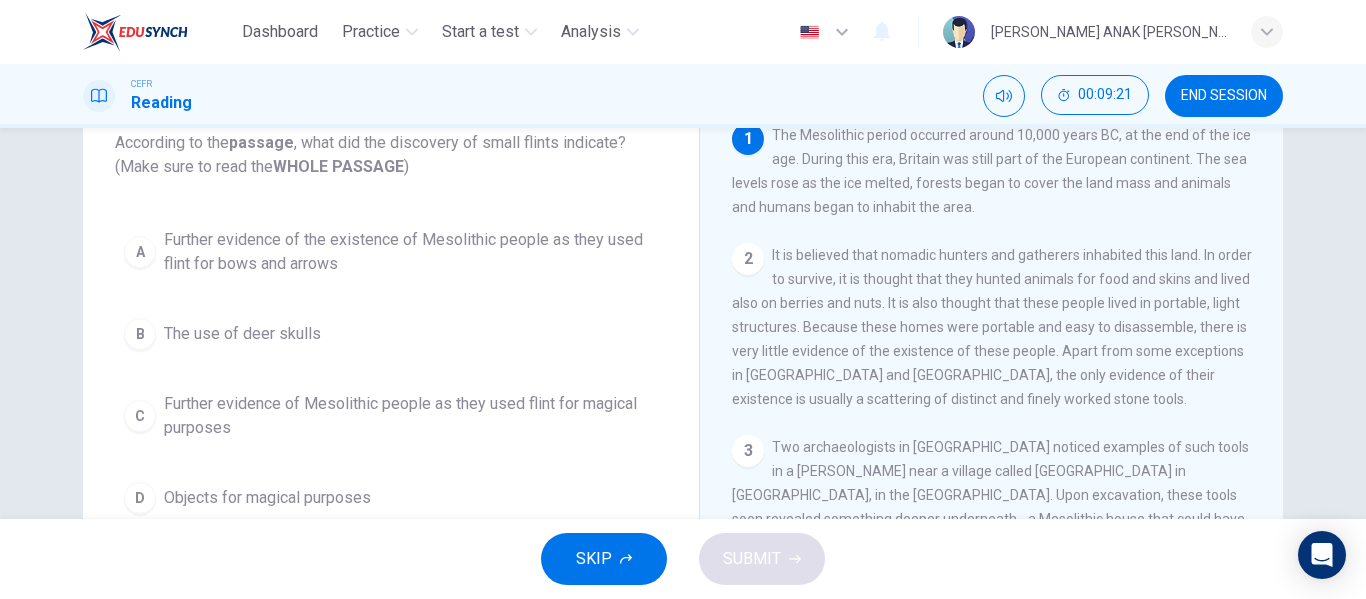 click on "A Further evidence of the existence of Mesolithic people as they used flint for bows and arrows B The use of deer skulls C Further evidence of Mesolithic people as they used flint for magical purposes D Objects for magical purposes" at bounding box center [391, 371] 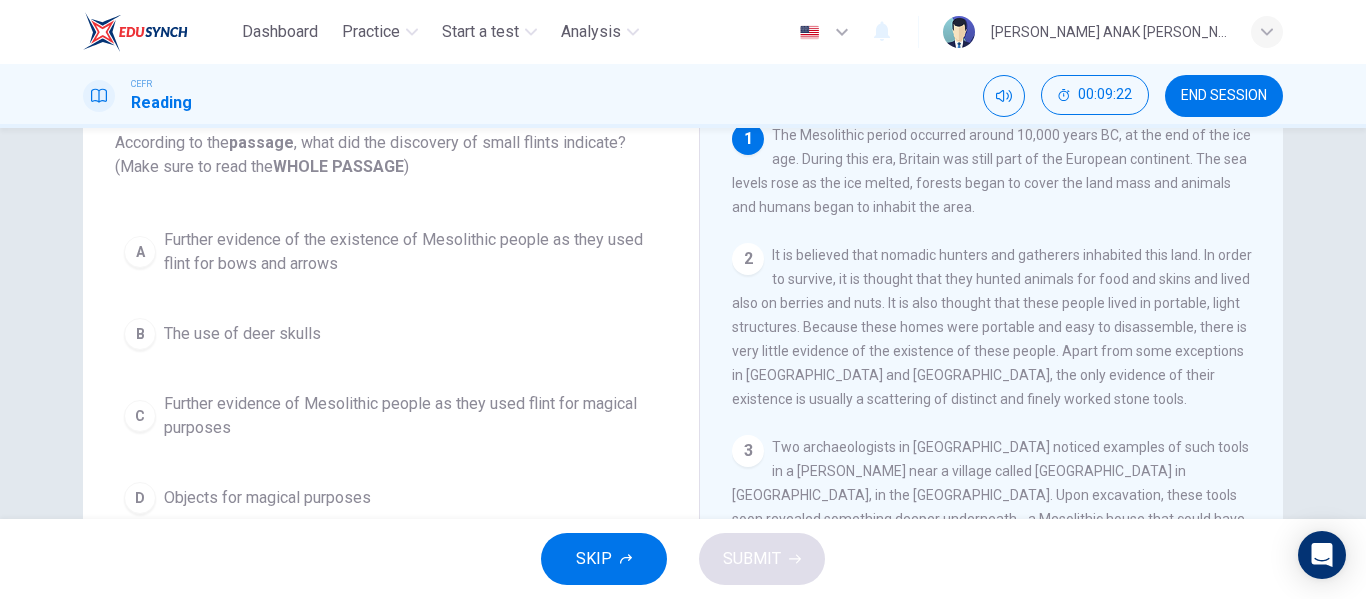 click on "Further evidence of Mesolithic people as they used flint for magical purposes" at bounding box center [411, 416] 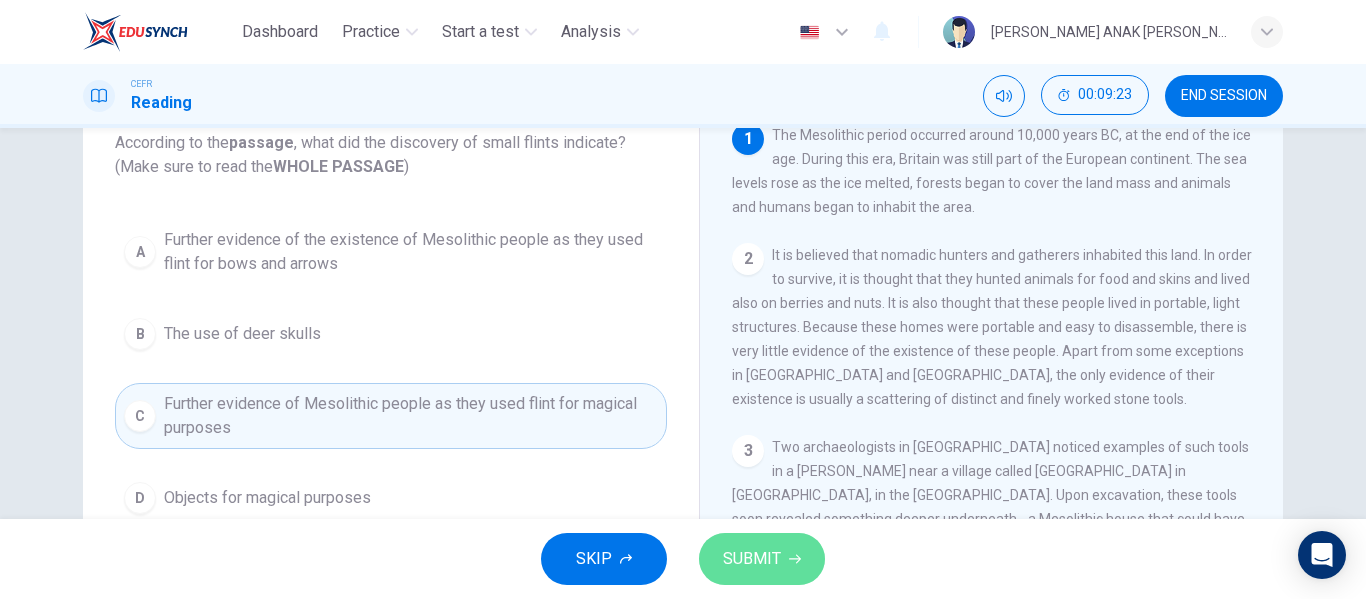 click on "SUBMIT" at bounding box center (752, 559) 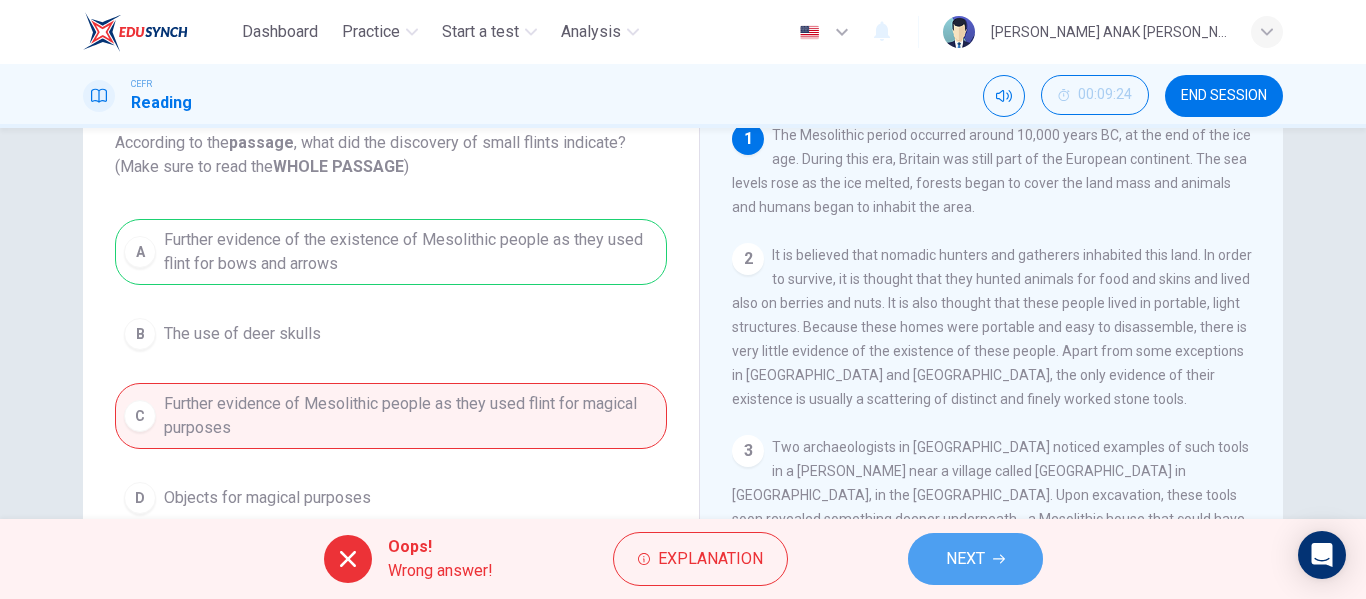 click on "NEXT" at bounding box center [965, 559] 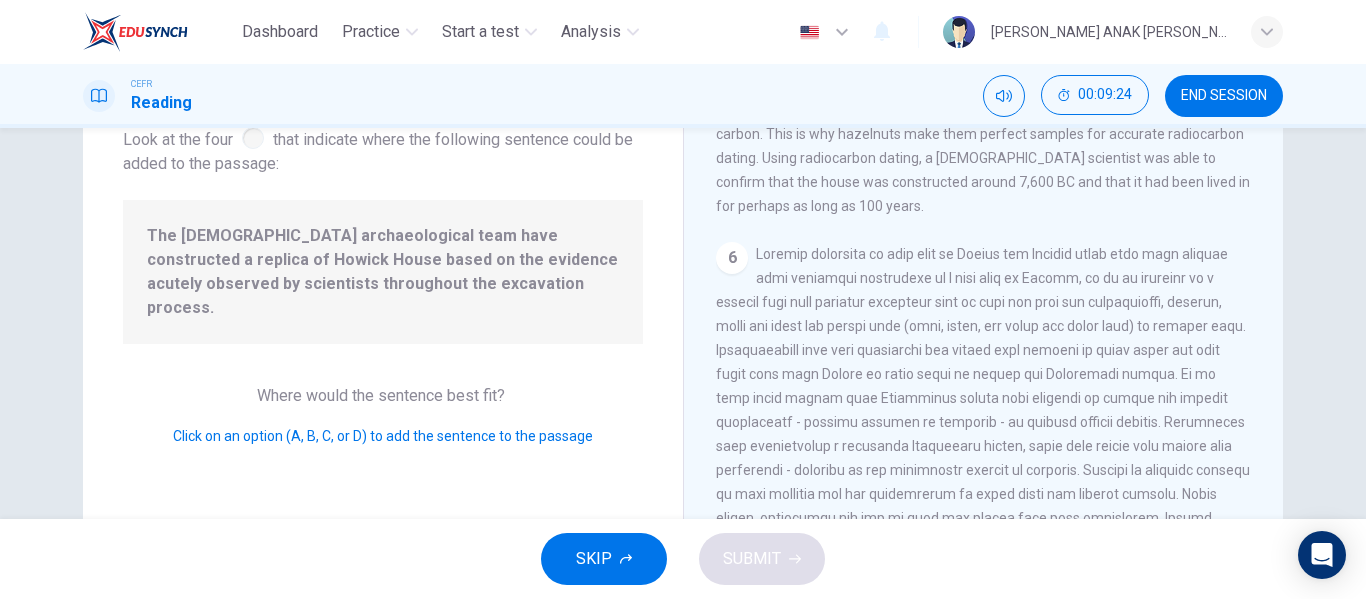 scroll, scrollTop: 970, scrollLeft: 0, axis: vertical 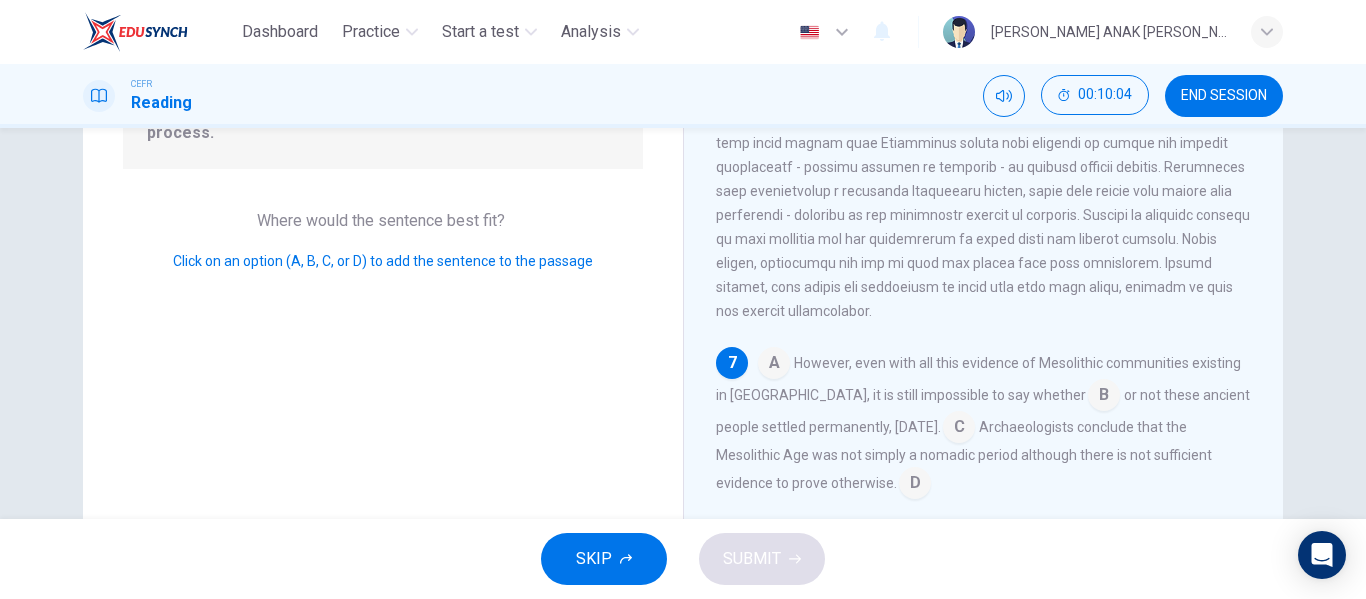 click at bounding box center [774, 365] 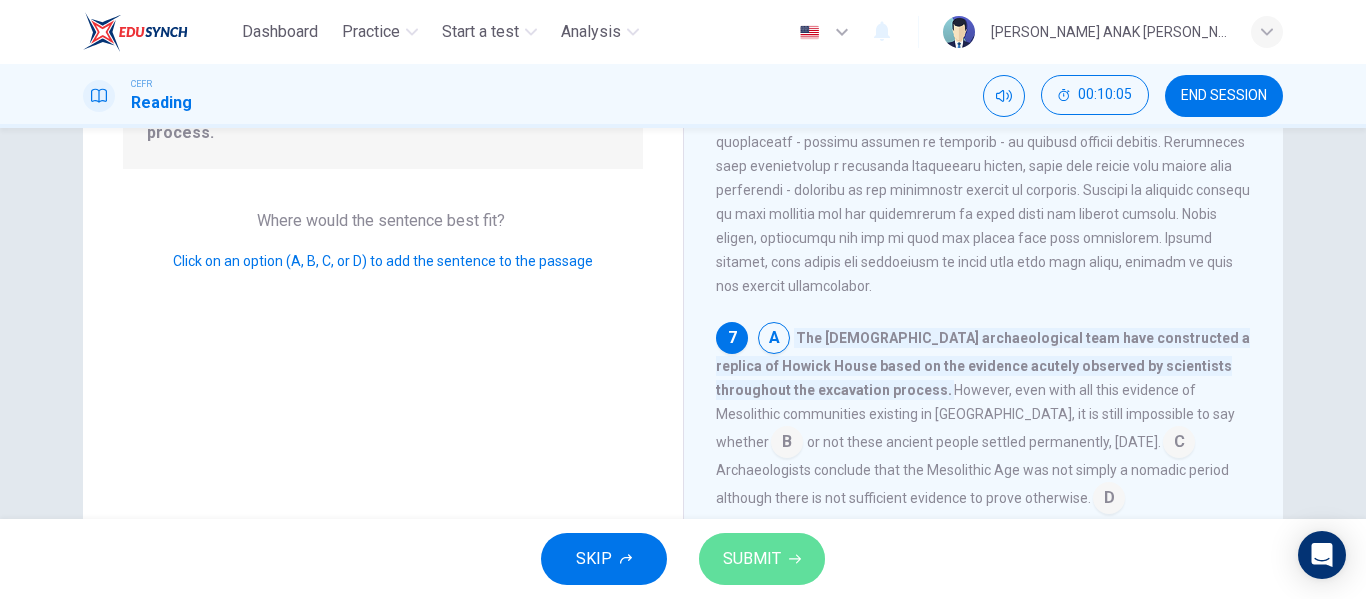 click on "SUBMIT" at bounding box center [762, 559] 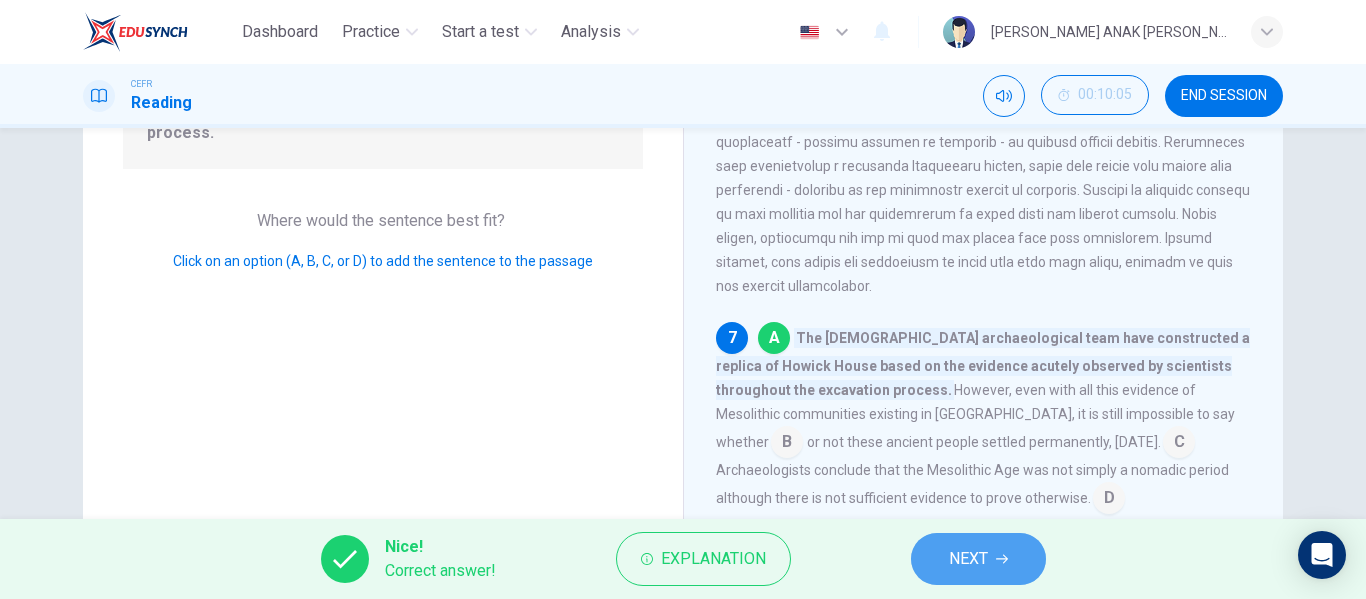 click on "NEXT" at bounding box center [968, 559] 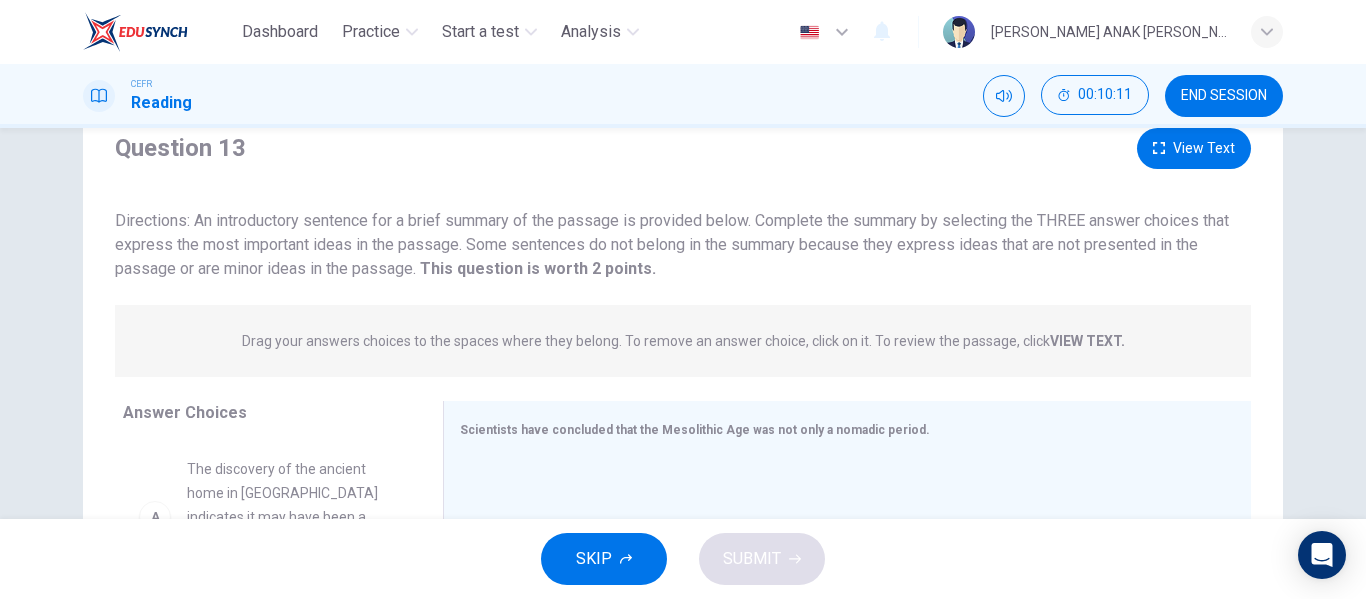 scroll, scrollTop: 71, scrollLeft: 0, axis: vertical 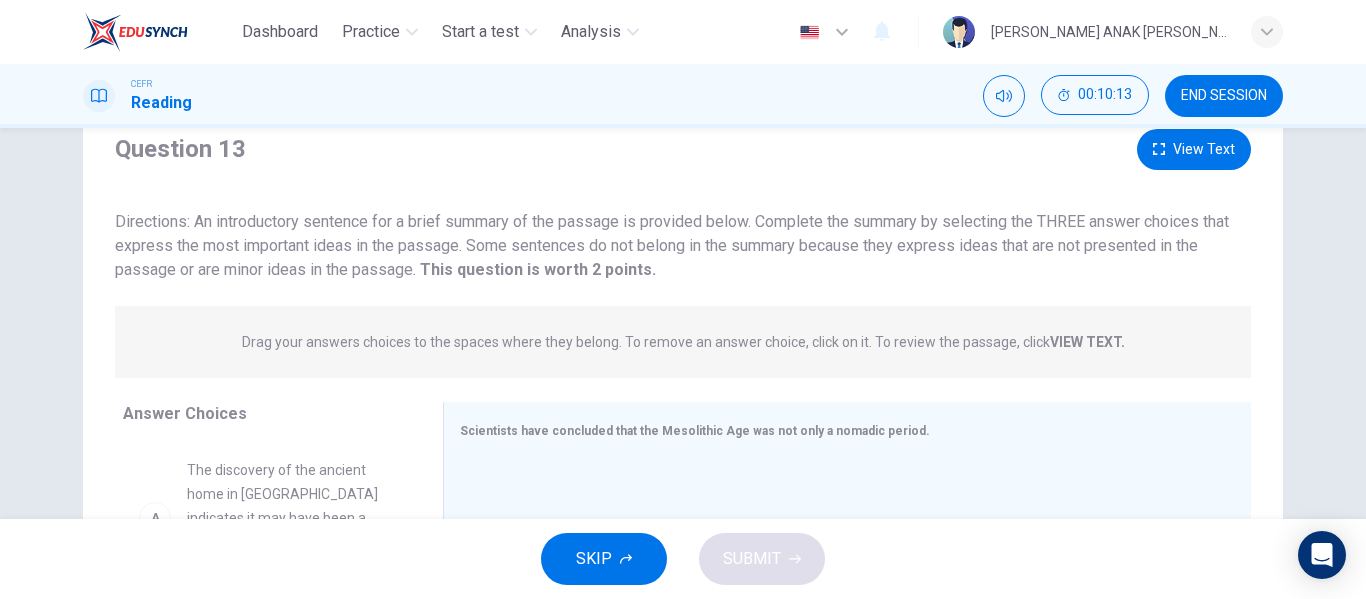 drag, startPoint x: 188, startPoint y: 220, endPoint x: 259, endPoint y: 241, distance: 74.04053 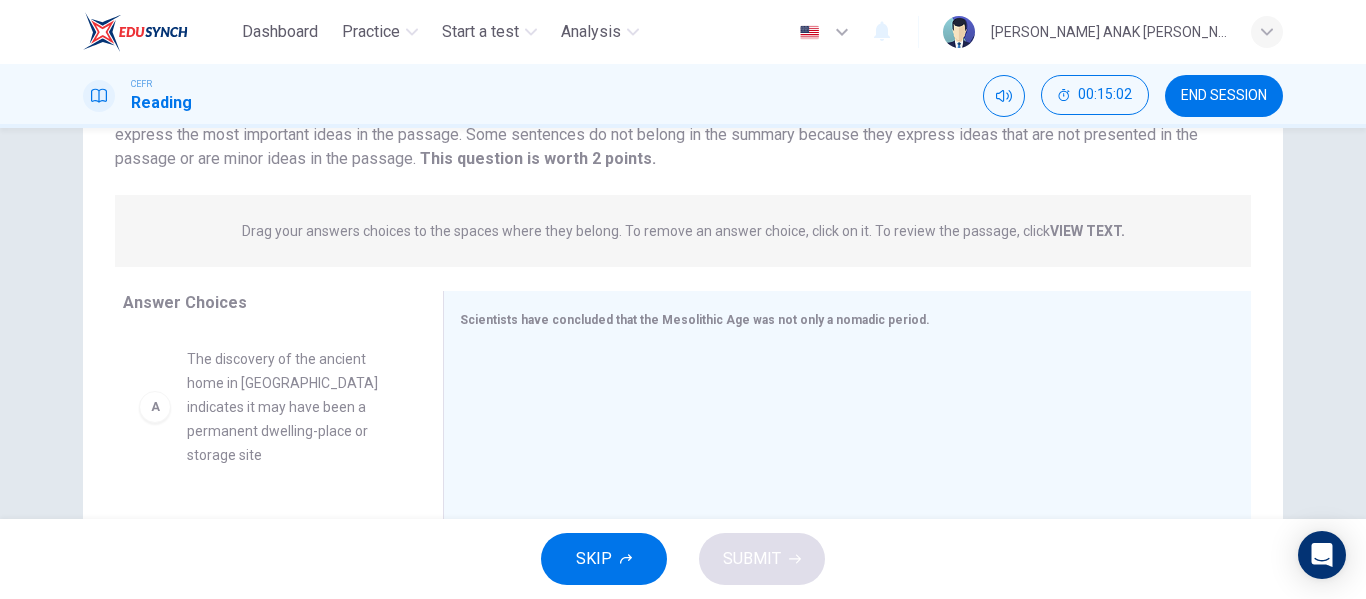 scroll, scrollTop: 185, scrollLeft: 0, axis: vertical 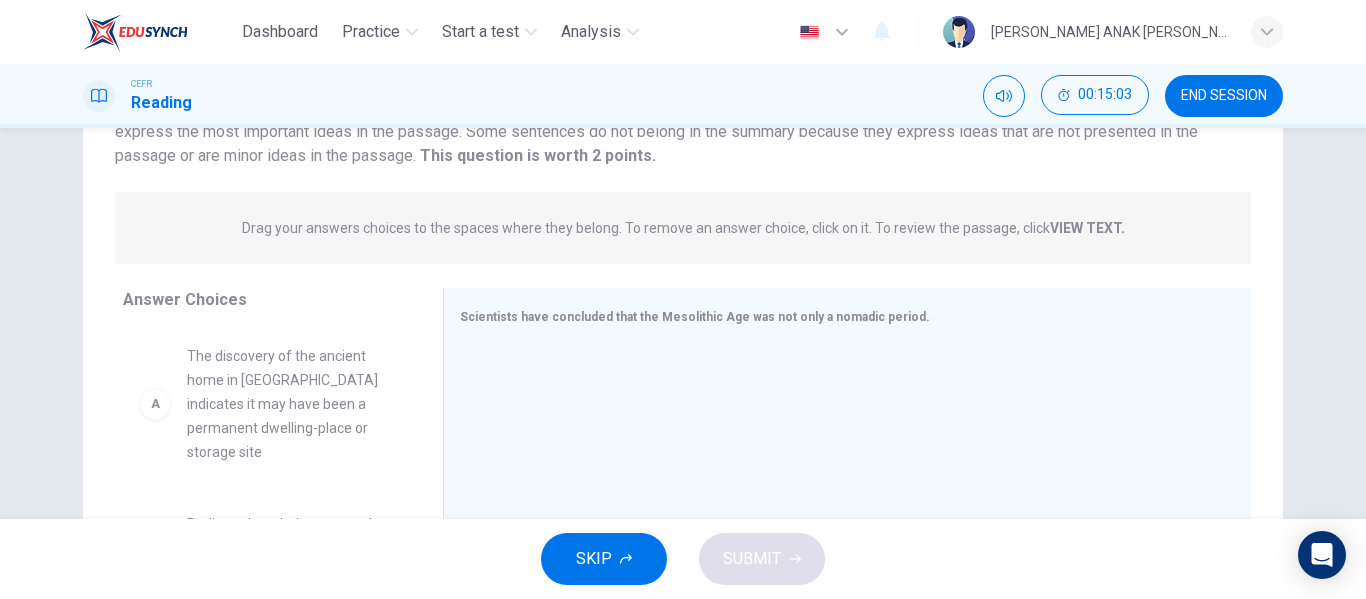 click on "Scientists have concluded that the Mesolithic Age was not only a nomadic period." at bounding box center (695, 317) 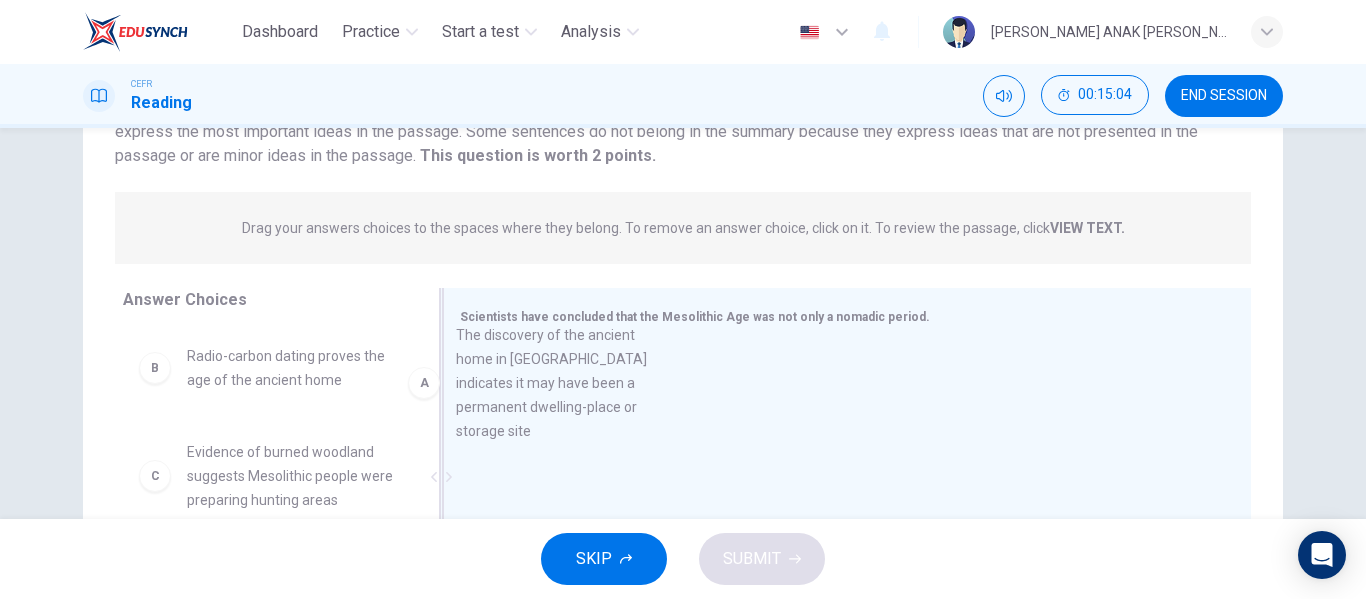 drag, startPoint x: 249, startPoint y: 417, endPoint x: 531, endPoint y: 396, distance: 282.78082 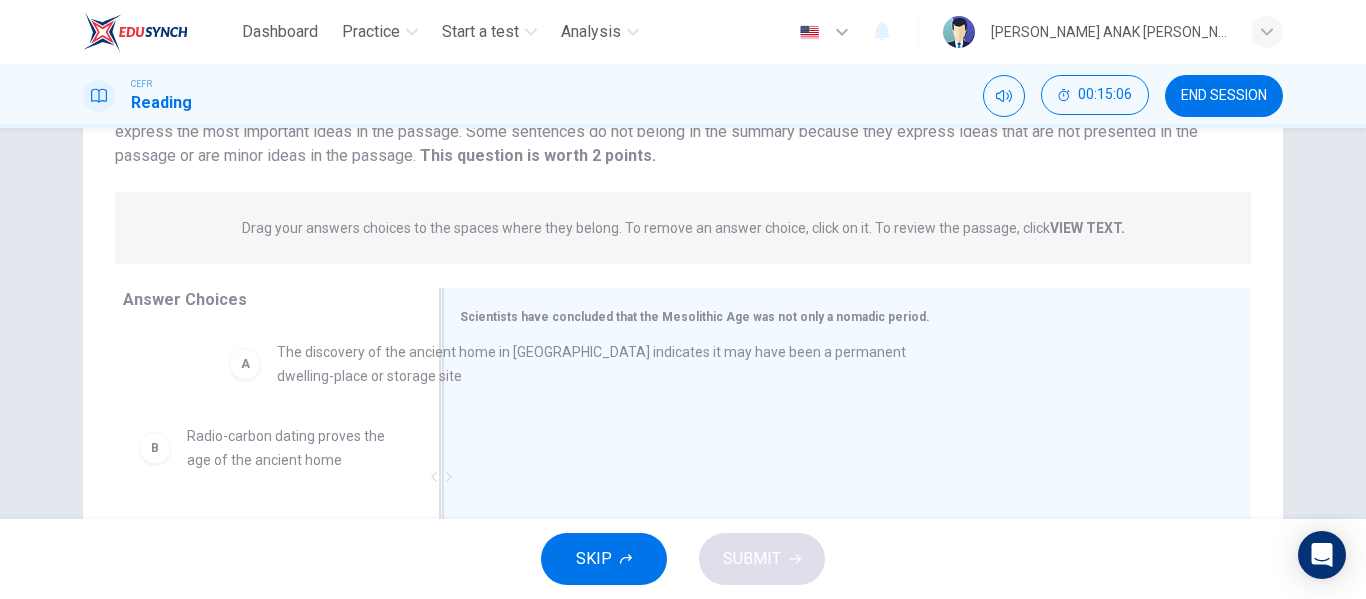 drag, startPoint x: 540, startPoint y: 399, endPoint x: 226, endPoint y: 364, distance: 315.9446 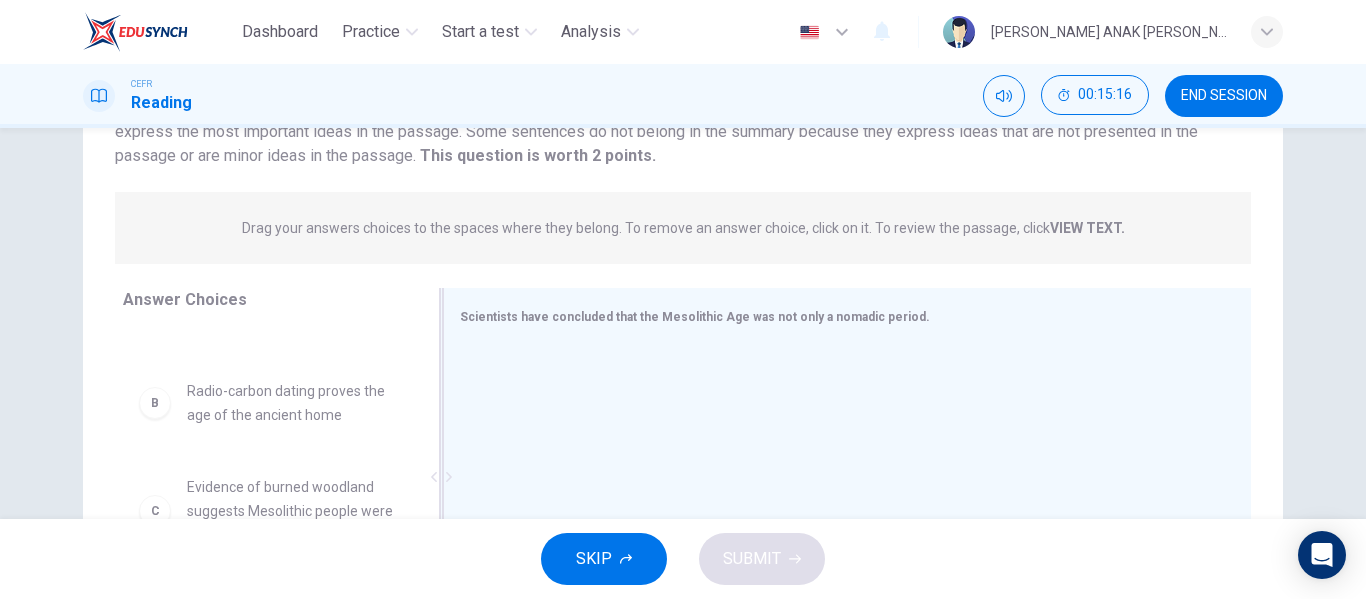 scroll, scrollTop: 137, scrollLeft: 0, axis: vertical 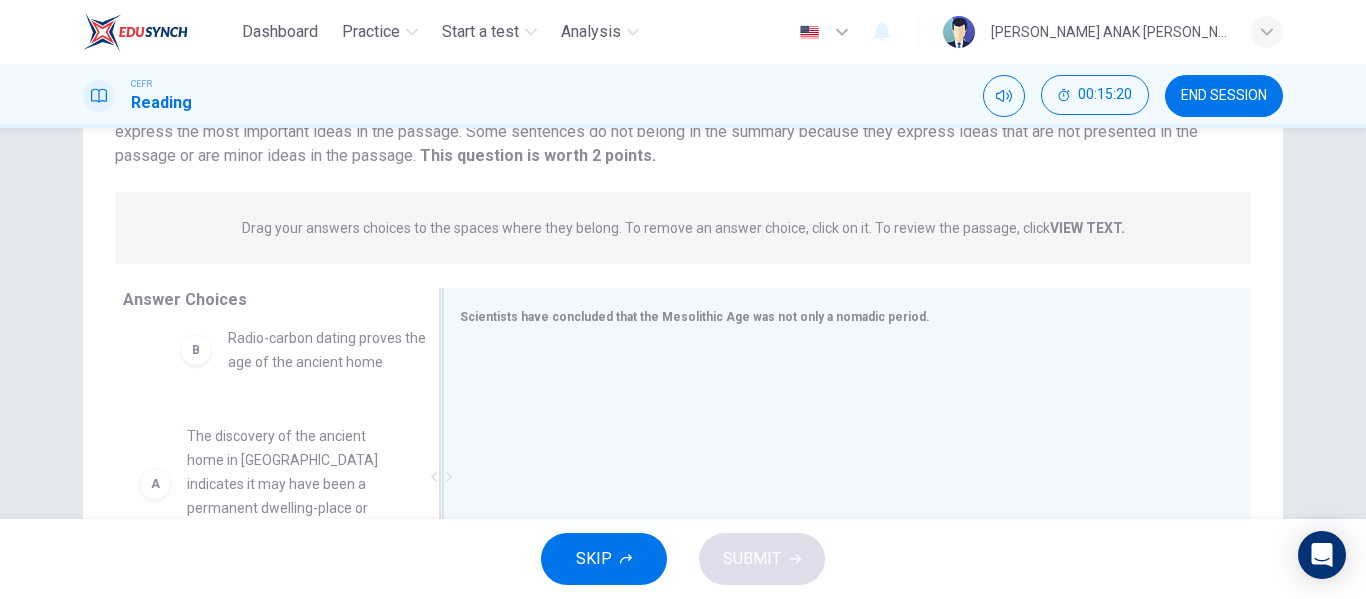 drag, startPoint x: 264, startPoint y: 388, endPoint x: 318, endPoint y: 363, distance: 59.5063 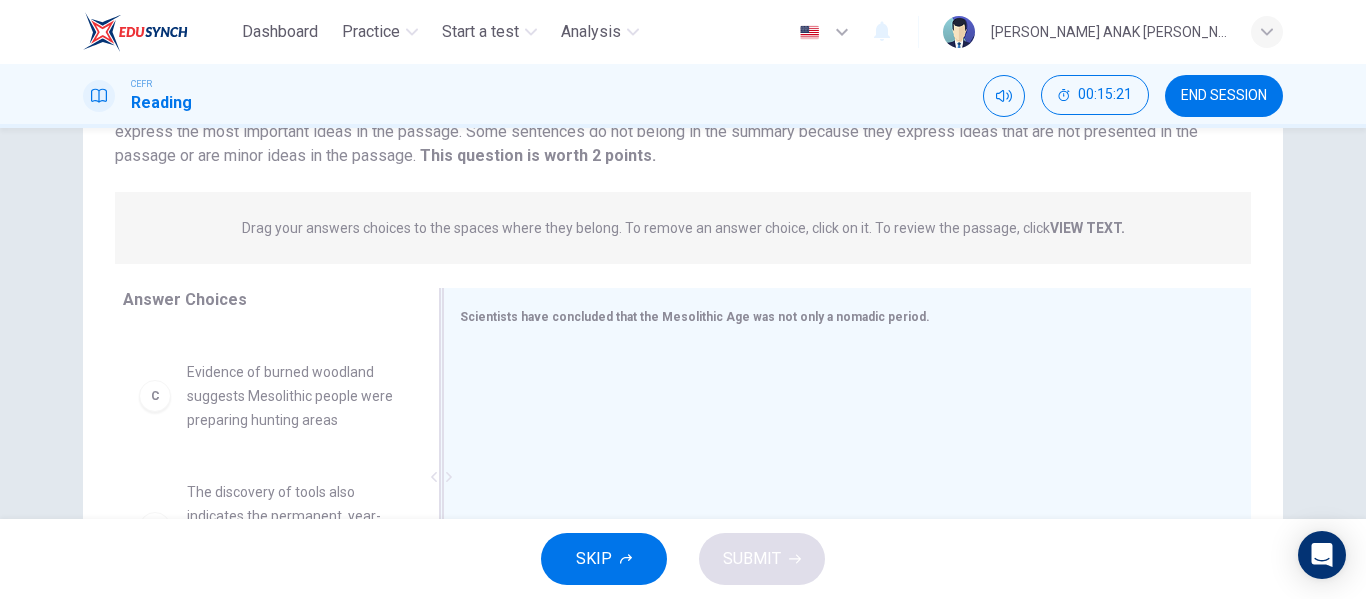 scroll, scrollTop: 252, scrollLeft: 0, axis: vertical 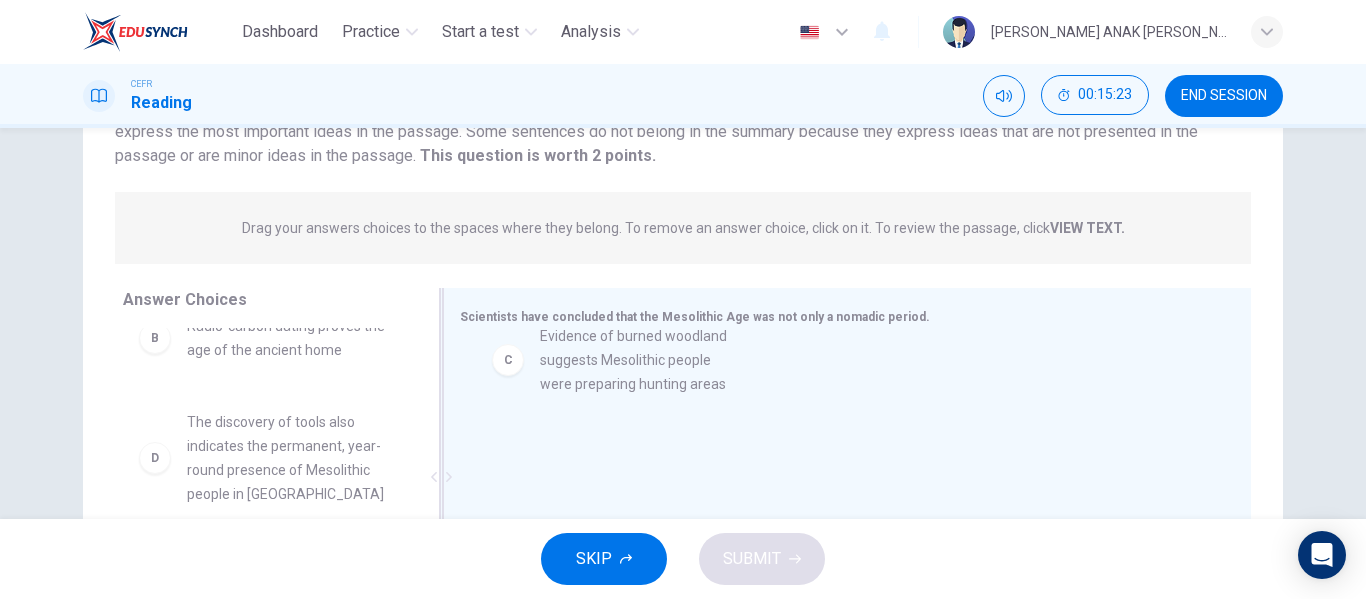 drag, startPoint x: 301, startPoint y: 408, endPoint x: 673, endPoint y: 399, distance: 372.10886 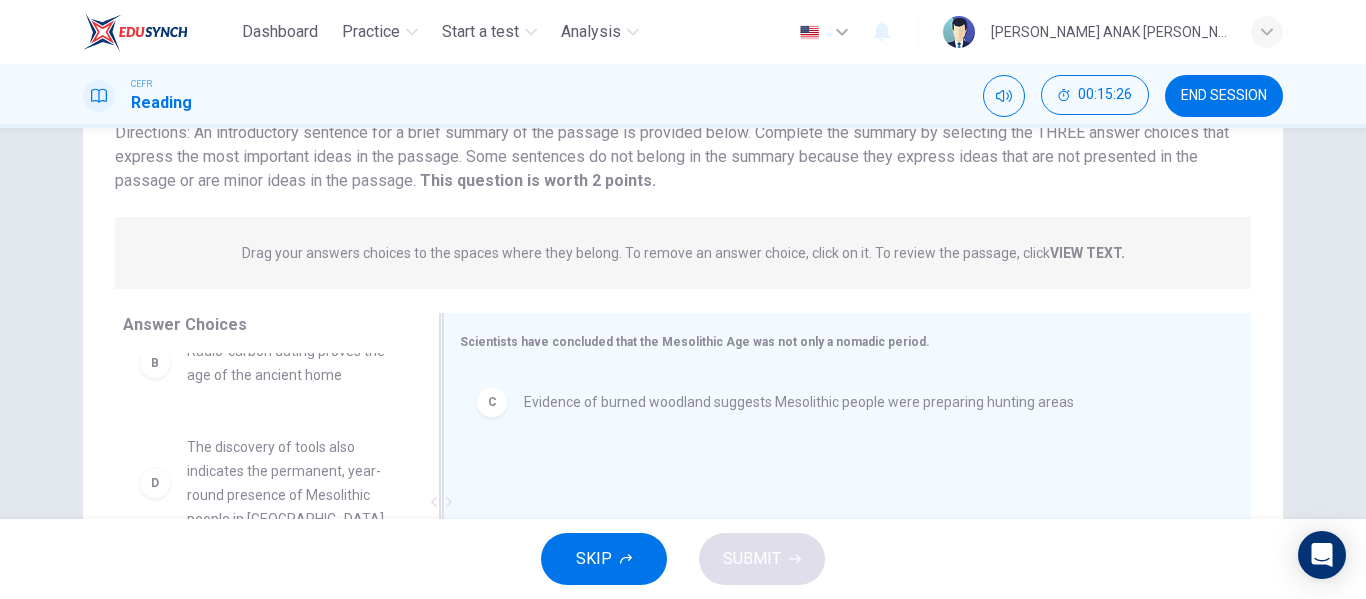 scroll, scrollTop: 218, scrollLeft: 0, axis: vertical 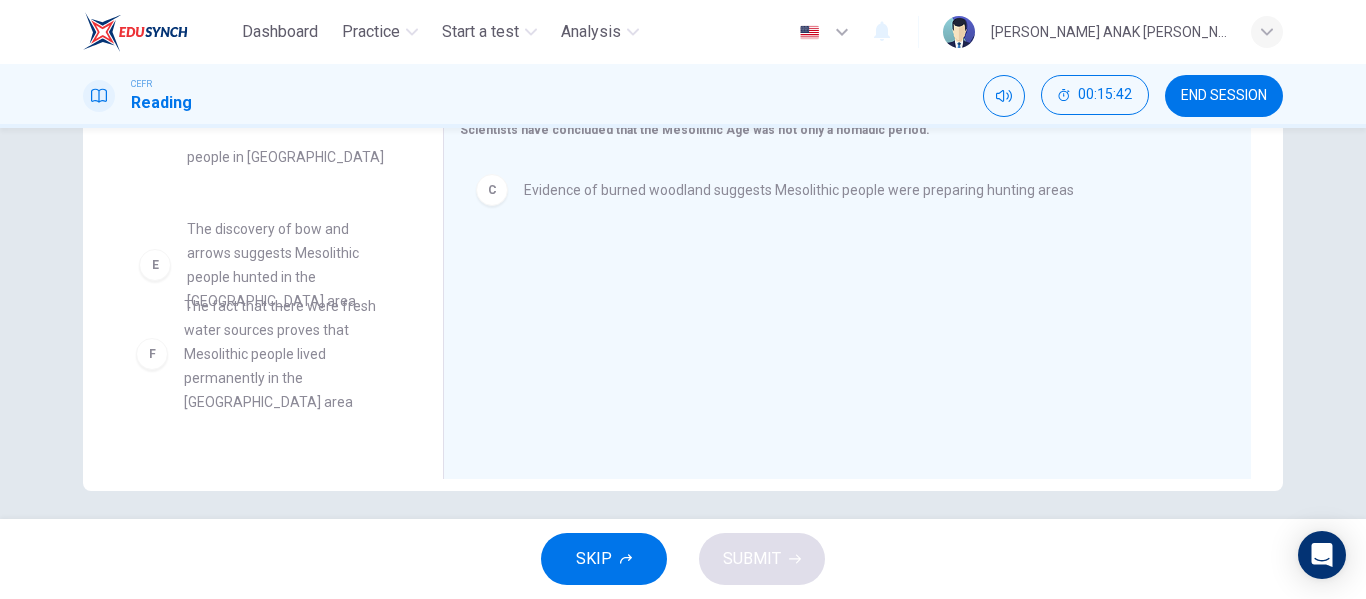 drag, startPoint x: 308, startPoint y: 402, endPoint x: 353, endPoint y: 359, distance: 62.241467 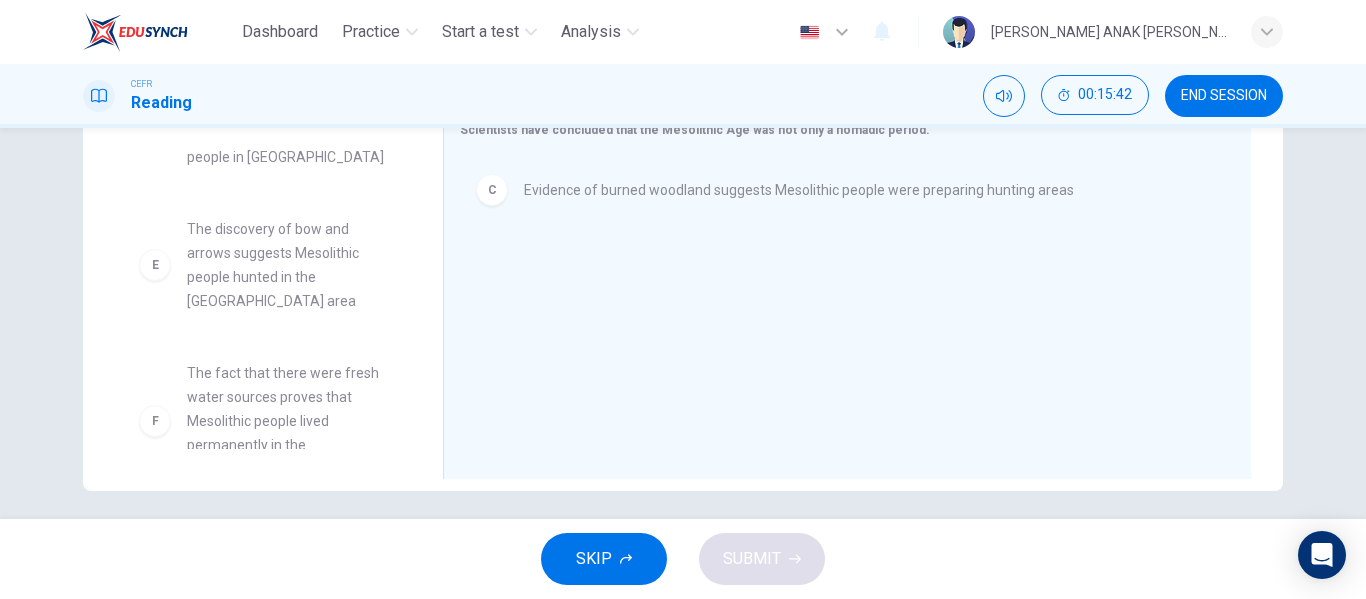 scroll, scrollTop: 0, scrollLeft: 0, axis: both 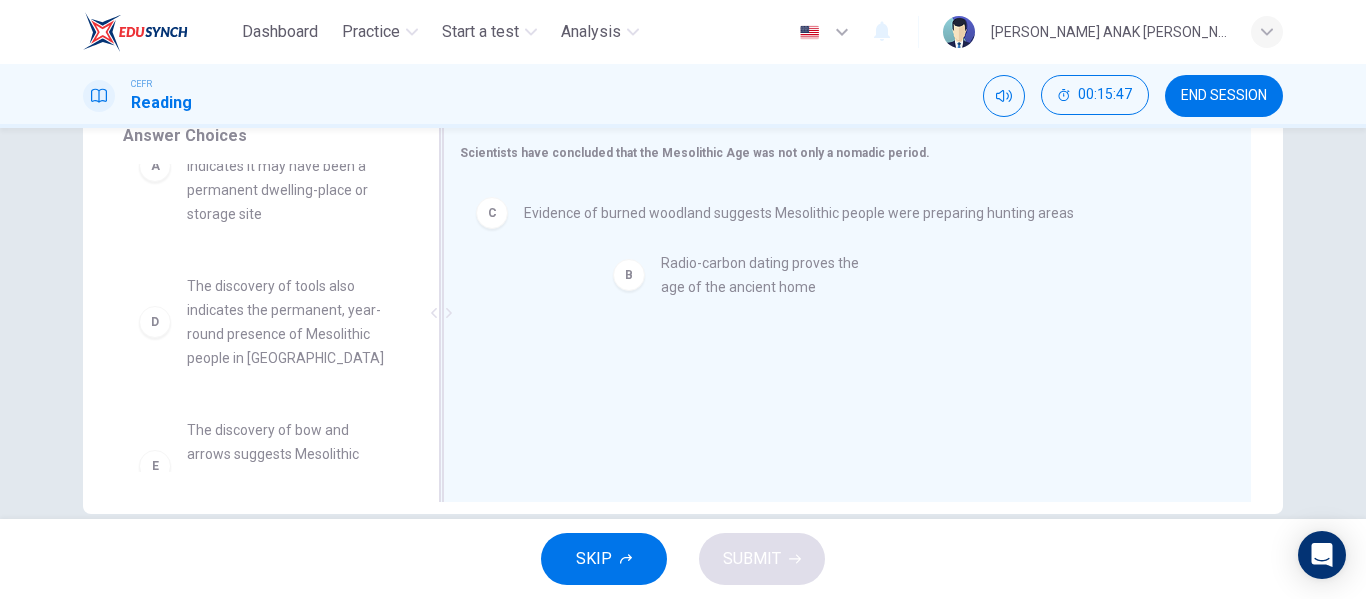 drag, startPoint x: 305, startPoint y: 263, endPoint x: 803, endPoint y: 264, distance: 498.001 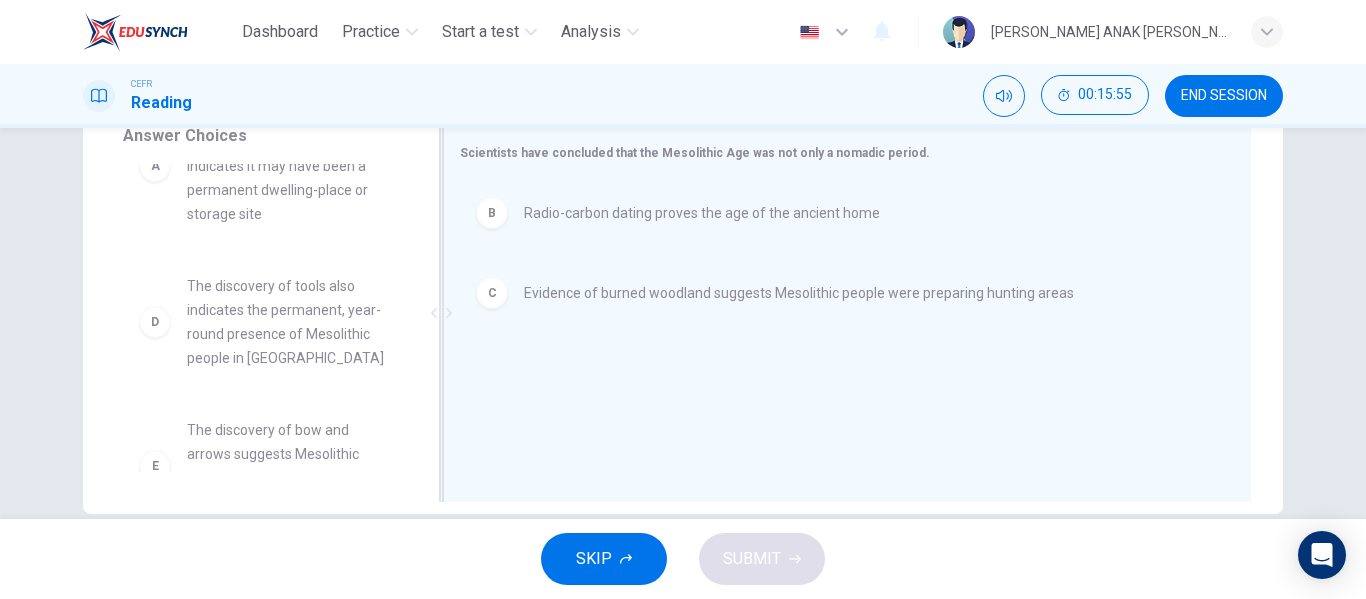 scroll, scrollTop: 76, scrollLeft: 0, axis: vertical 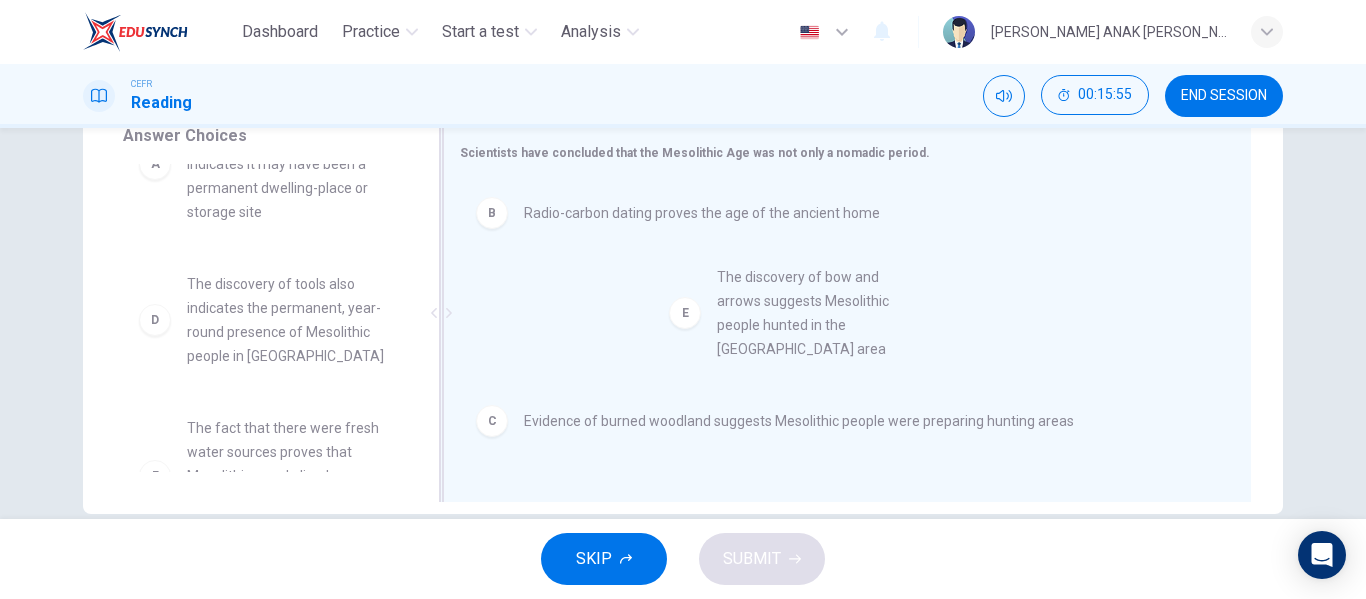 drag, startPoint x: 275, startPoint y: 448, endPoint x: 860, endPoint y: 304, distance: 602.46246 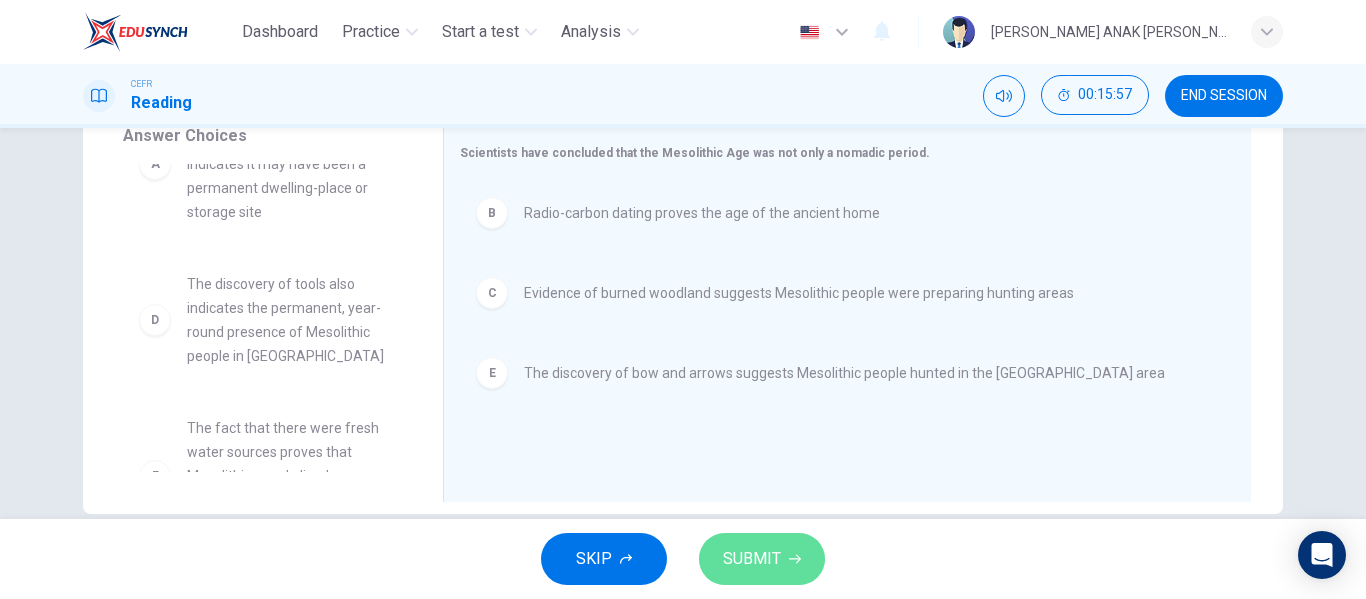click on "SUBMIT" at bounding box center [762, 559] 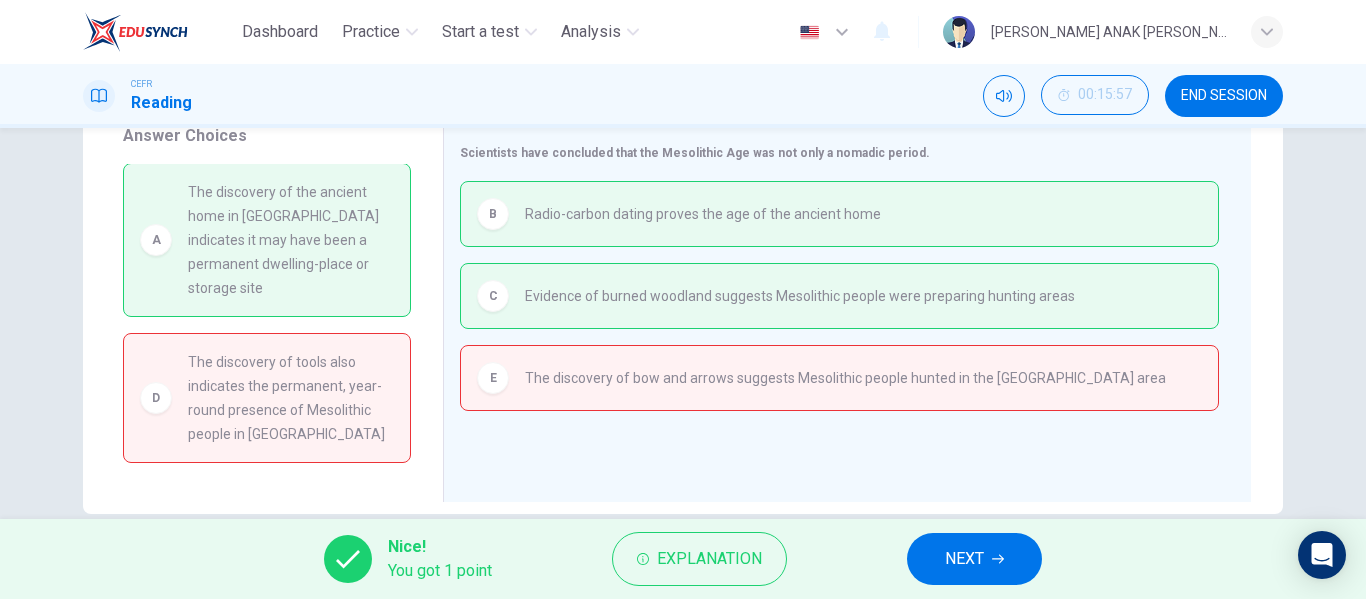 scroll, scrollTop: 0, scrollLeft: 0, axis: both 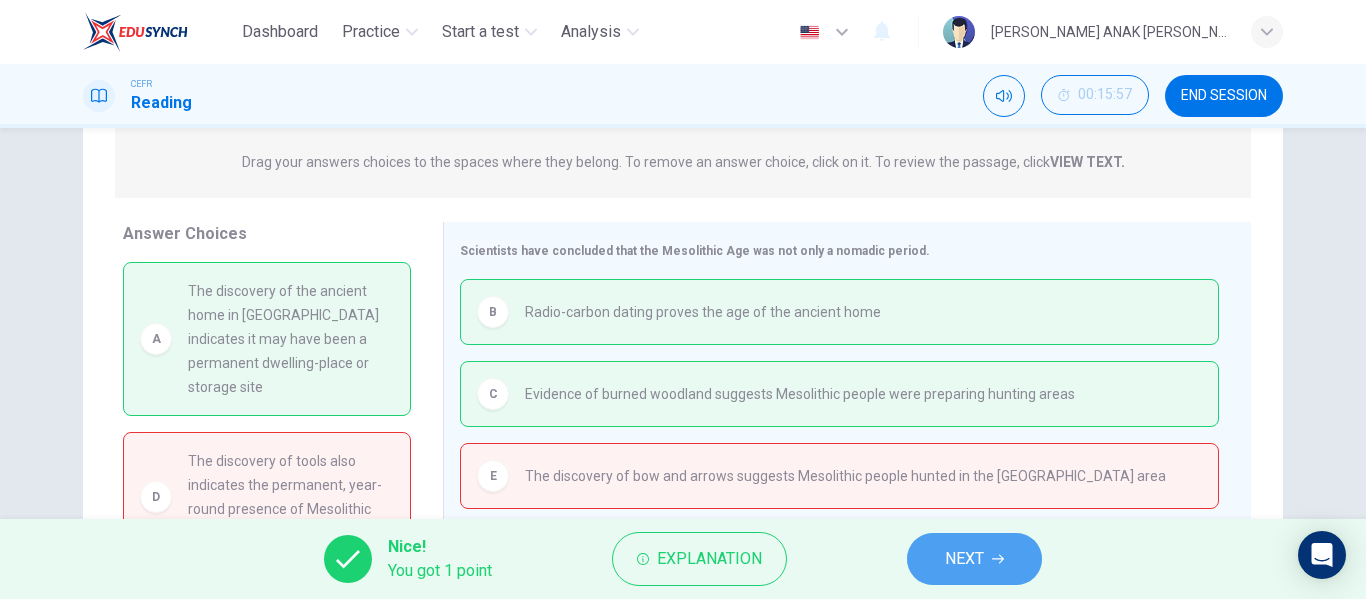 click on "NEXT" at bounding box center (974, 559) 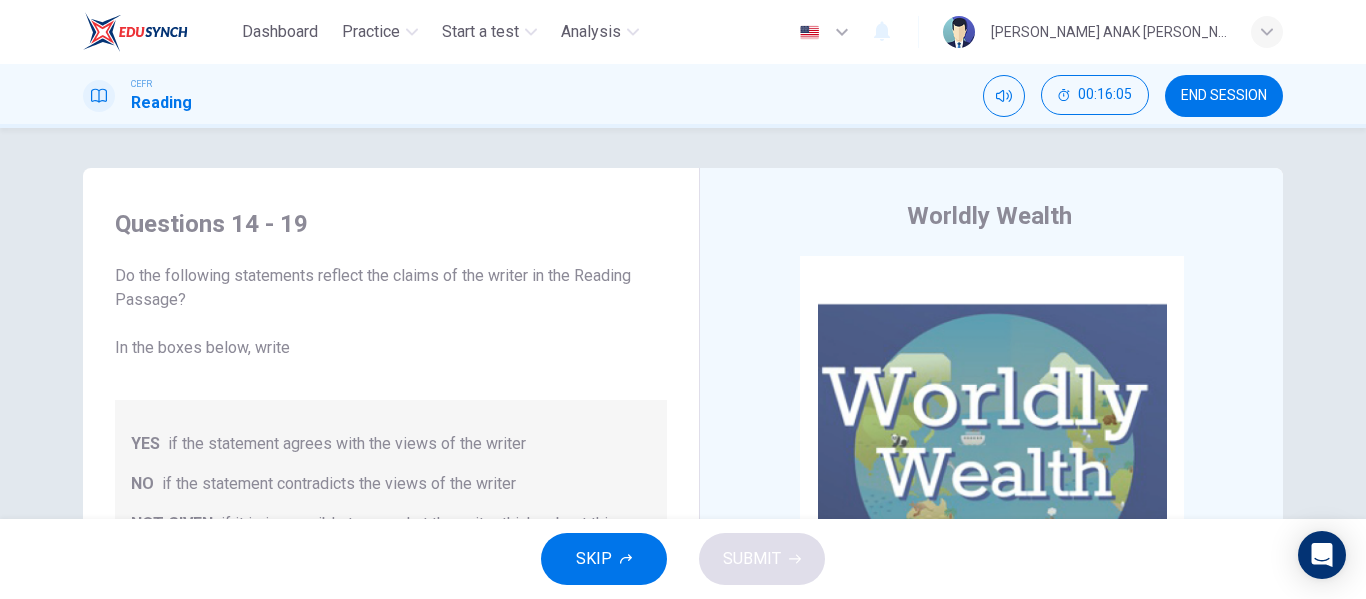 scroll, scrollTop: 81, scrollLeft: 0, axis: vertical 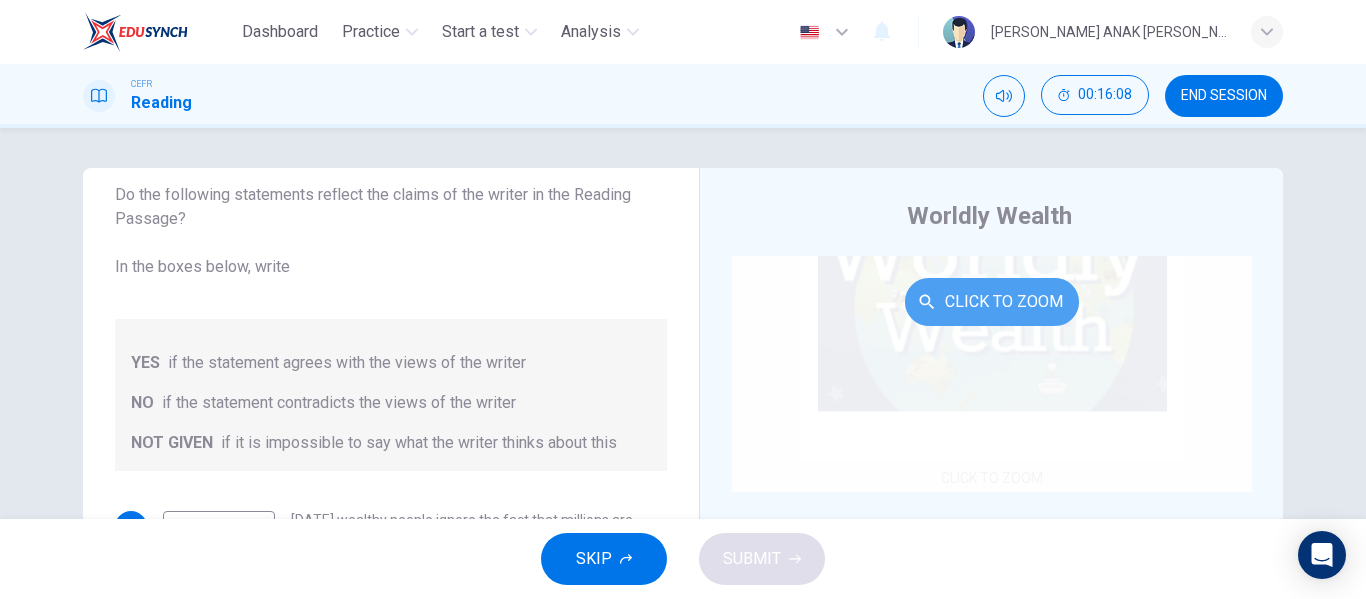 click on "Click to Zoom" at bounding box center [992, 302] 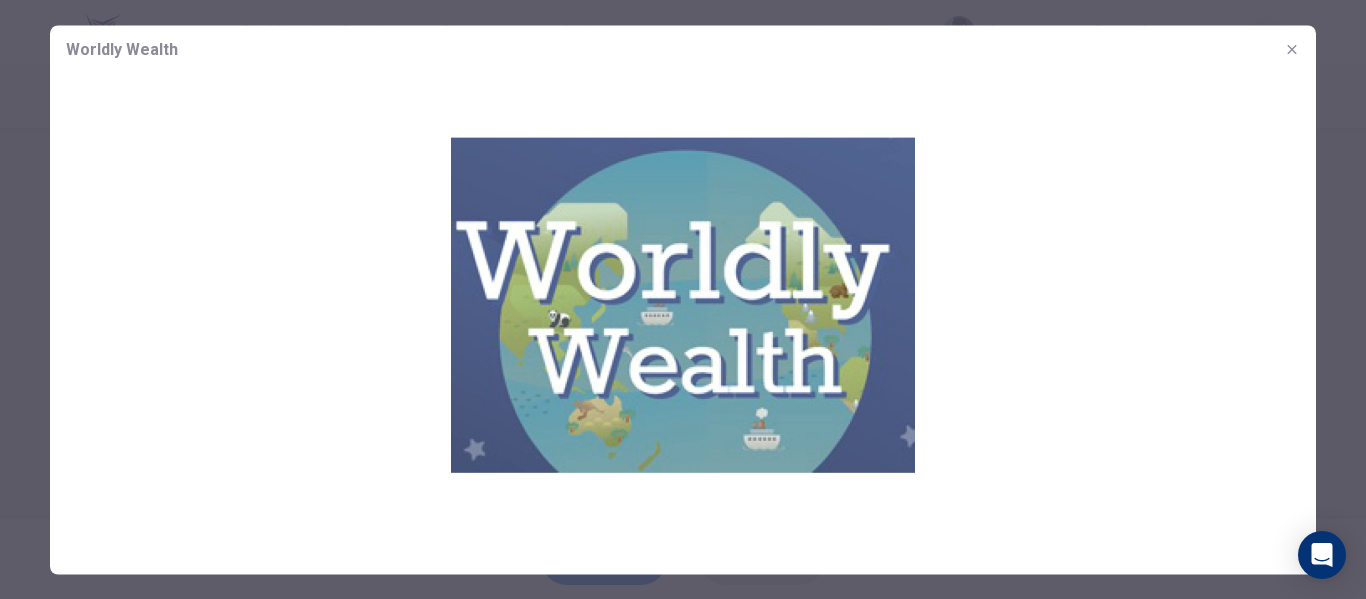 click at bounding box center (683, 305) 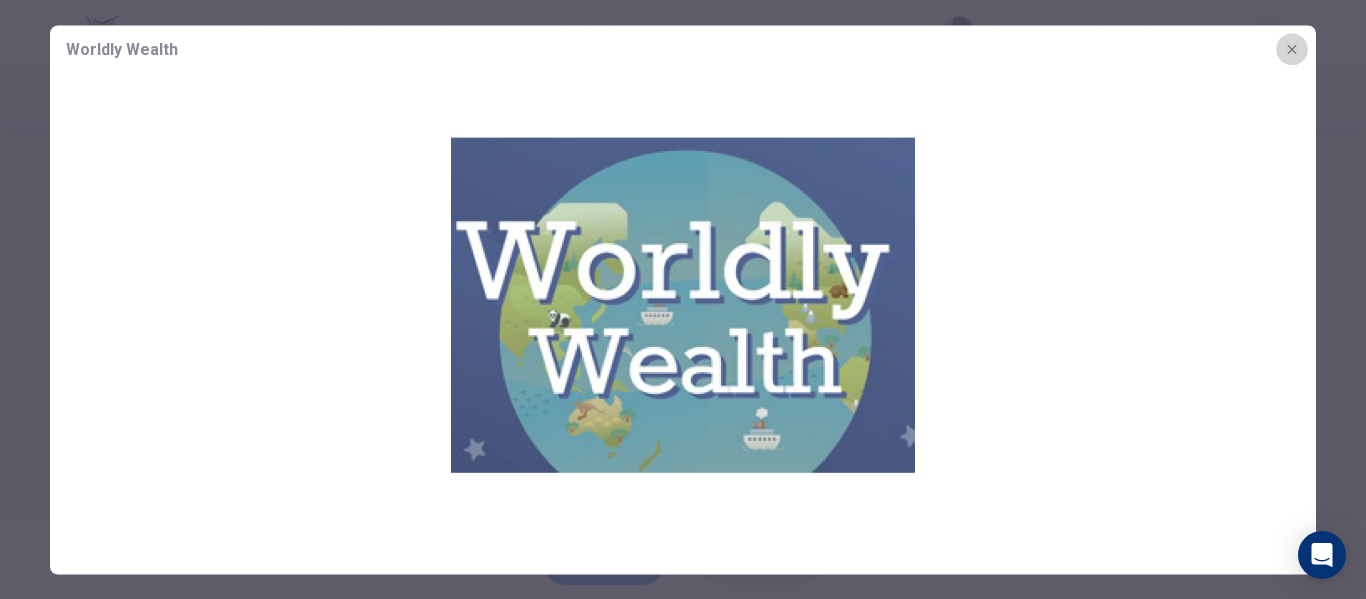 click at bounding box center (1292, 49) 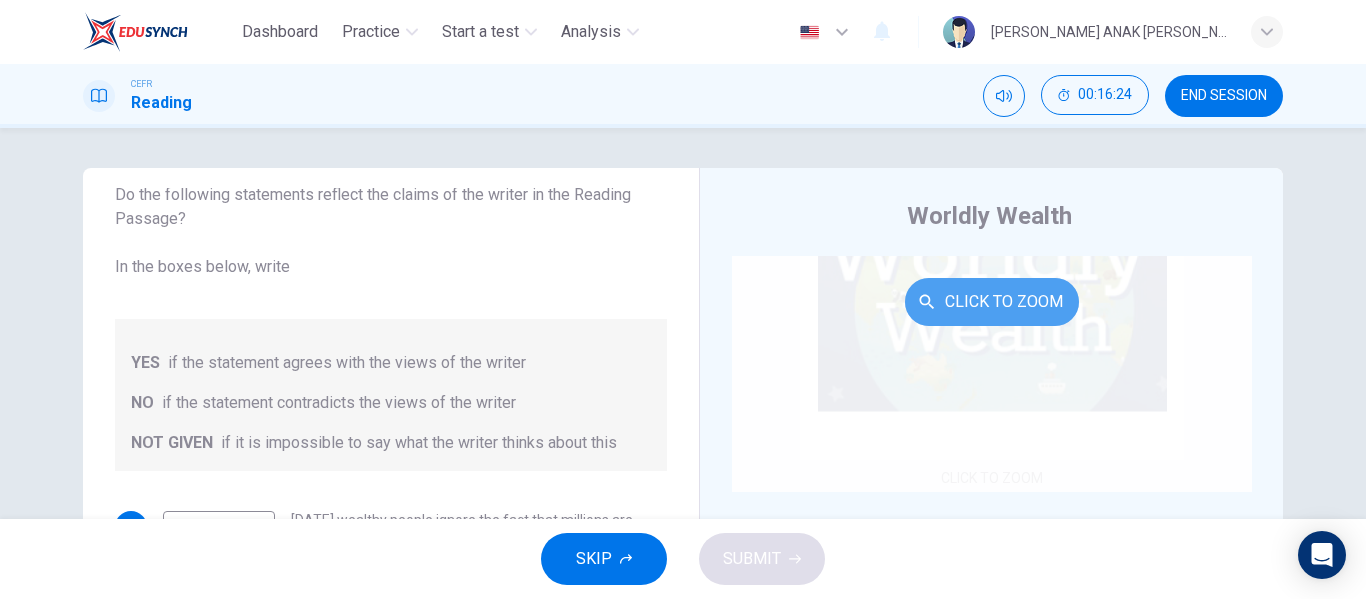 click on "Click to Zoom" at bounding box center (992, 302) 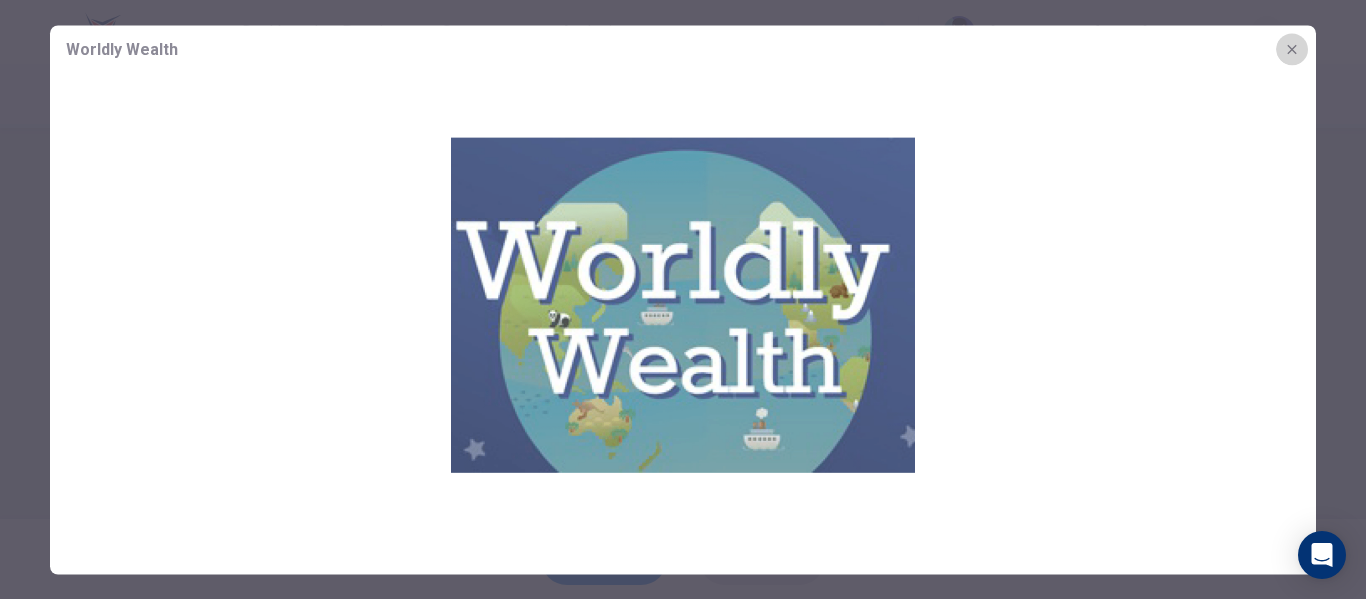 click 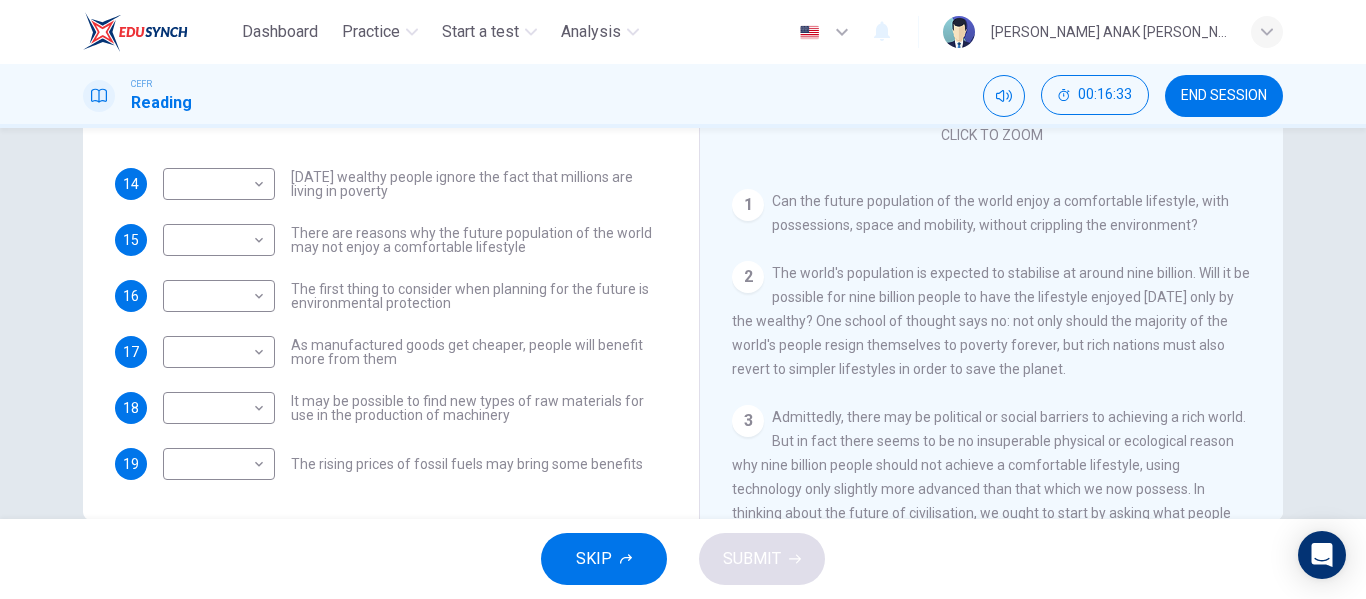 scroll, scrollTop: 384, scrollLeft: 0, axis: vertical 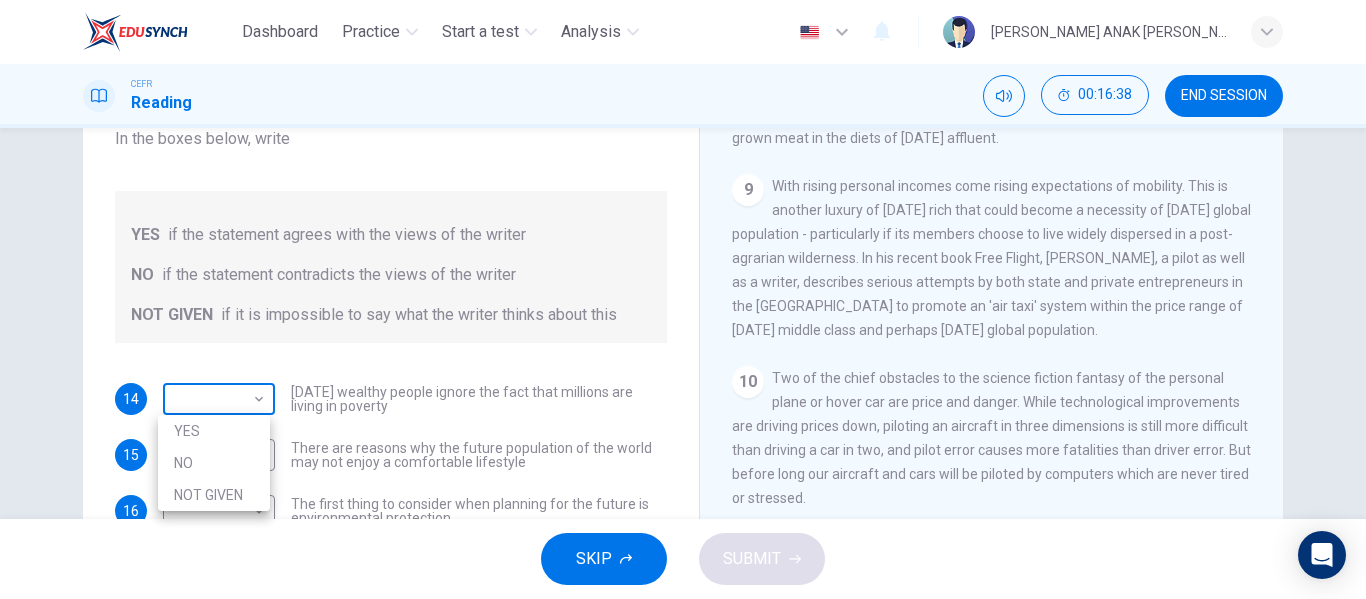click on "Dashboard Practice Start a test Analysis English en ​ [PERSON_NAME] ANAK JIMBAT CEFR Reading 00:16:38 END SESSION Questions 14 - 19 Do the following statements reflect the claims of the writer in the Reading Passage?
In the boxes below, write YES if the statement agrees with the views of the writer NO if the statement contradicts the views of the writer NOT GIVEN if it is impossible to say what the writer thinks about this 14 ​ ​ [DATE] wealthy people ignore the fact that millions are living in poverty 15 ​ ​ There are reasons why the future population of the world may not enjoy a comfortable lifestyle 16 ​ ​ The first thing to consider when planning for the future is environmental protection 17 ​ ​ As manufactured goods get cheaper, people will benefit more from them 18 ​ ​ It may be possible to find new types of raw materials for use in the production of machinery 19 ​ ​ The rising prices of fossil fuels may bring some benefits Worldly Wealth CLICK TO ZOOM Click to Zoom 1 2 3 4" at bounding box center (683, 299) 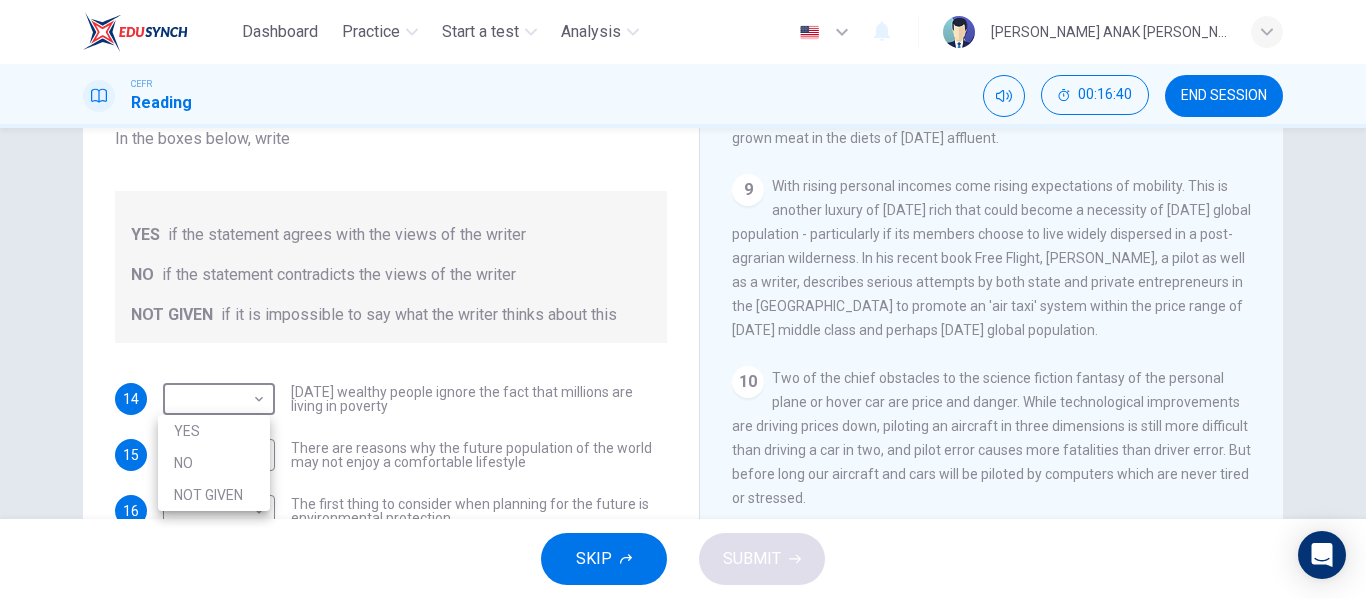 click at bounding box center (683, 299) 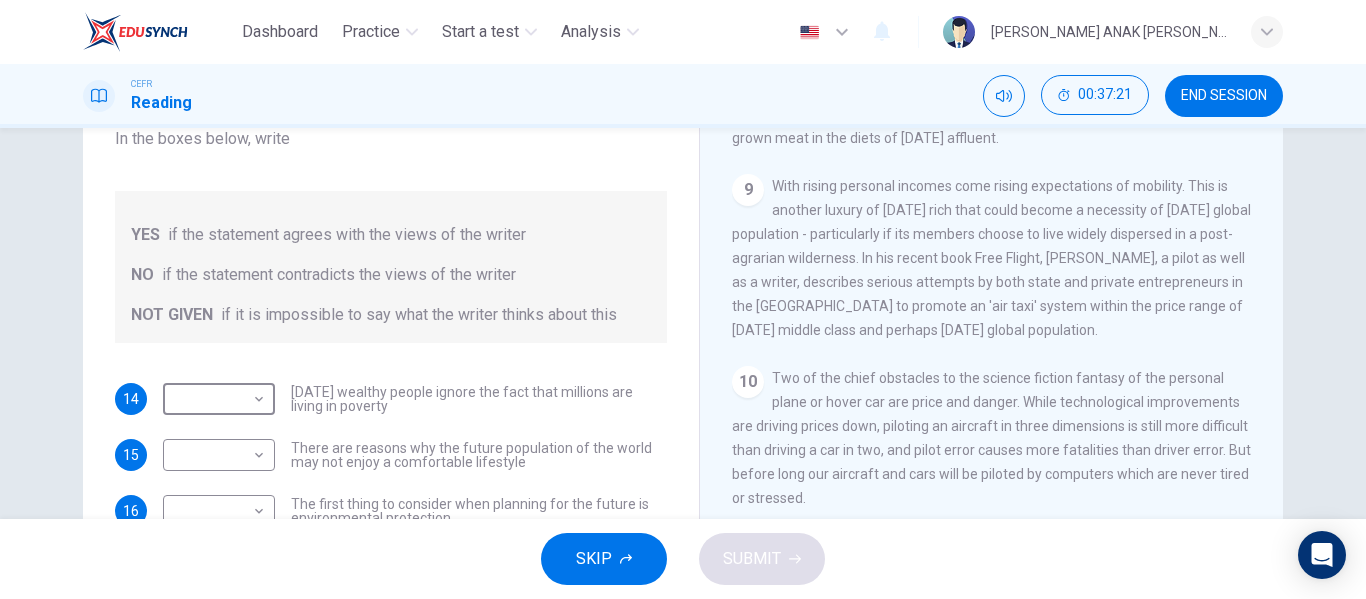 scroll, scrollTop: 0, scrollLeft: 0, axis: both 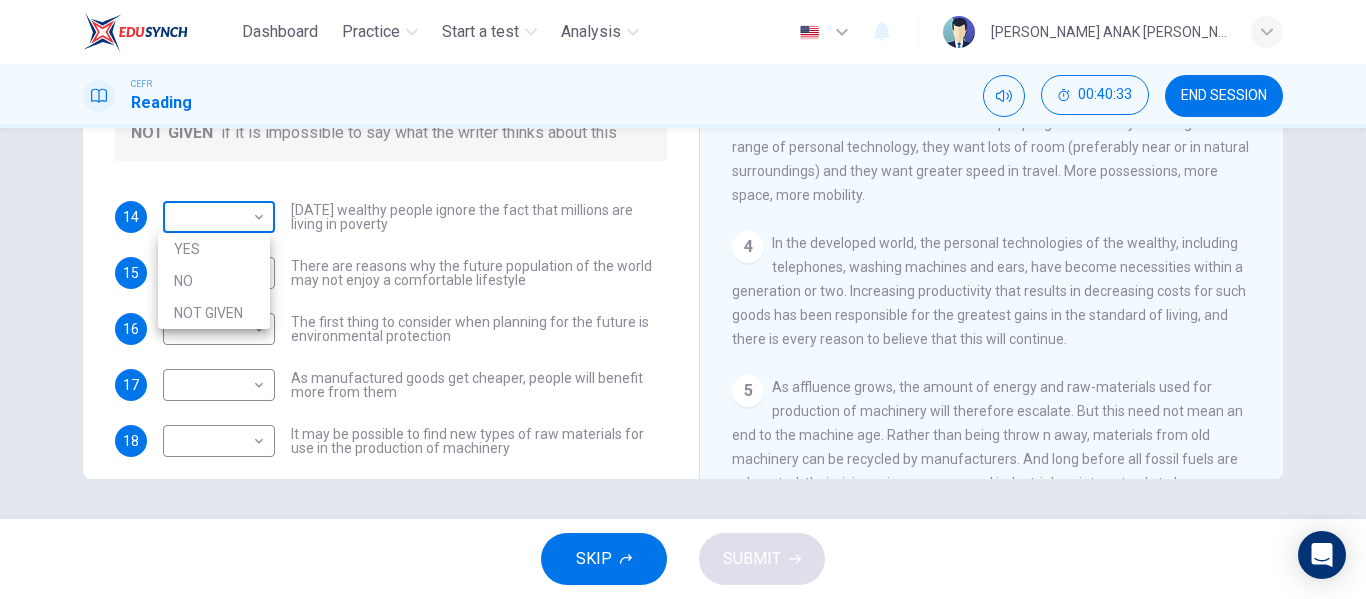 click on "Dashboard Practice Start a test Analysis English en ​ [PERSON_NAME] ANAK JIMBAT CEFR Reading 00:40:33 END SESSION Questions 14 - 19 Do the following statements reflect the claims of the writer in the Reading Passage?
In the boxes below, write YES if the statement agrees with the views of the writer NO if the statement contradicts the views of the writer NOT GIVEN if it is impossible to say what the writer thinks about this 14 ​ ​ [DATE] wealthy people ignore the fact that millions are living in poverty 15 ​ ​ There are reasons why the future population of the world may not enjoy a comfortable lifestyle 16 ​ ​ The first thing to consider when planning for the future is environmental protection 17 ​ ​ As manufactured goods get cheaper, people will benefit more from them 18 ​ ​ It may be possible to find new types of raw materials for use in the production of machinery 19 ​ ​ The rising prices of fossil fuels may bring some benefits Worldly Wealth CLICK TO ZOOM Click to Zoom 1 2 3 4" at bounding box center (683, 299) 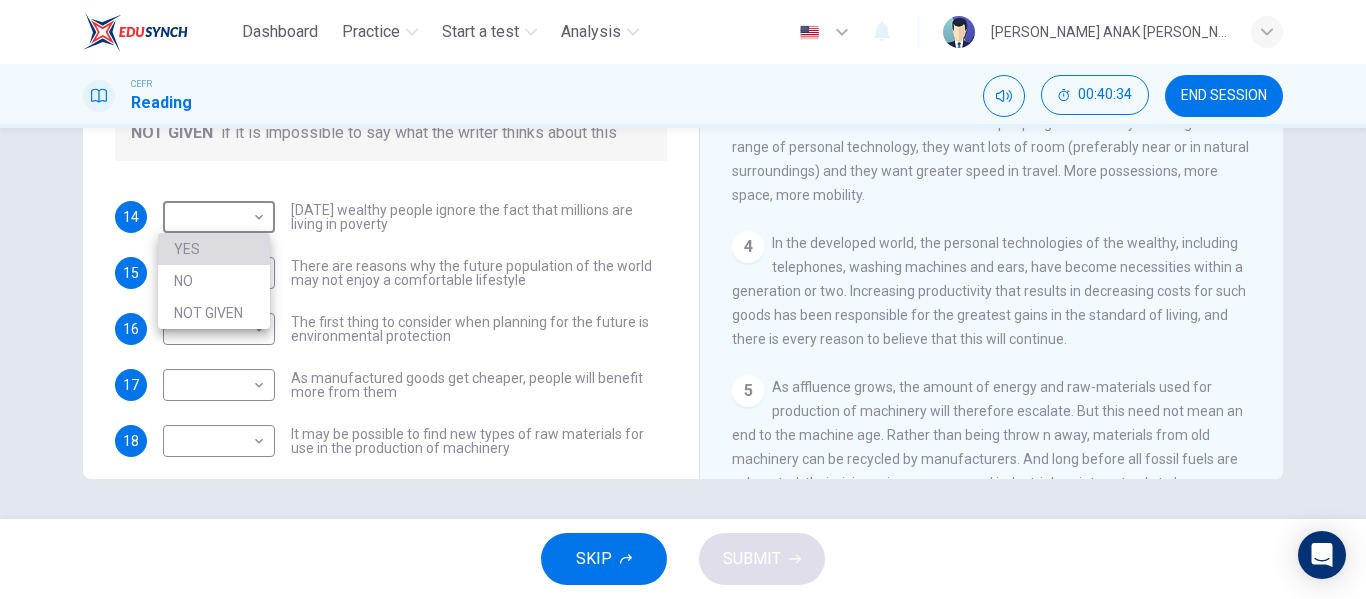 click on "YES" at bounding box center (214, 249) 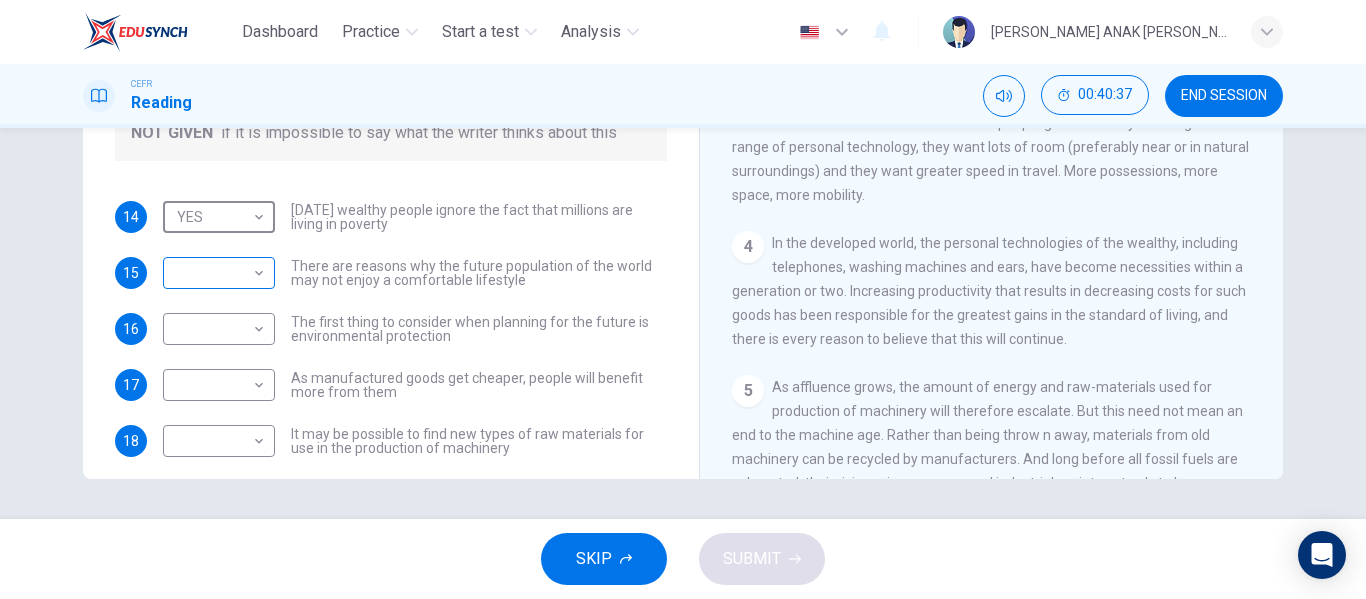 click on "Dashboard Practice Start a test Analysis English en ​ [PERSON_NAME] ANAK JIMBAT CEFR Reading 00:40:37 END SESSION Questions 14 - 19 Do the following statements reflect the claims of the writer in the Reading Passage?
In the boxes below, write YES if the statement agrees with the views of the writer NO if the statement contradicts the views of the writer NOT GIVEN if it is impossible to say what the writer thinks about this 14 YES YES ​ [DATE] wealthy people ignore the fact that millions are living in poverty 15 ​ ​ There are reasons why the future population of the world may not enjoy a comfortable lifestyle 16 ​ ​ The first thing to consider when planning for the future is environmental protection 17 ​ ​ As manufactured goods get cheaper, people will benefit more from them 18 ​ ​ It may be possible to find new types of raw materials for use in the production of machinery 19 ​ ​ The rising prices of fossil fuels may bring some benefits Worldly Wealth CLICK TO ZOOM Click to Zoom 1 2" at bounding box center (683, 299) 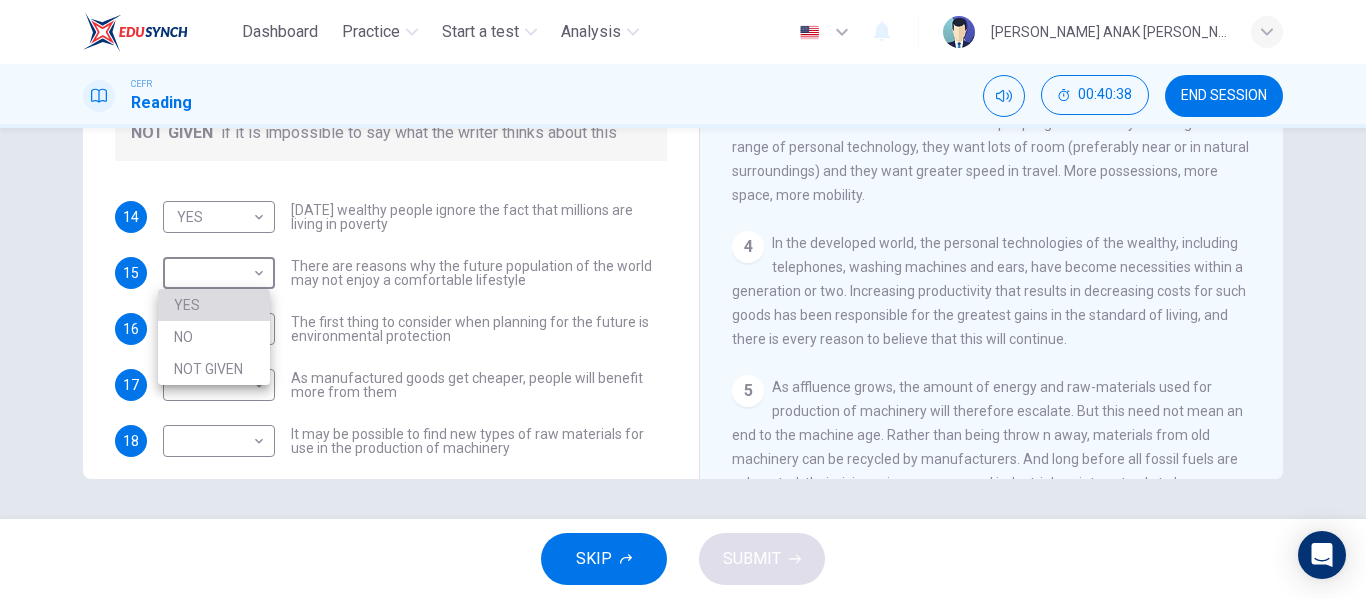 click on "YES" at bounding box center (214, 305) 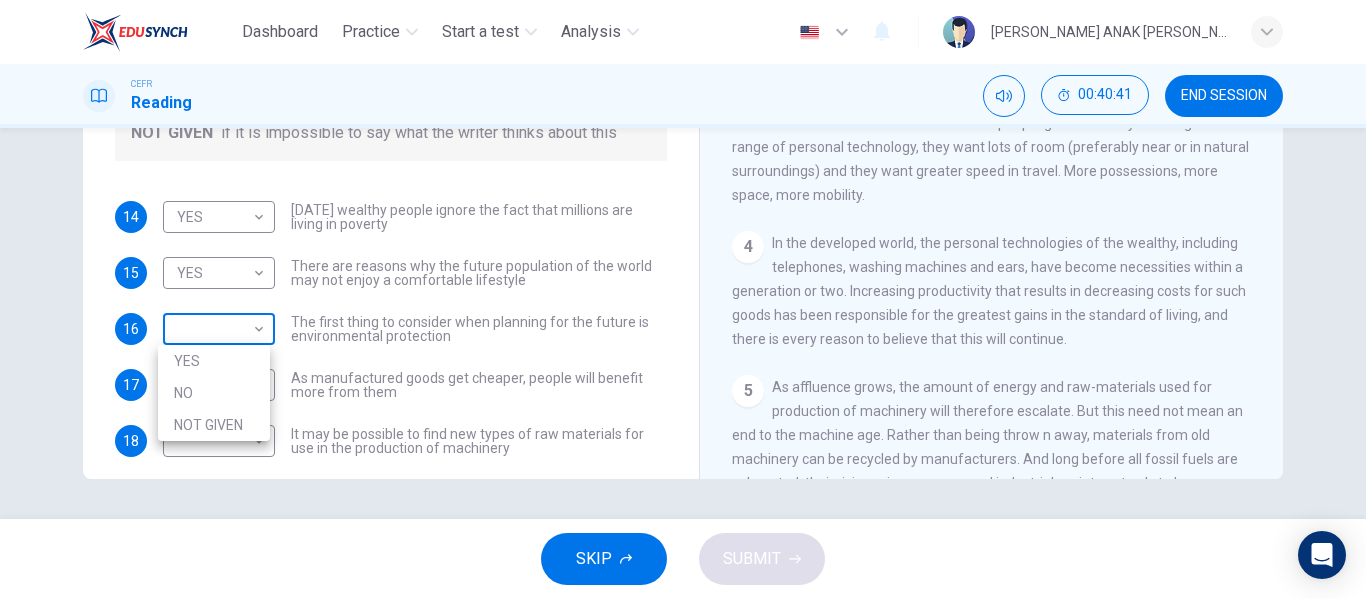 click on "Dashboard Practice Start a test Analysis English en ​ [PERSON_NAME] ANAK JIMBAT CEFR Reading 00:40:41 END SESSION Questions 14 - 19 Do the following statements reflect the claims of the writer in the Reading Passage?
In the boxes below, write YES if the statement agrees with the views of the writer NO if the statement contradicts the views of the writer NOT GIVEN if it is impossible to say what the writer thinks about this 14 YES YES ​ [DATE] wealthy people ignore the fact that millions are living in poverty 15 YES YES ​ There are reasons why the future population of the world may not enjoy a comfortable lifestyle 16 ​ ​ The first thing to consider when planning for the future is environmental protection 17 ​ ​ As manufactured goods get cheaper, people will benefit more from them 18 ​ ​ It may be possible to find new types of raw materials for use in the production of machinery 19 ​ ​ The rising prices of fossil fuels may bring some benefits Worldly Wealth CLICK TO ZOOM Click to Zoom" at bounding box center (683, 299) 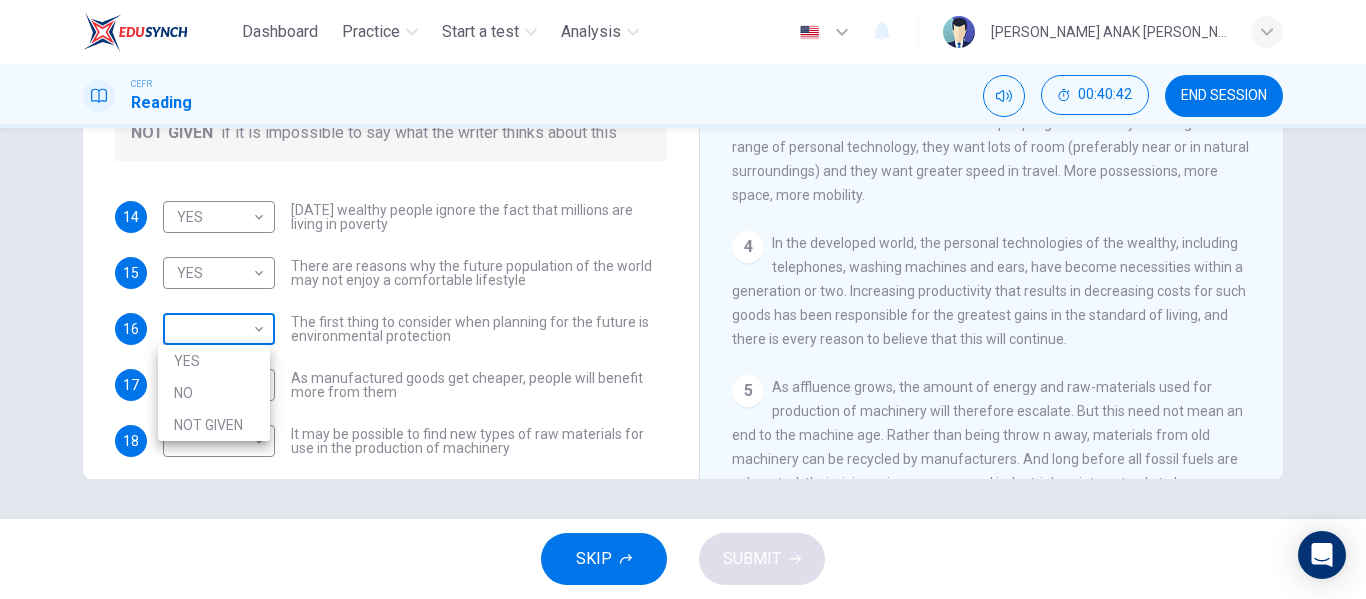 click on "Dashboard Practice Start a test Analysis English en ​ [PERSON_NAME] ANAK JIMBAT CEFR Reading 00:40:42 END SESSION Questions 14 - 19 Do the following statements reflect the claims of the writer in the Reading Passage?
In the boxes below, write YES if the statement agrees with the views of the writer NO if the statement contradicts the views of the writer NOT GIVEN if it is impossible to say what the writer thinks about this 14 YES YES ​ [DATE] wealthy people ignore the fact that millions are living in poverty 15 YES YES ​ There are reasons why the future population of the world may not enjoy a comfortable lifestyle 16 ​ ​ The first thing to consider when planning for the future is environmental protection 17 ​ ​ As manufactured goods get cheaper, people will benefit more from them 18 ​ ​ It may be possible to find new types of raw materials for use in the production of machinery 19 ​ ​ The rising prices of fossil fuels may bring some benefits Worldly Wealth CLICK TO ZOOM Click to Zoom" at bounding box center [683, 299] 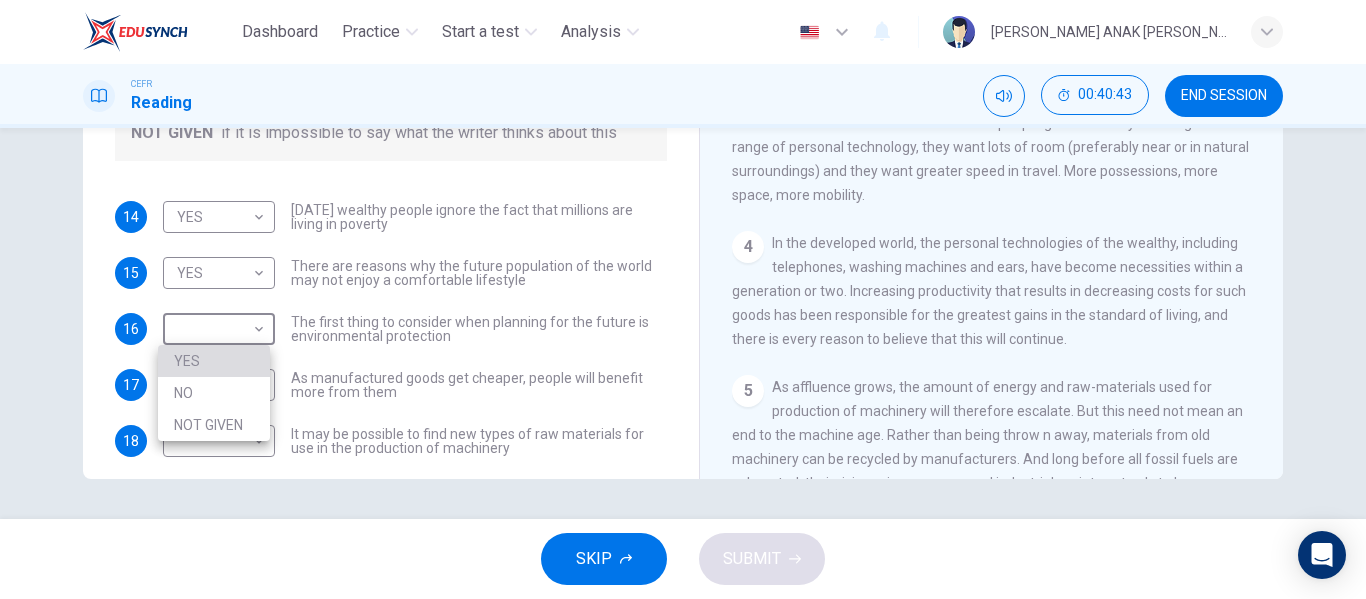 click on "YES" at bounding box center (214, 361) 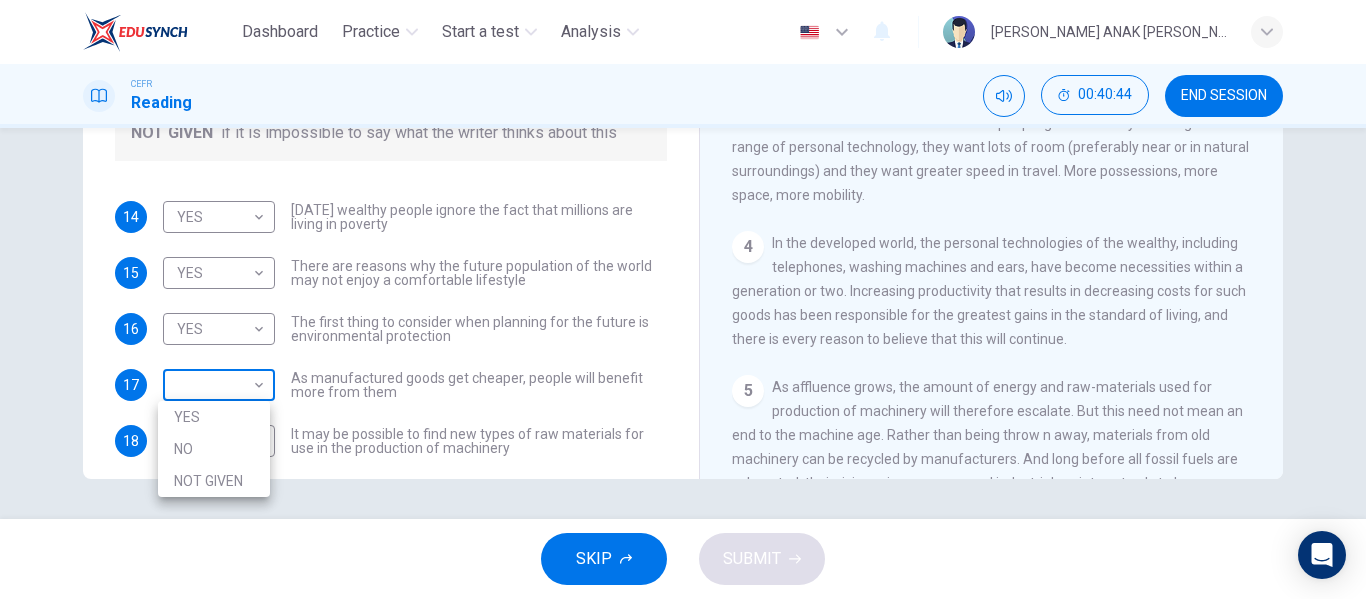 click on "Dashboard Practice Start a test Analysis English en ​ [PERSON_NAME] ANAK JIMBAT CEFR Reading 00:40:44 END SESSION Questions 14 - 19 Do the following statements reflect the claims of the writer in the Reading Passage?
In the boxes below, write YES if the statement agrees with the views of the writer NO if the statement contradicts the views of the writer NOT GIVEN if it is impossible to say what the writer thinks about this 14 YES YES ​ [DATE] wealthy people ignore the fact that millions are living in poverty 15 YES YES ​ There are reasons why the future population of the world may not enjoy a comfortable lifestyle 16 YES YES ​ The first thing to consider when planning for the future is environmental protection 17 ​ ​ As manufactured goods get cheaper, people will benefit more from them 18 ​ ​ It may be possible to find new types of raw materials for use in the production of machinery 19 ​ ​ The rising prices of fossil fuels may bring some benefits Worldly Wealth CLICK TO ZOOM 1 2 3 4 5" at bounding box center [683, 299] 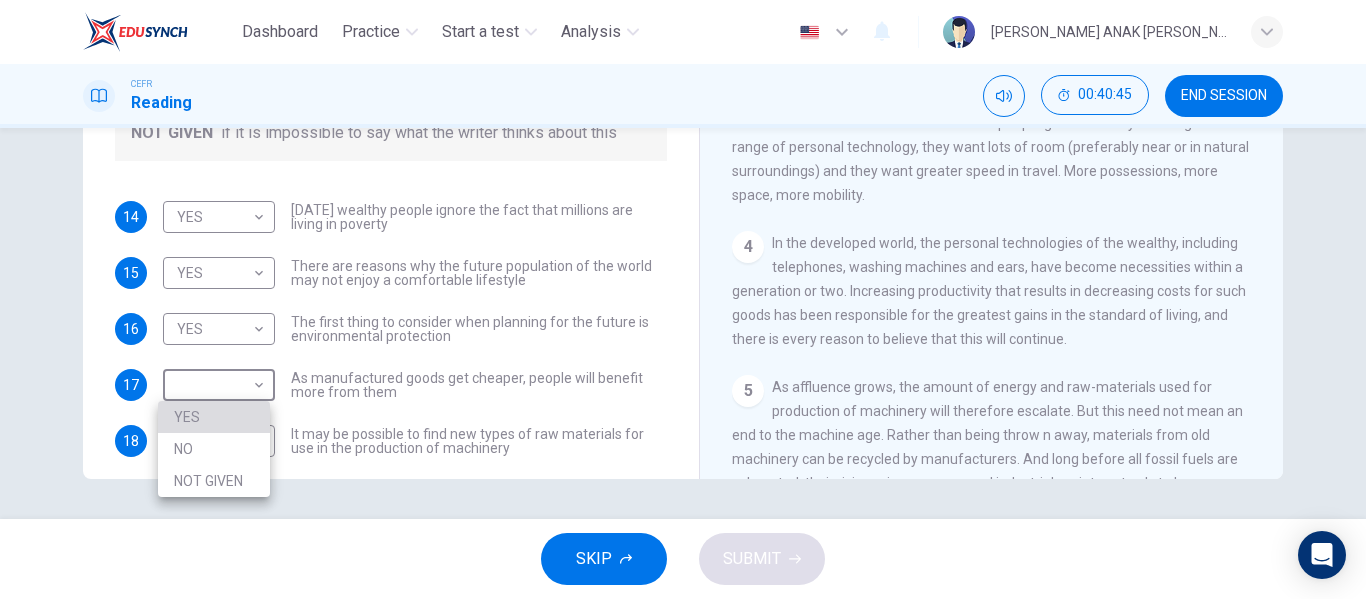 click on "YES" at bounding box center (214, 417) 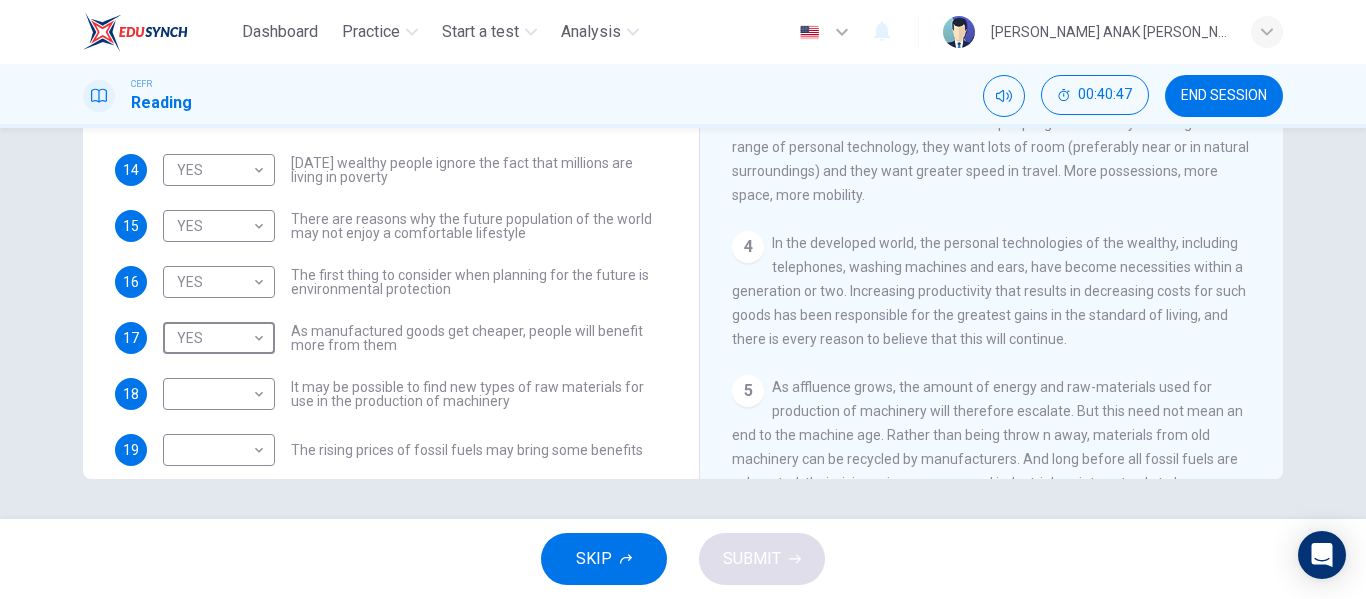 scroll, scrollTop: 56, scrollLeft: 0, axis: vertical 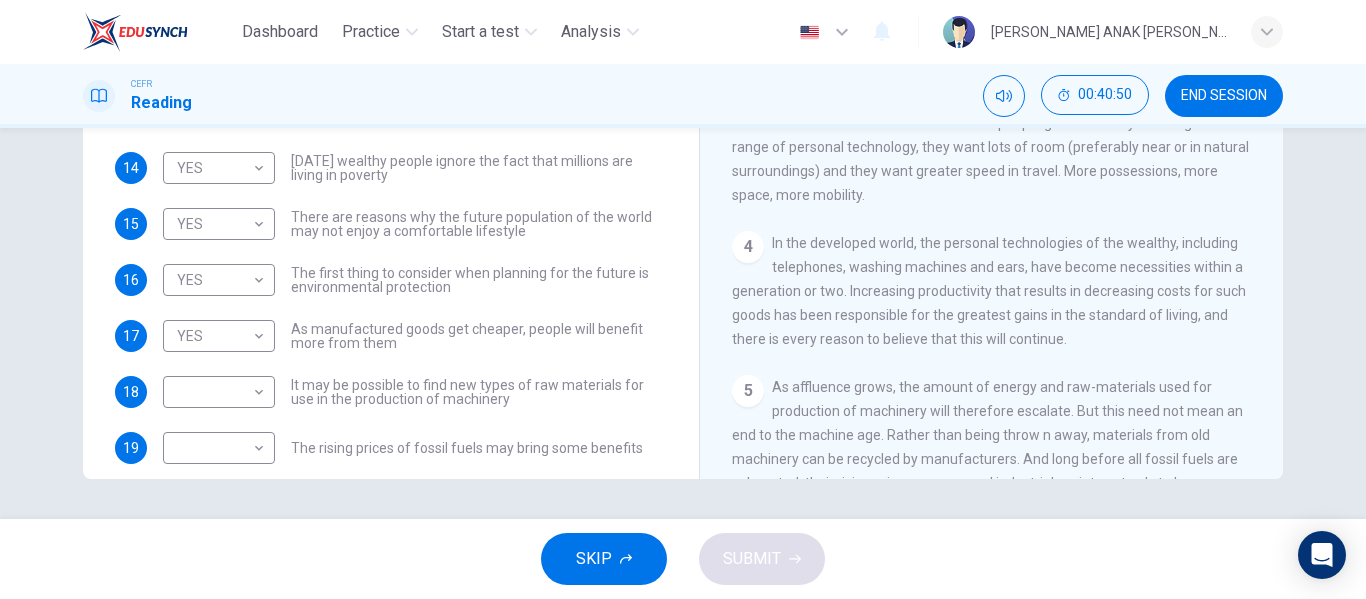 drag, startPoint x: 290, startPoint y: 391, endPoint x: 502, endPoint y: 398, distance: 212.11554 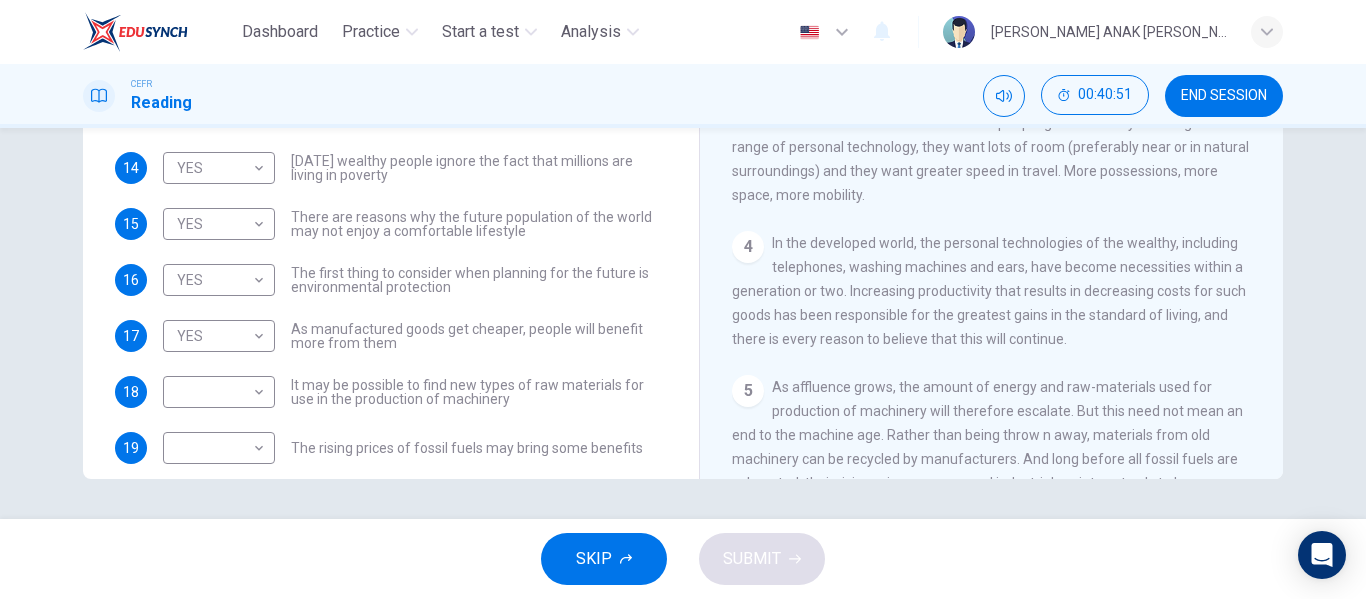 drag, startPoint x: 502, startPoint y: 398, endPoint x: 286, endPoint y: 385, distance: 216.39085 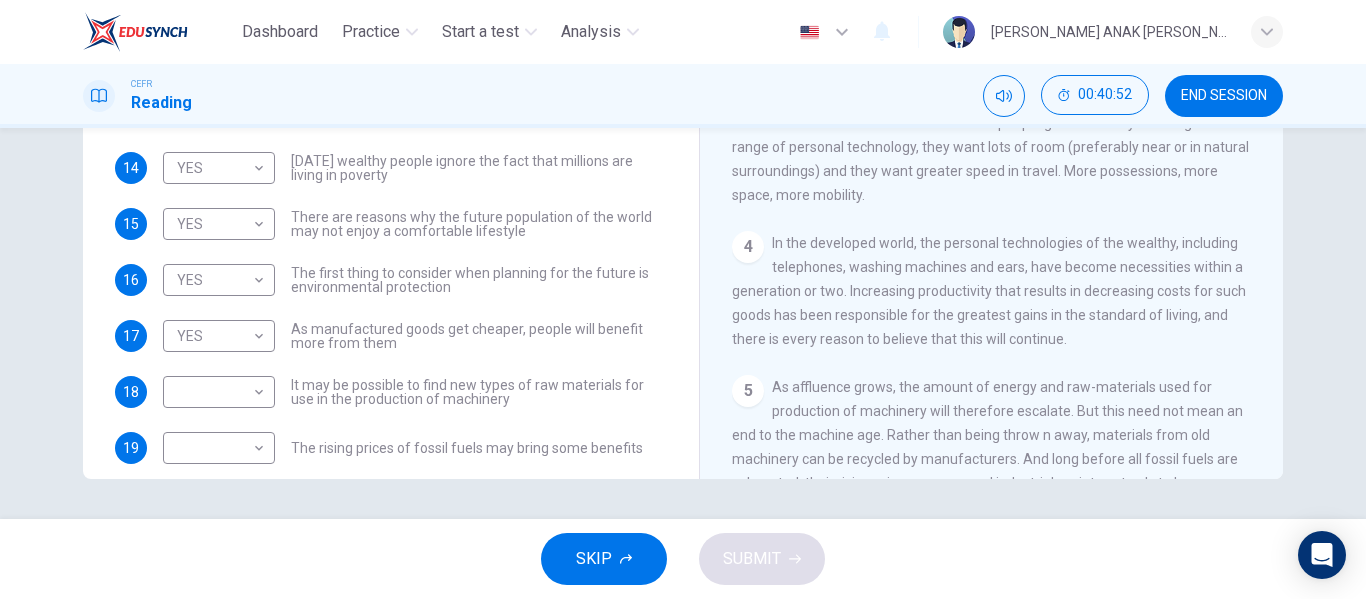 drag, startPoint x: 286, startPoint y: 385, endPoint x: 469, endPoint y: 416, distance: 185.60712 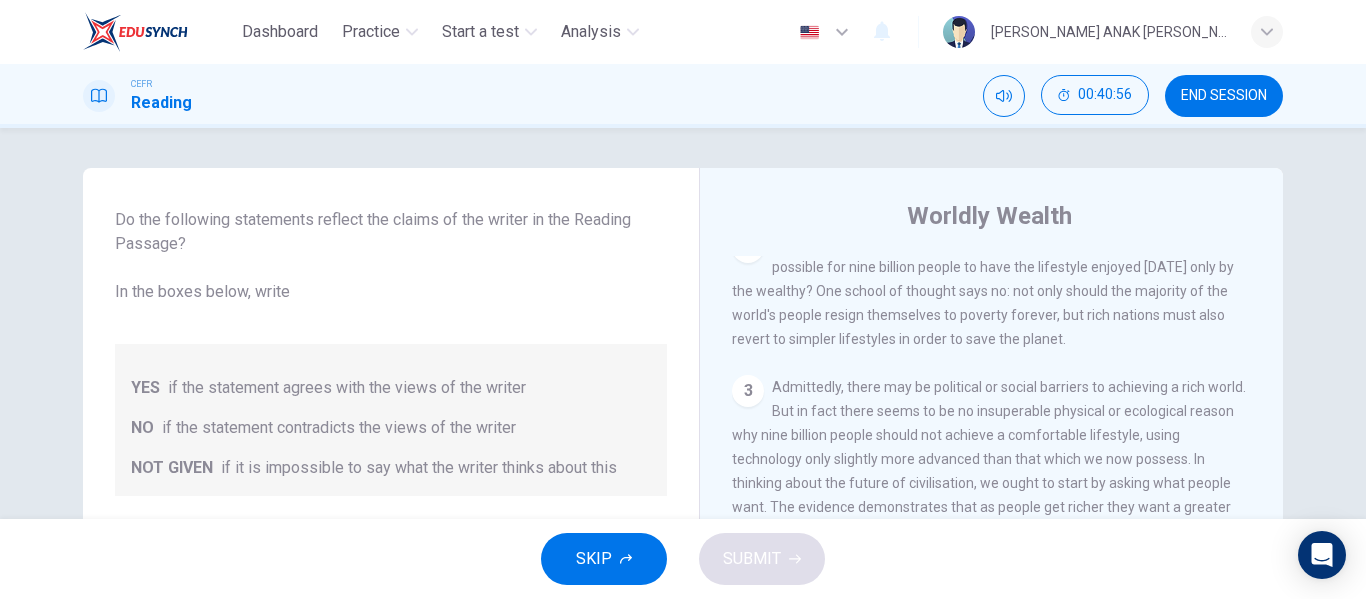 scroll, scrollTop: 384, scrollLeft: 0, axis: vertical 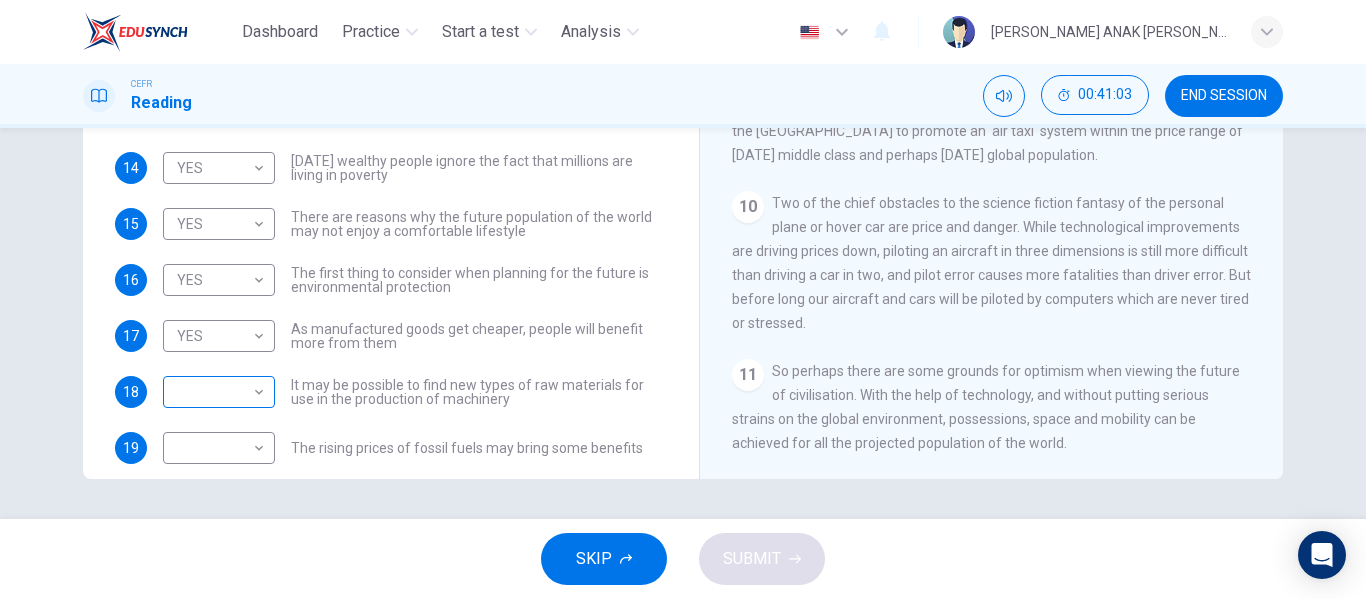 click on "Dashboard Practice Start a test Analysis English en ​ [PERSON_NAME] ANAK JIMBAT CEFR Reading 00:41:03 END SESSION Questions 14 - 19 Do the following statements reflect the claims of the writer in the Reading Passage?
In the boxes below, write YES if the statement agrees with the views of the writer NO if the statement contradicts the views of the writer NOT GIVEN if it is impossible to say what the writer thinks about this 14 YES YES ​ [DATE] wealthy people ignore the fact that millions are living in poverty 15 YES YES ​ There are reasons why the future population of the world may not enjoy a comfortable lifestyle 16 YES YES ​ The first thing to consider when planning for the future is environmental protection 17 YES YES ​ As manufactured goods get cheaper, people will benefit more from them 18 ​ ​ It may be possible to find new types of raw materials for use in the production of machinery 19 ​ ​ The rising prices of fossil fuels may bring some benefits Worldly Wealth CLICK TO ZOOM 1 2 3" at bounding box center (683, 299) 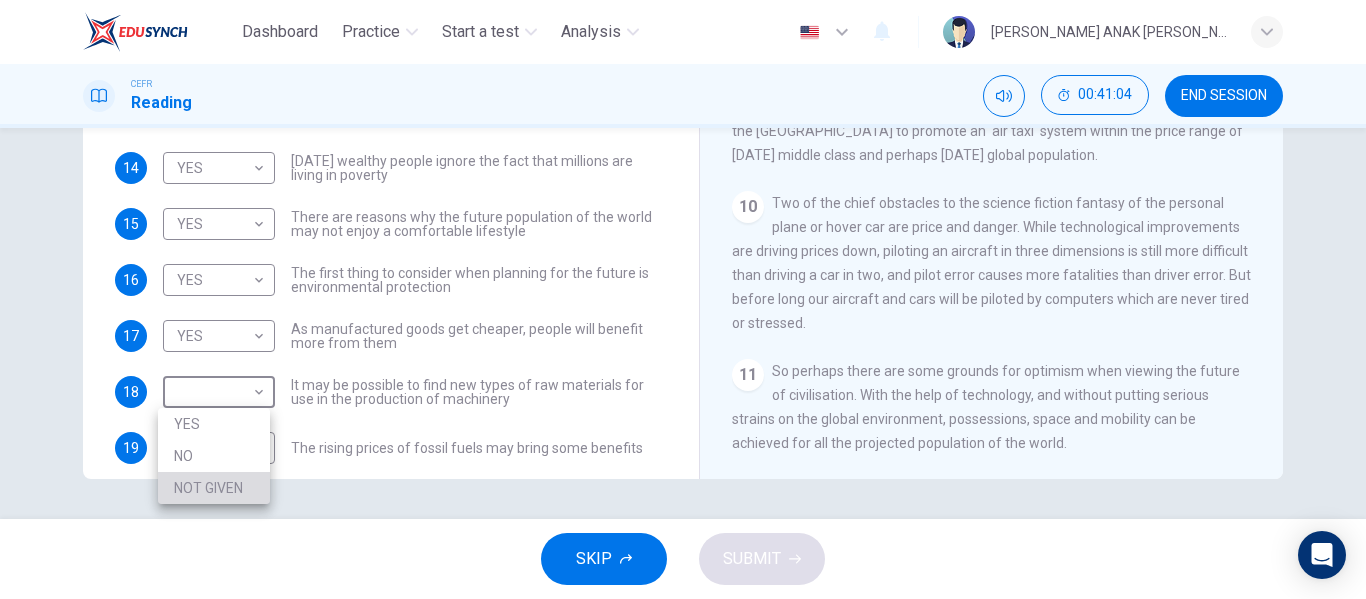 click on "NOT GIVEN" at bounding box center [214, 488] 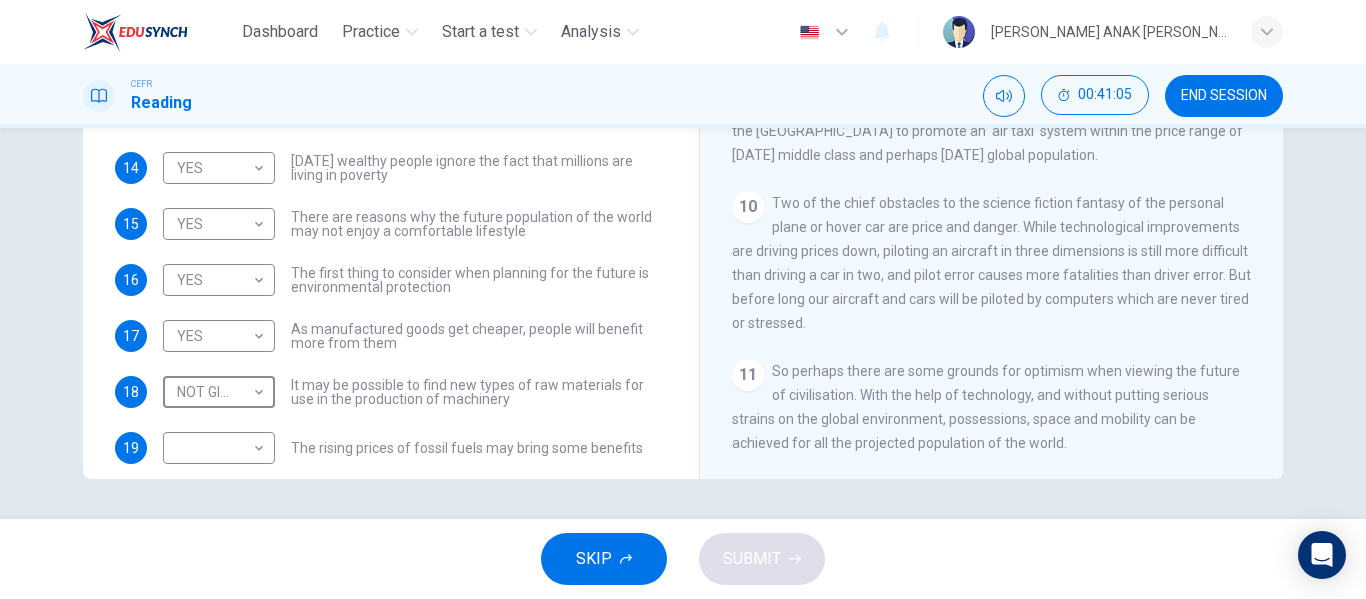scroll, scrollTop: 81, scrollLeft: 0, axis: vertical 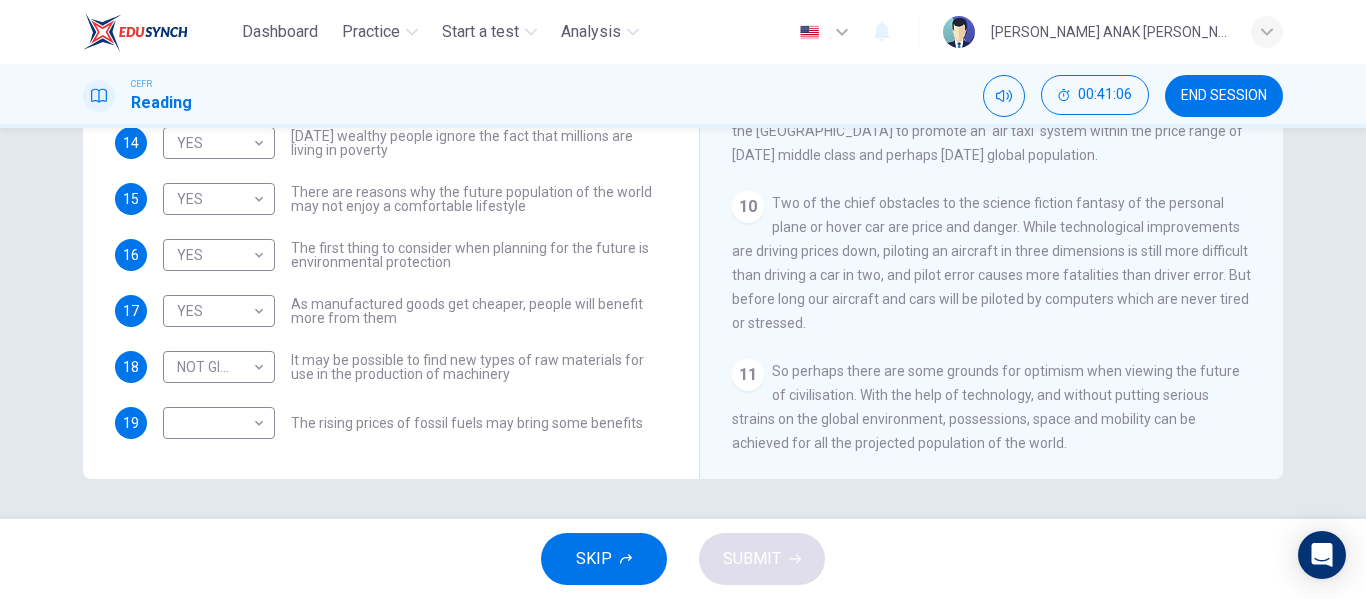 click on "11 So perhaps there are some grounds for optimism when viewing the future of civilisation. With the help of technology, and without putting serious strains on the global environment, possessions, space and mobility can be achieved for all the projected population of the world." at bounding box center [992, 407] 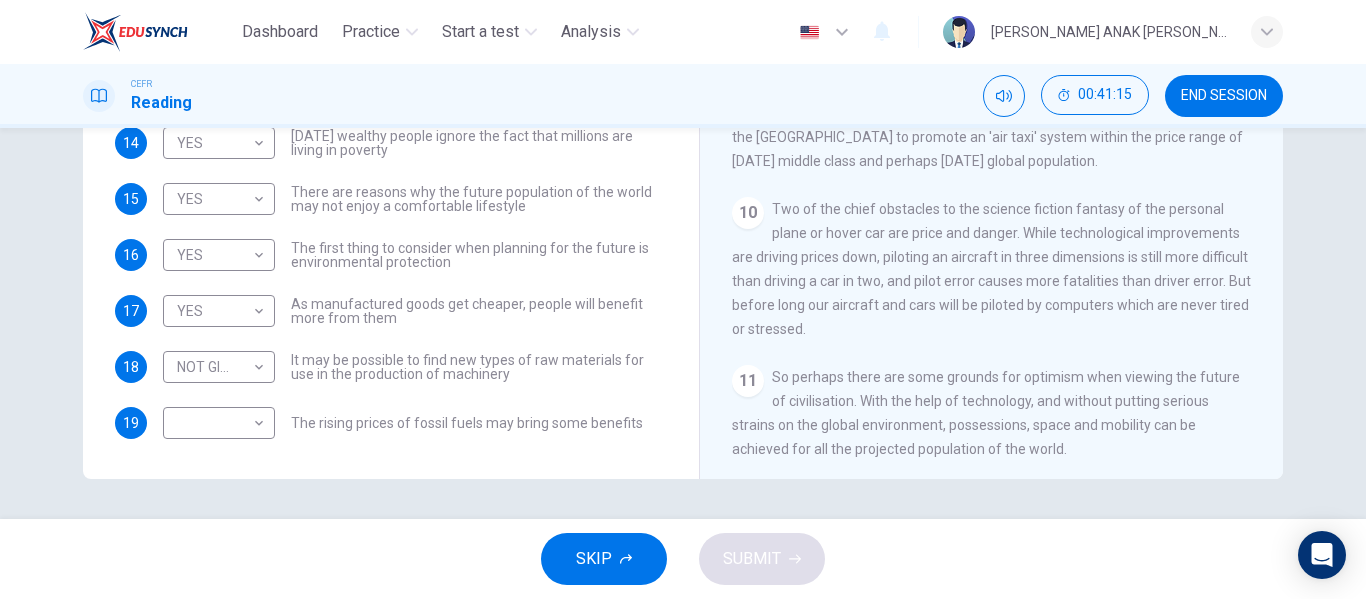 scroll, scrollTop: 1878, scrollLeft: 0, axis: vertical 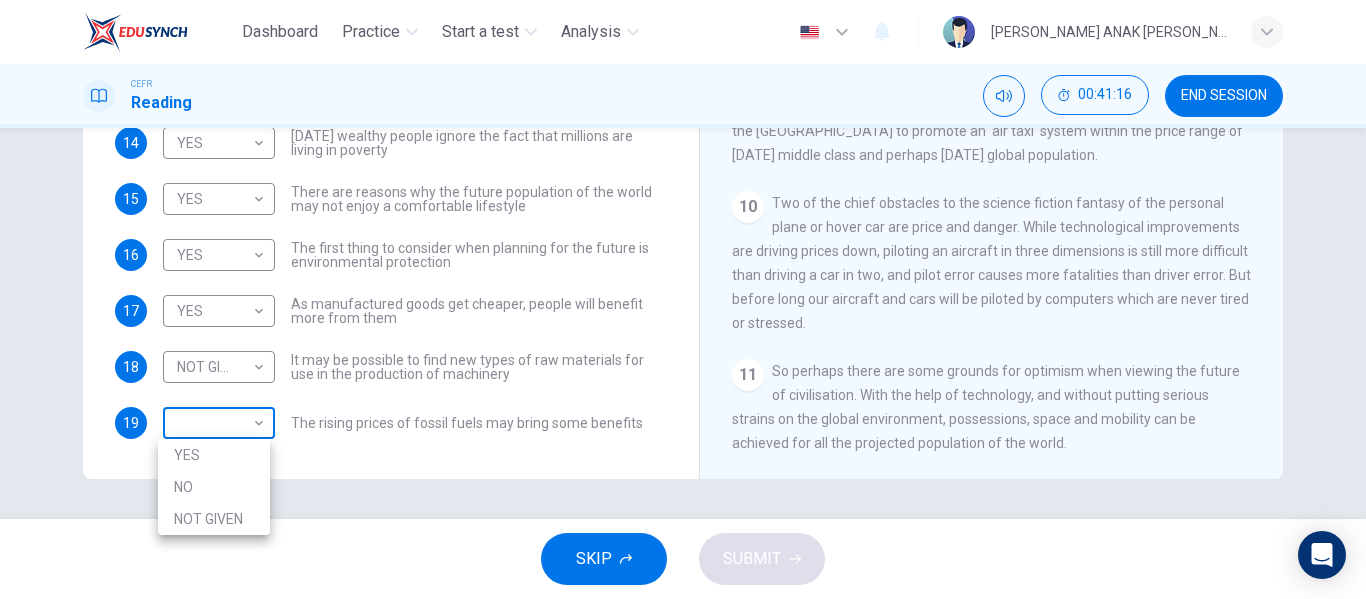 click on "Dashboard Practice Start a test Analysis English en ​ [PERSON_NAME] ANAK JIMBAT CEFR Reading 00:41:16 END SESSION Questions 14 - 19 Do the following statements reflect the claims of the writer in the Reading Passage?
In the boxes below, write YES if the statement agrees with the views of the writer NO if the statement contradicts the views of the writer NOT GIVEN if it is impossible to say what the writer thinks about this 14 YES YES ​ [DATE] wealthy people ignore the fact that millions are living in poverty 15 YES YES ​ There are reasons why the future population of the world may not enjoy a comfortable lifestyle 16 YES YES ​ The first thing to consider when planning for the future is environmental protection 17 YES YES ​ As manufactured goods get cheaper, people will benefit more from them 18 NOT GIVEN NOT GIVEN ​ It may be possible to find new types of raw materials for use in the production of machinery 19 ​ ​ The rising prices of fossil fuels may bring some benefits Worldly Wealth 1 2" at bounding box center [683, 299] 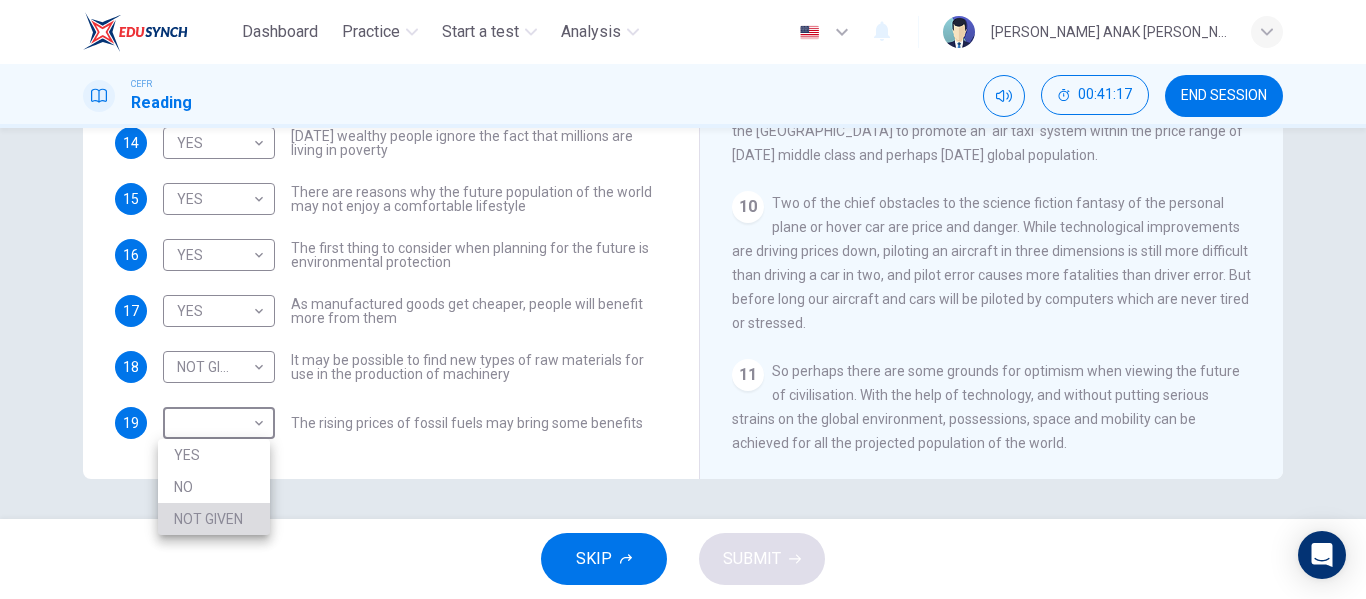 click on "NOT GIVEN" at bounding box center [214, 519] 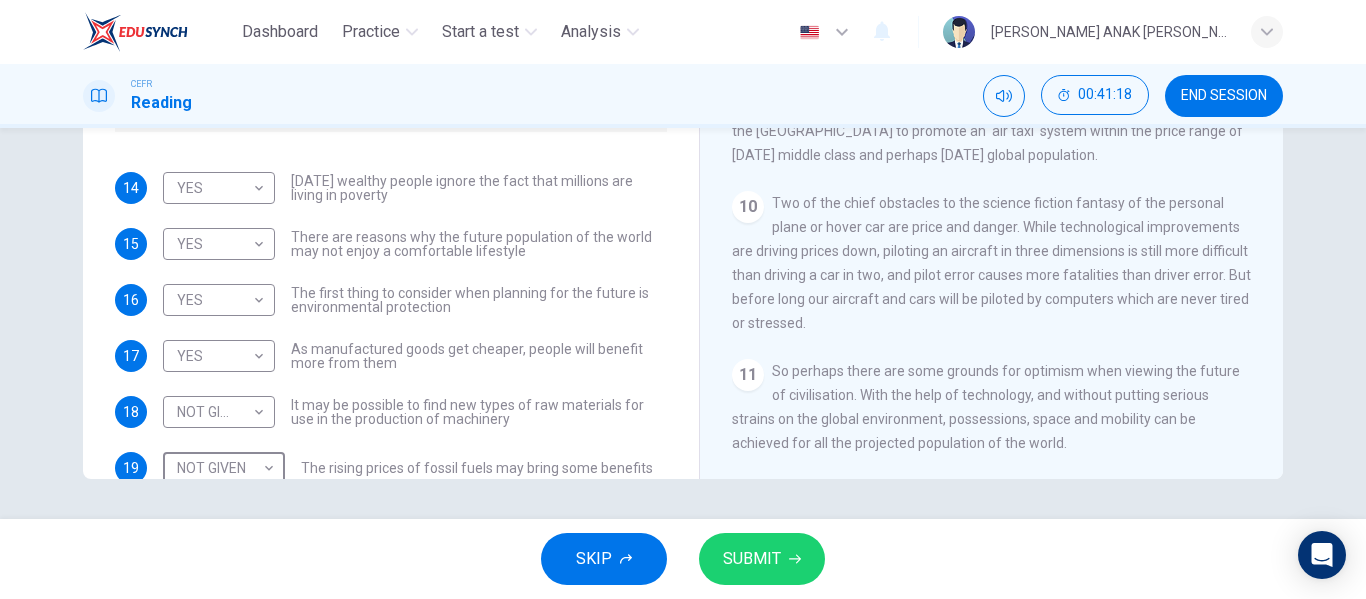 scroll, scrollTop: 34, scrollLeft: 0, axis: vertical 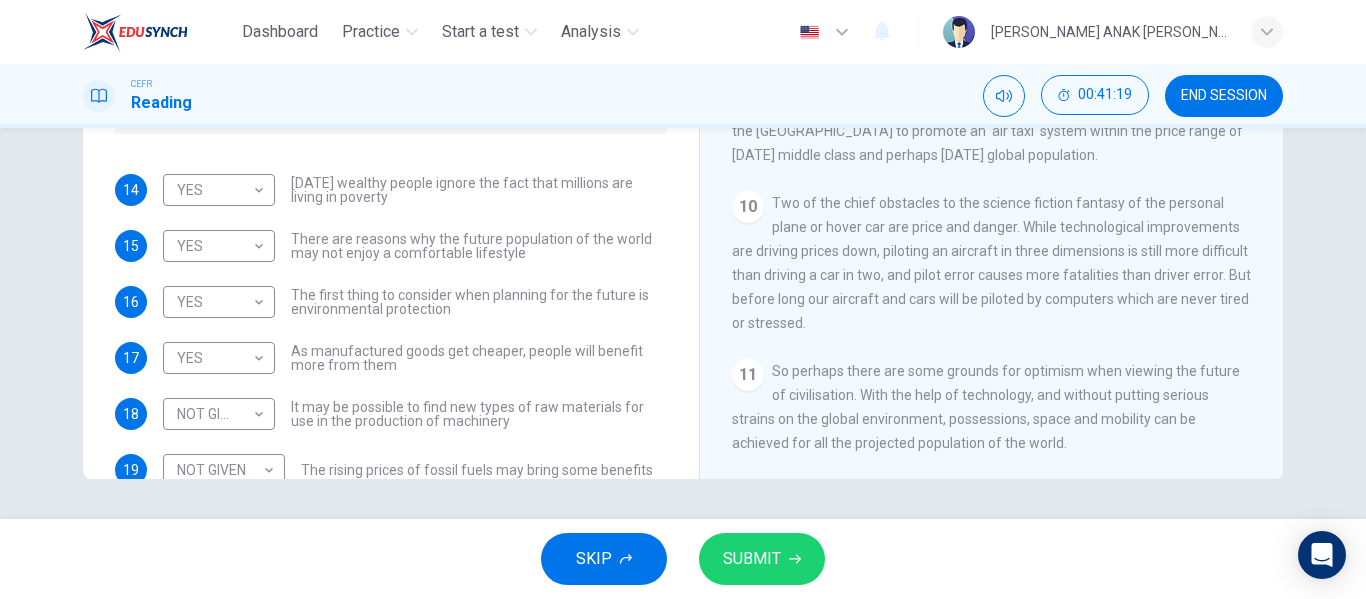 click on "14 YES YES ​ [DATE] wealthy people ignore the fact that millions are living in poverty 15 YES YES ​ There are reasons why the future population of the world may not enjoy a comfortable lifestyle 16 YES YES ​ The first thing to consider when planning for the future is environmental protection 17 YES YES ​ As manufactured goods get cheaper, people will benefit more from them 18 NOT GIVEN NOT GIVEN ​ It may be possible to find new types of raw materials for use in the production of machinery 19 NOT GIVEN NOT GIVEN ​ The rising prices of fossil fuels may bring some benefits" at bounding box center (391, 330) 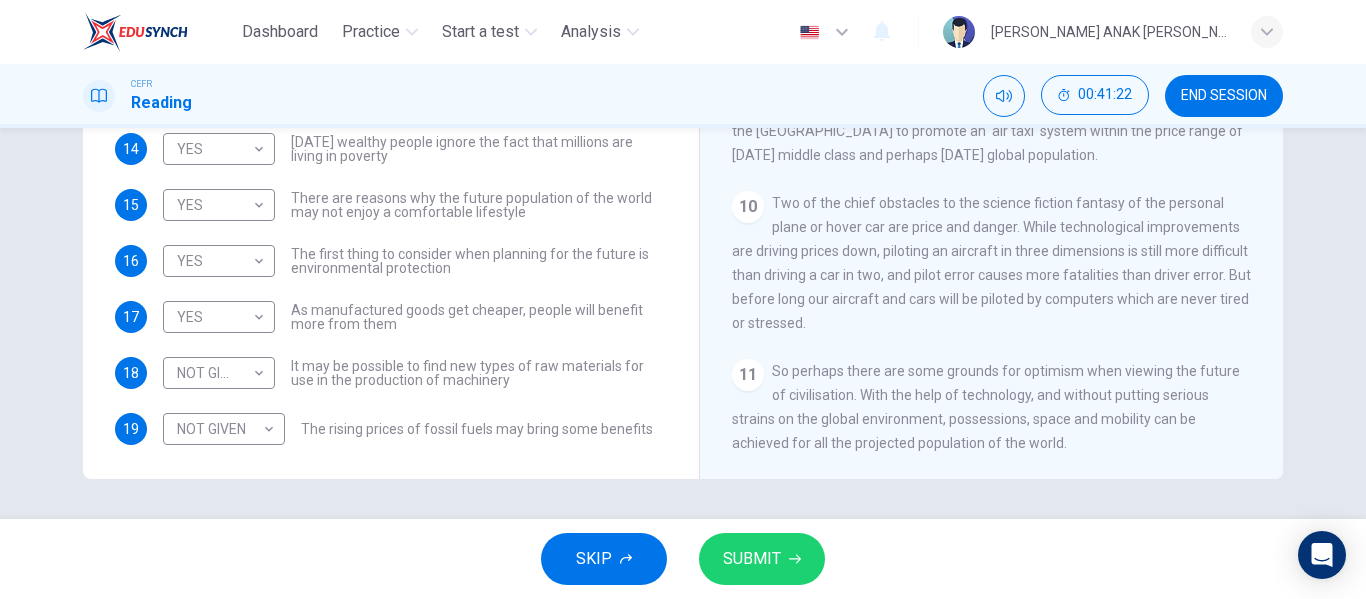 scroll, scrollTop: 81, scrollLeft: 0, axis: vertical 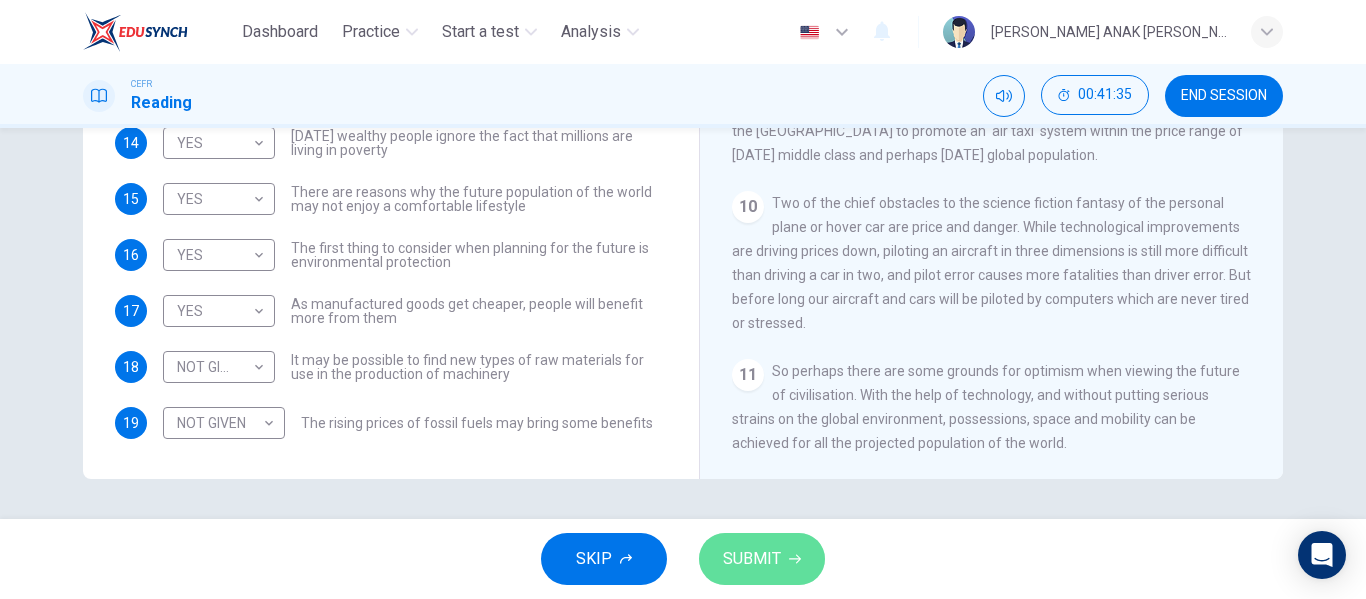click on "SUBMIT" at bounding box center [752, 559] 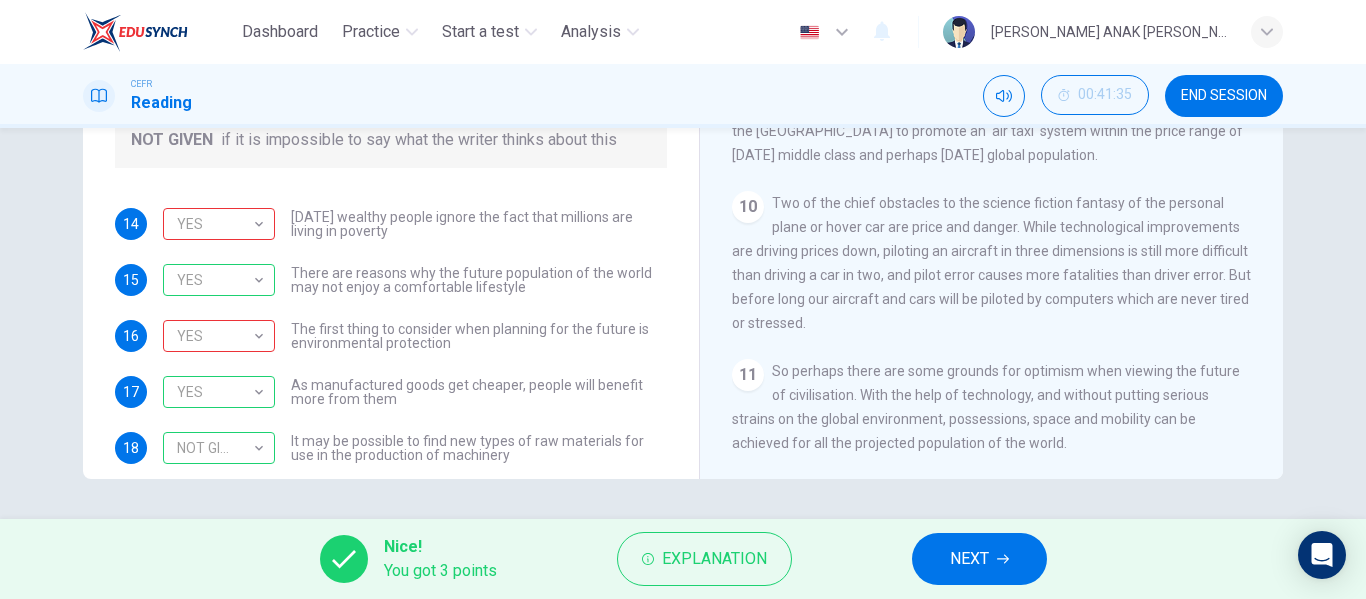 scroll, scrollTop: 81, scrollLeft: 0, axis: vertical 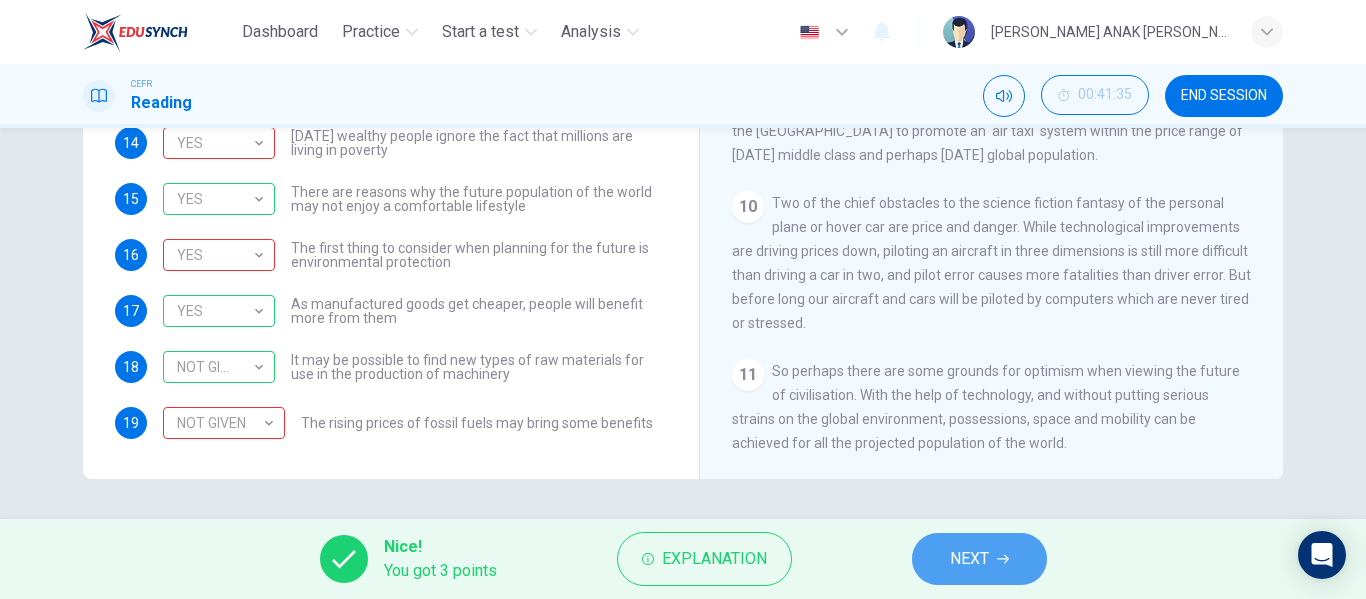 click on "NEXT" at bounding box center (969, 559) 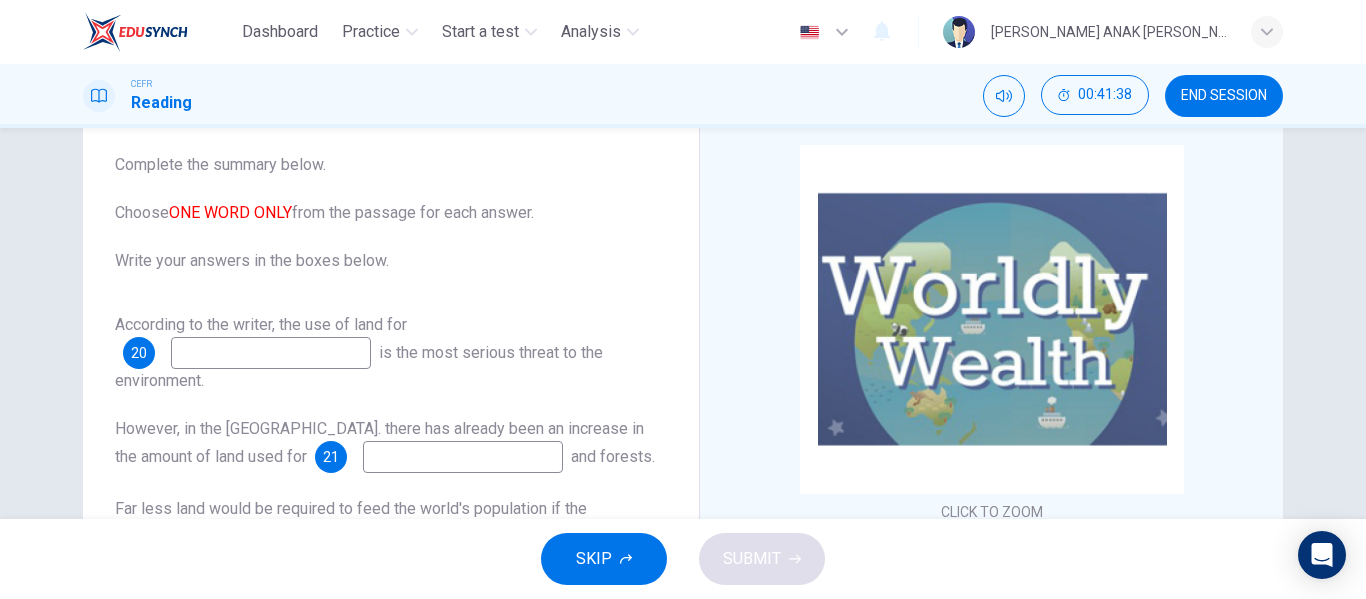 scroll, scrollTop: 0, scrollLeft: 0, axis: both 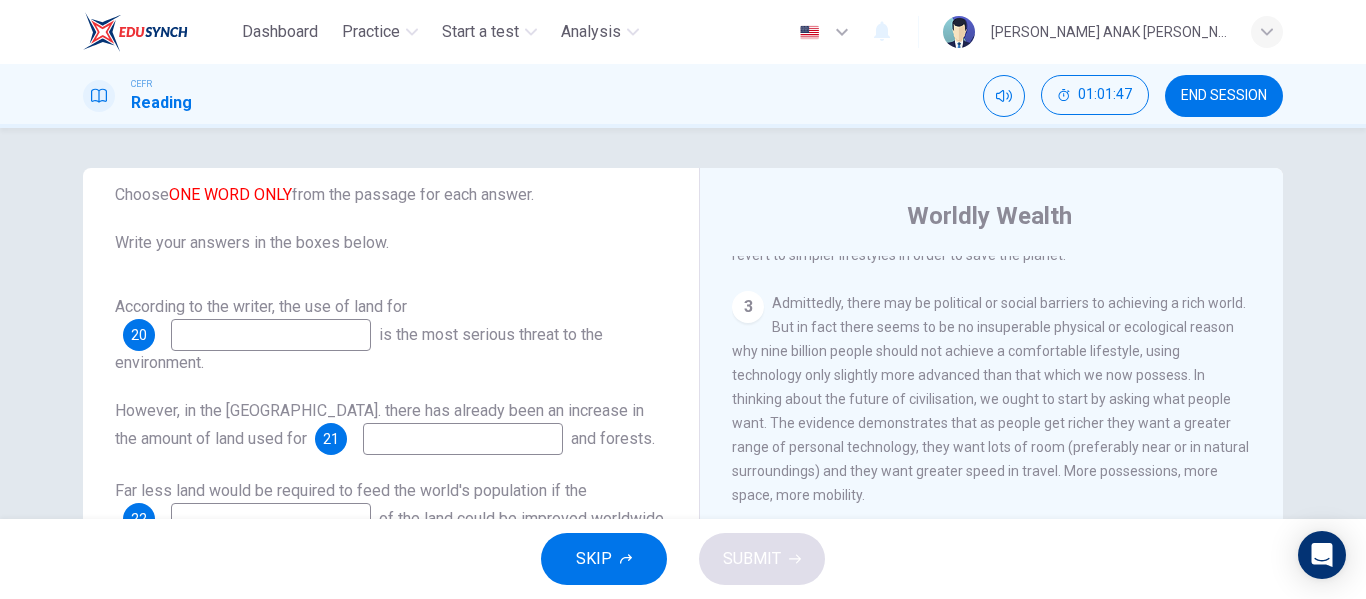 drag, startPoint x: 964, startPoint y: 313, endPoint x: 984, endPoint y: 338, distance: 32.01562 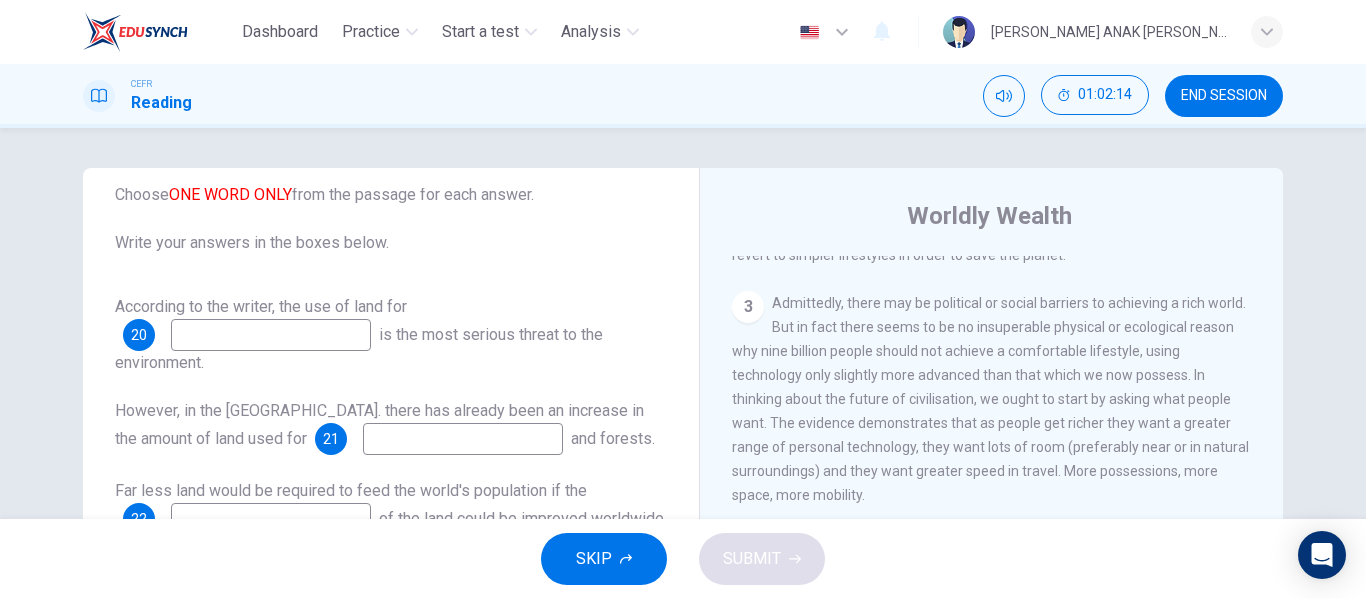 click on "Admittedly, there may be political or social barriers to achieving a rich world. But in fact there seems to be no insuperable physical or ecological reason why nine billion people should not achieve a comfortable lifestyle, using technology only slightly more advanced than that which we now possess. In thinking about the future of civilisation, we ought to start by asking what people want. The evidence demonstrates that as people get richer they want a greater range of personal technology, they want lots of room (preferably near or in natural surroundings) and they want greater speed in travel. More possessions, more space, more mobility." at bounding box center (990, 399) 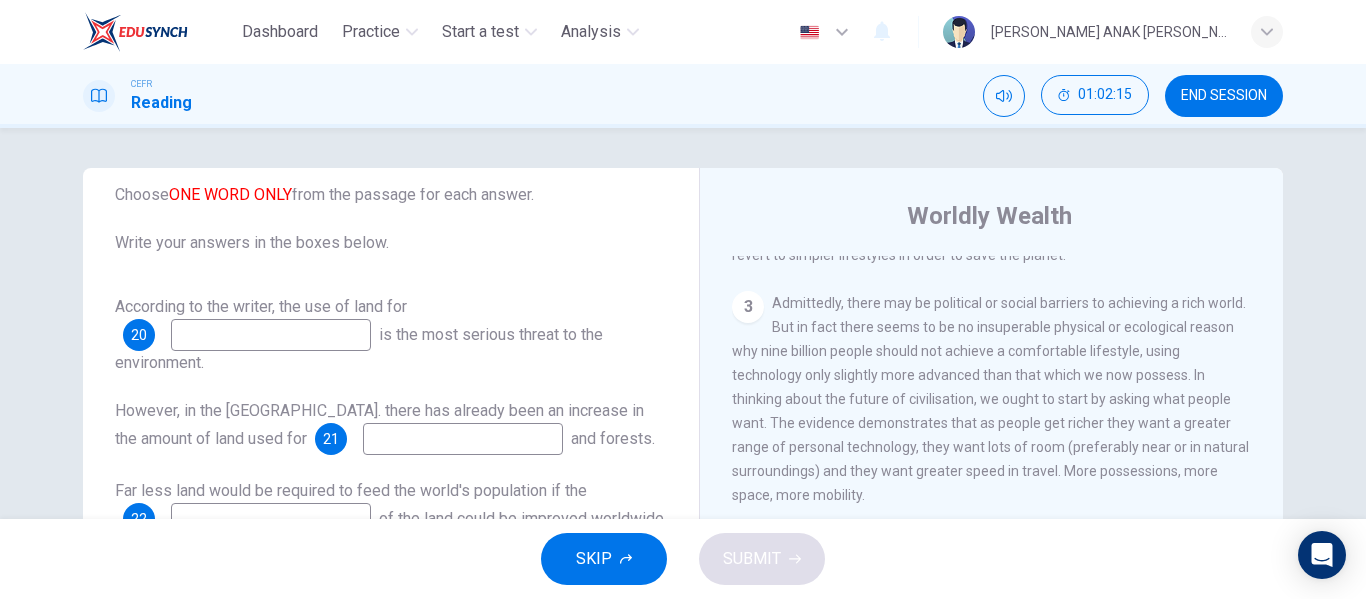 click on "Admittedly, there may be political or social barriers to achieving a rich world. But in fact there seems to be no insuperable physical or ecological reason why nine billion people should not achieve a comfortable lifestyle, using technology only slightly more advanced than that which we now possess. In thinking about the future of civilisation, we ought to start by asking what people want. The evidence demonstrates that as people get richer they want a greater range of personal technology, they want lots of room (preferably near or in natural surroundings) and they want greater speed in travel. More possessions, more space, more mobility." at bounding box center (990, 399) 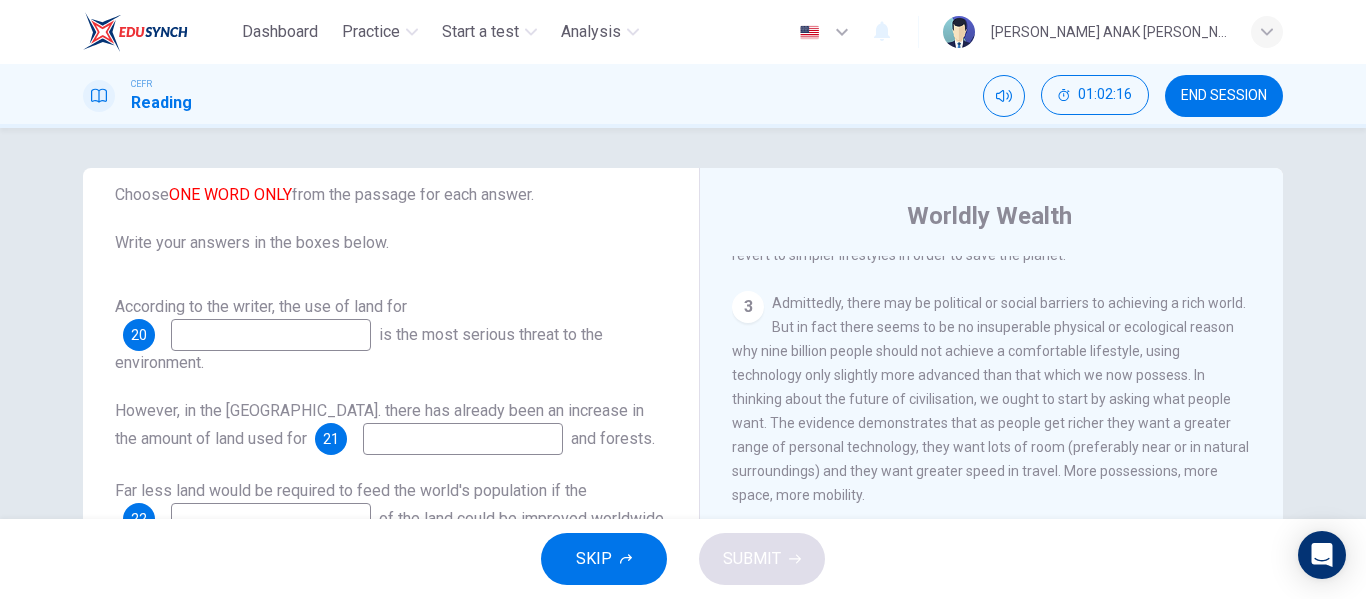 click on "Admittedly, there may be political or social barriers to achieving a rich world. But in fact there seems to be no insuperable physical or ecological reason why nine billion people should not achieve a comfortable lifestyle, using technology only slightly more advanced than that which we now possess. In thinking about the future of civilisation, we ought to start by asking what people want. The evidence demonstrates that as people get richer they want a greater range of personal technology, they want lots of room (preferably near or in natural surroundings) and they want greater speed in travel. More possessions, more space, more mobility." at bounding box center (990, 399) 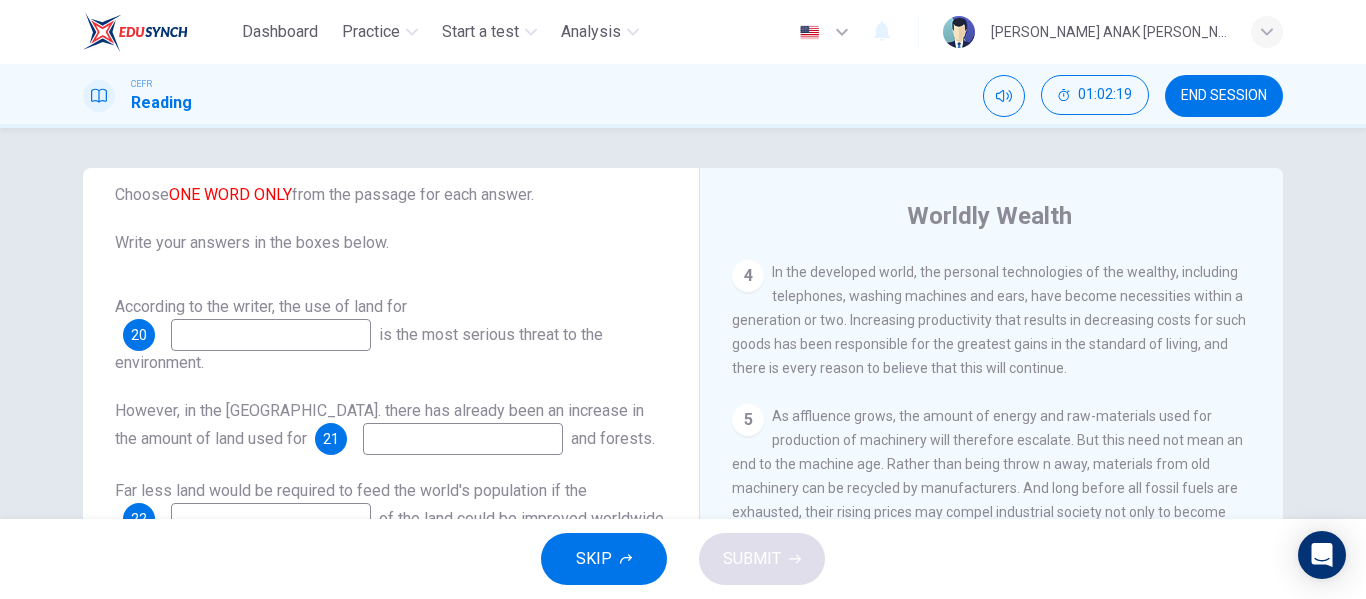 scroll, scrollTop: 874, scrollLeft: 0, axis: vertical 